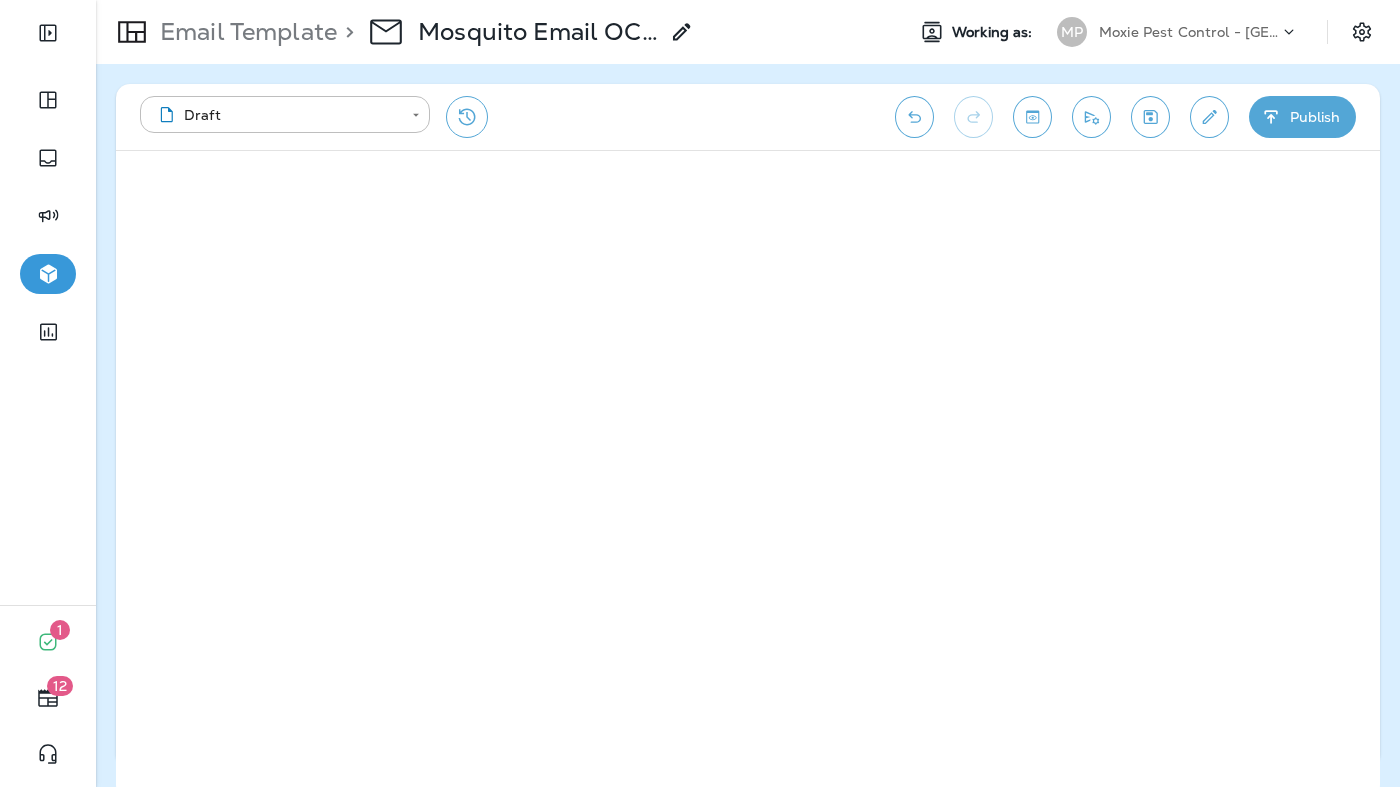 scroll, scrollTop: 0, scrollLeft: 0, axis: both 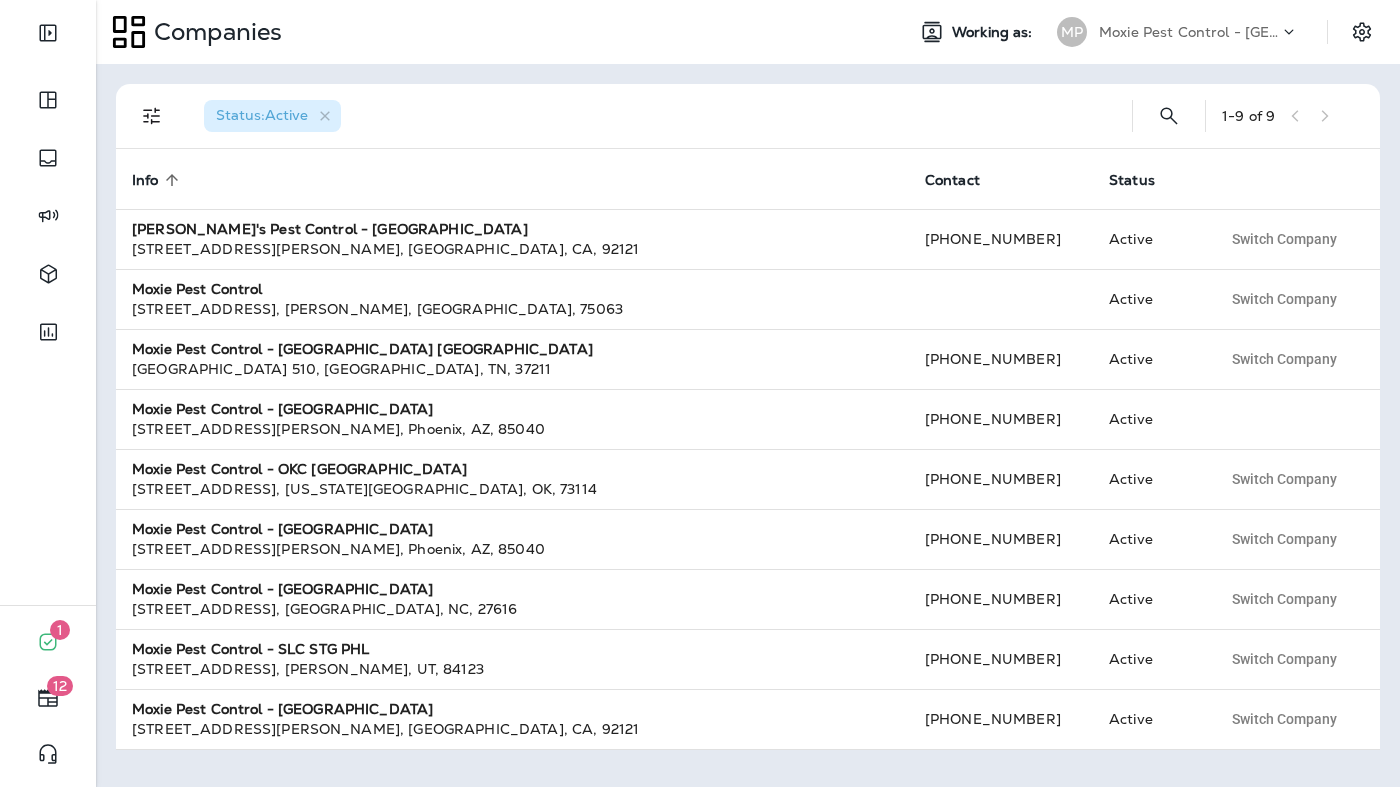 click on "MP Moxie Pest Control - [GEOGRAPHIC_DATA]" at bounding box center (1178, 32) 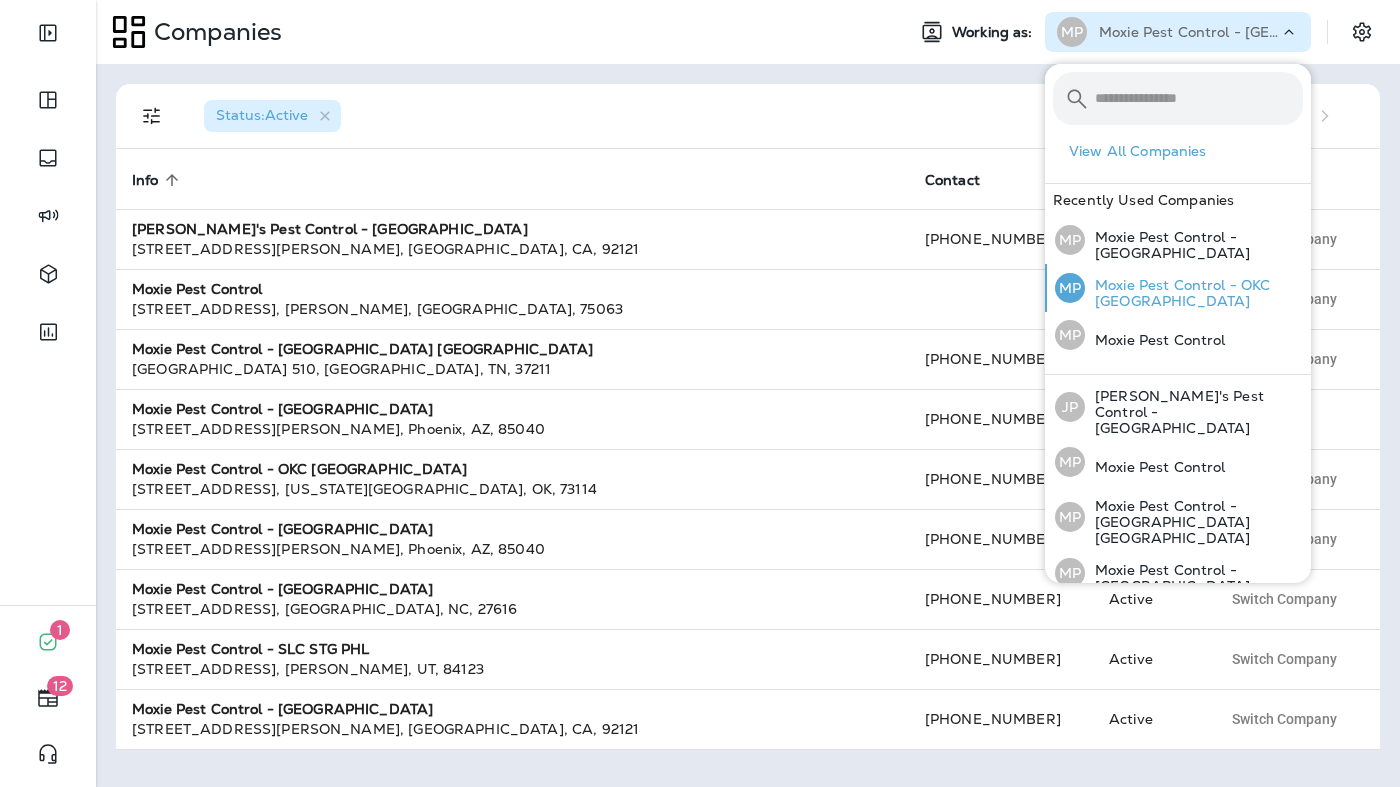click on "Moxie Pest Control - OKC [GEOGRAPHIC_DATA]" at bounding box center [1194, 293] 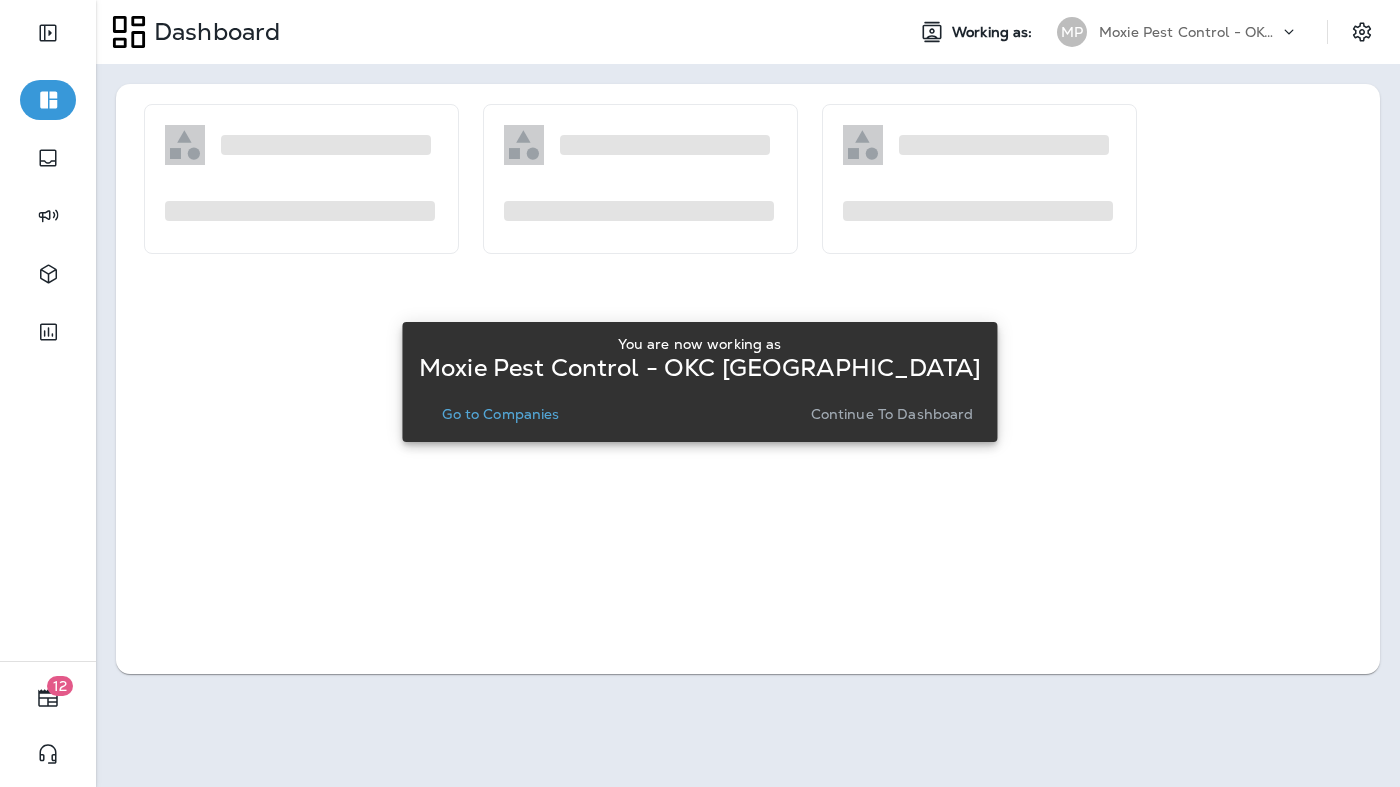 click on "Go to Companies" at bounding box center (500, 414) 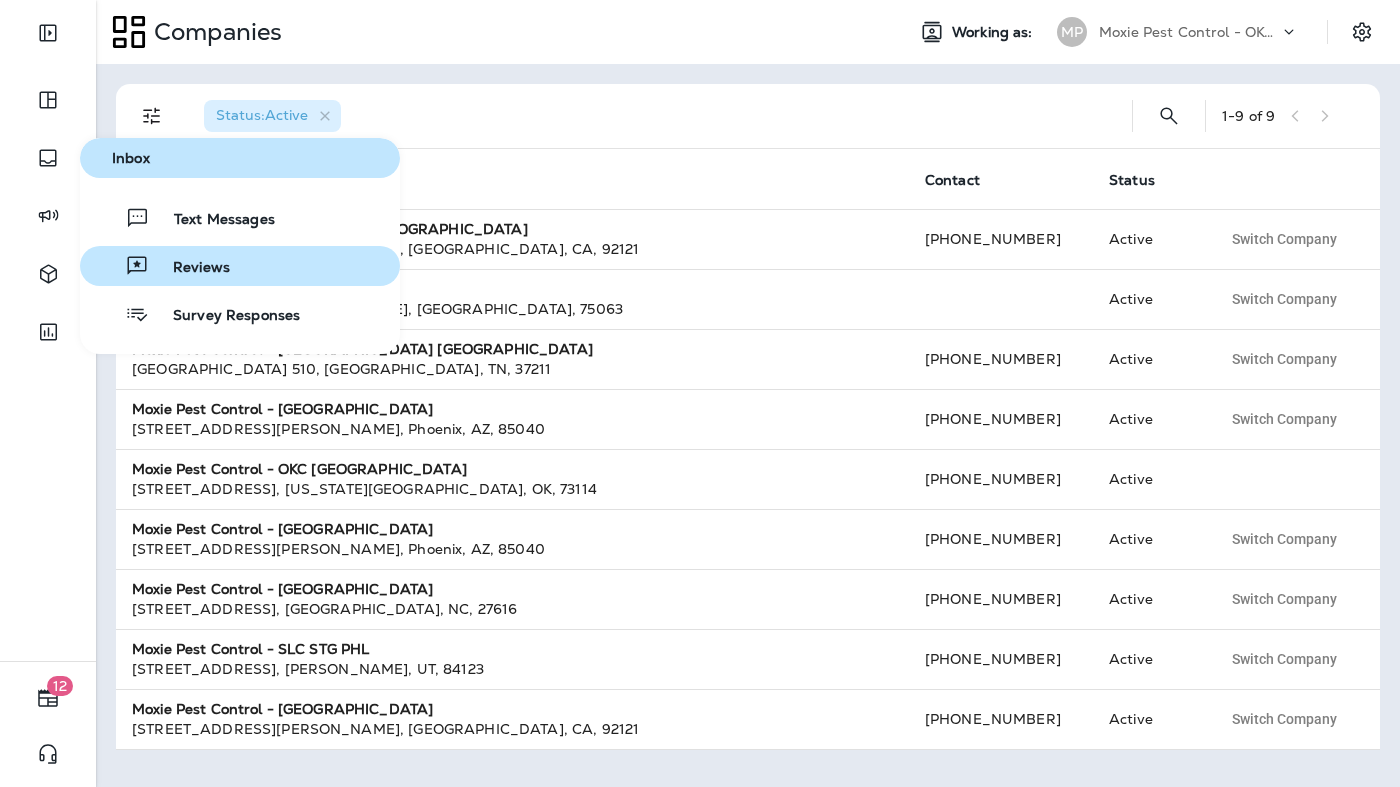 click on "Reviews" at bounding box center (189, 268) 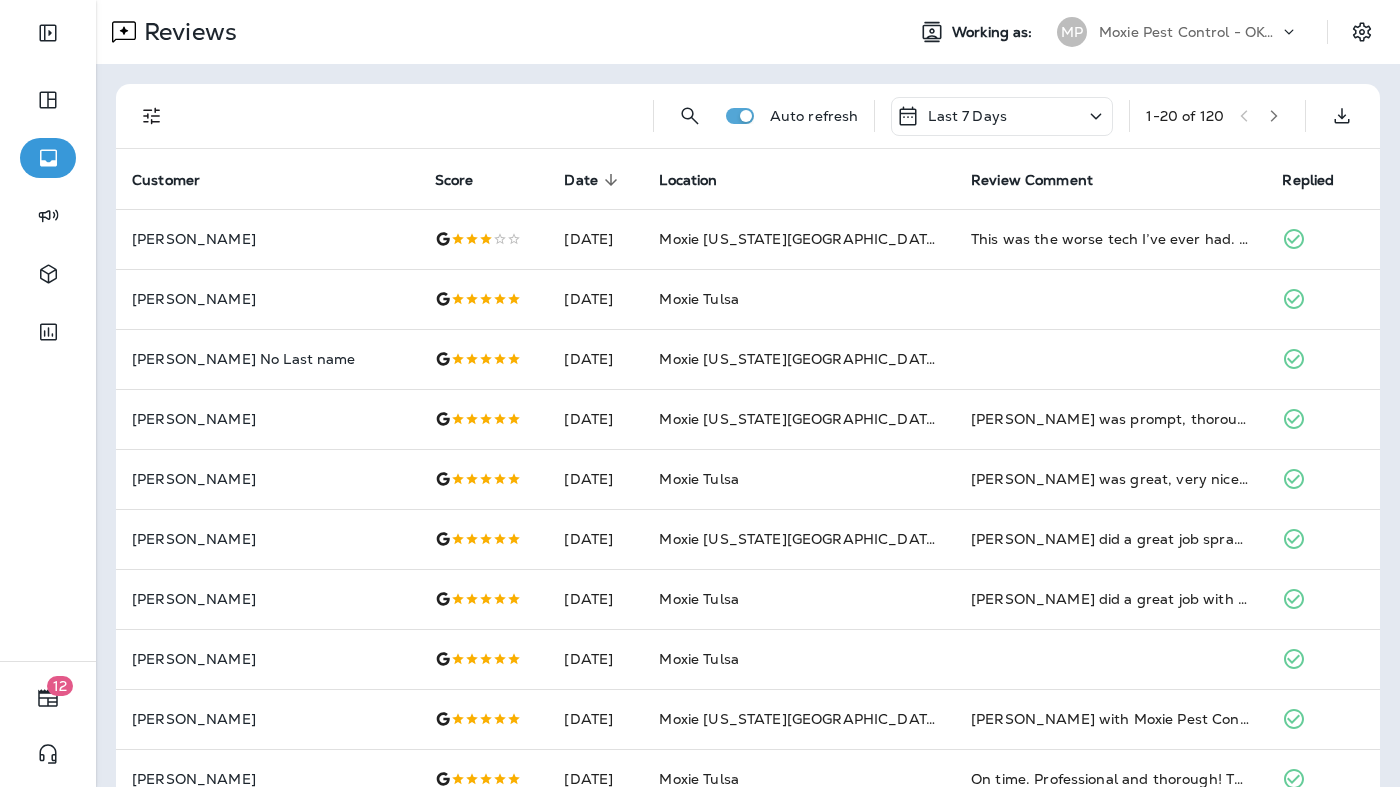 click at bounding box center (152, 116) 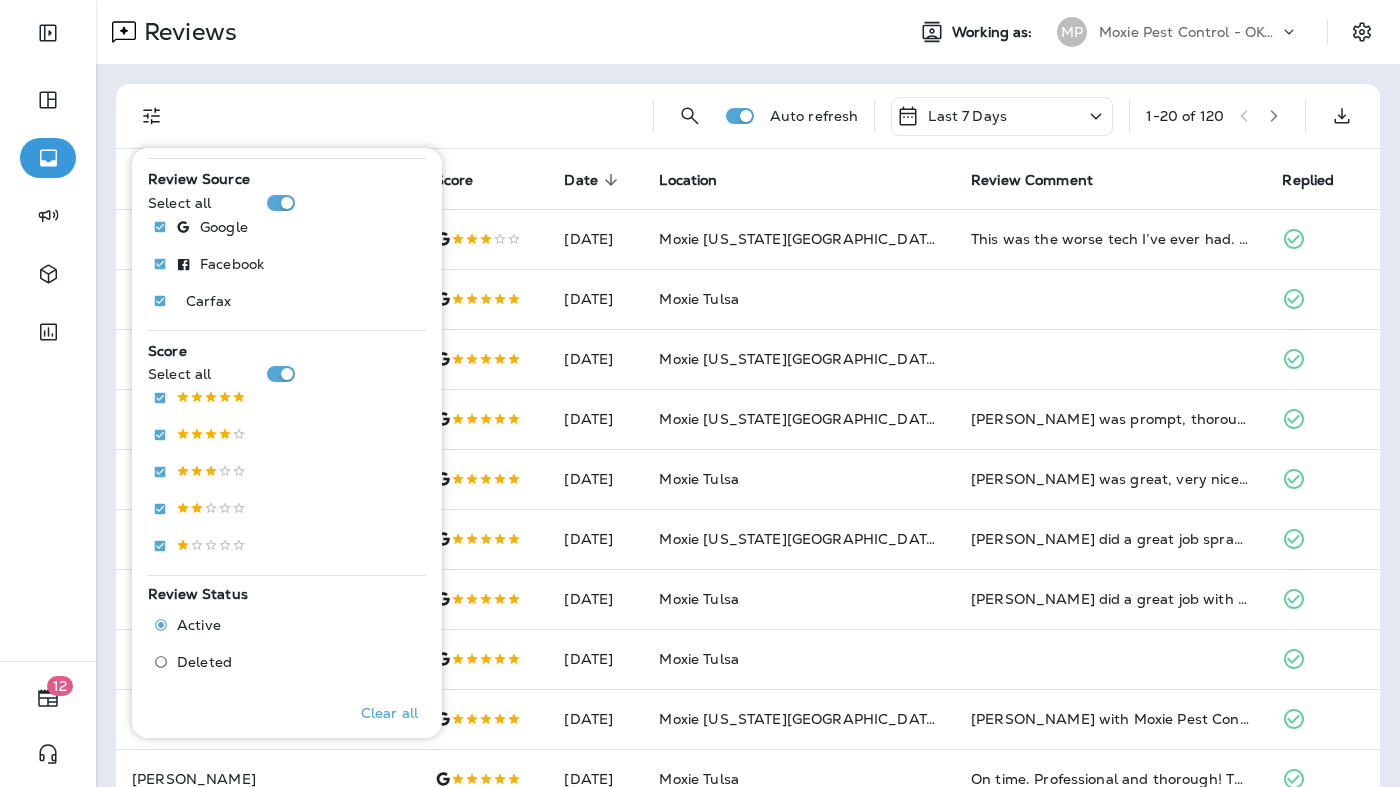 scroll, scrollTop: 175, scrollLeft: 0, axis: vertical 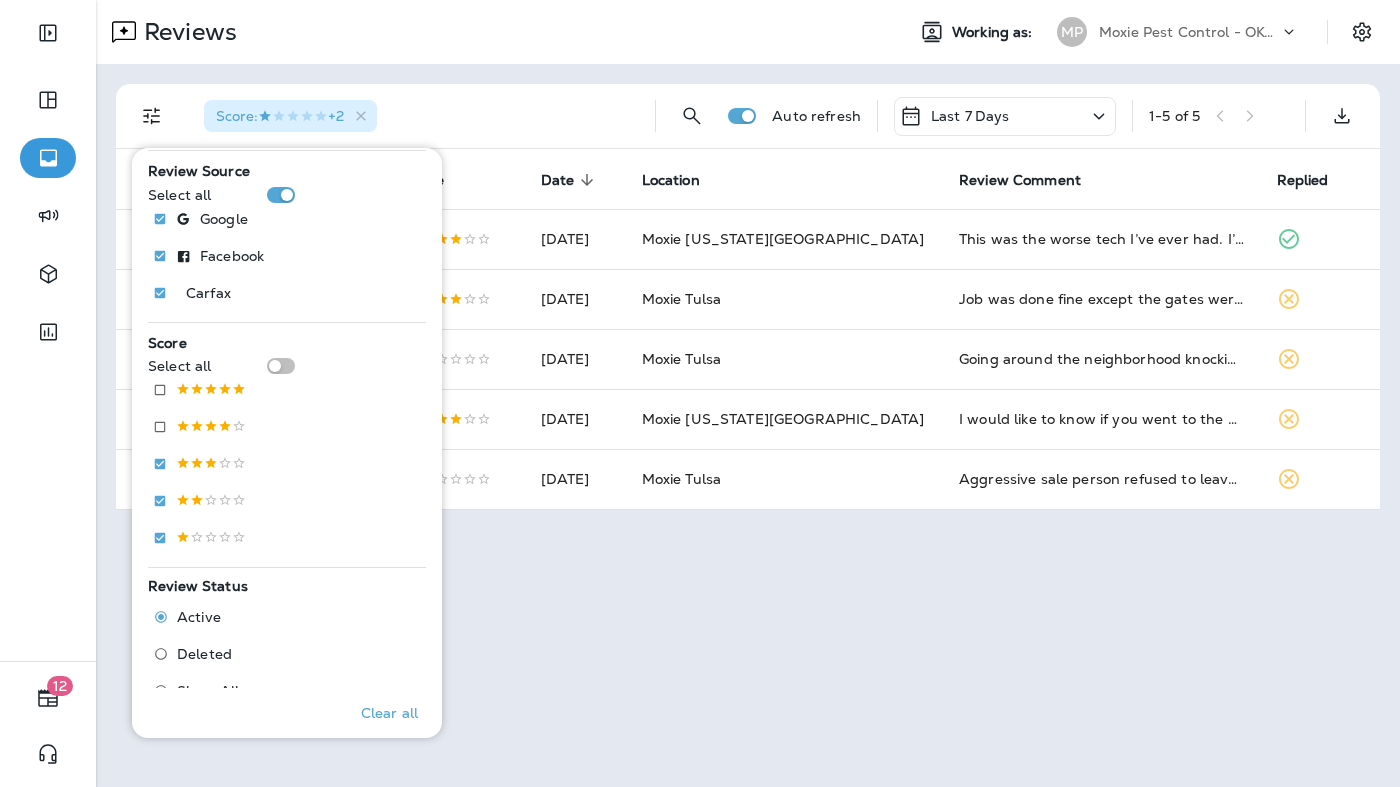 click on "Score :   +2   Auto refresh       Last 7 Days 1  -  5   of 5 Customer Score Date sorted descending Location Review Comment Replied Vickie Locke Jul 9, 2025 Moxie Oklahoma City This was the worse tech I’ve ever had.  I’ve been a customer quite a few years and always been so happy.  This guy questioned everything and sprayed reluctantly.  He refused to listen to my husband.  I’m seriously thinking of finding a new company. Dustin Bocox Jul 7, 2025 Moxie Tulsa Job was done fine except the gates were left open allowing my dogs to get out. Neighbor down the street alerted us and it took an hour to get both hound dogs back in the yard, albeit muddy from them laying down in the ditches to cool off. Alex Walker Jul 5, 2025 Moxie Tulsa Going around the neighborhood knocking on doors on the 5th of July. Give your people a break and let them have some time to spend with their families. Please stop coming to our neighborhoods and harassing us to sign up to your crappy pest control service y'all provide Lilly Dodd" at bounding box center (748, 297) 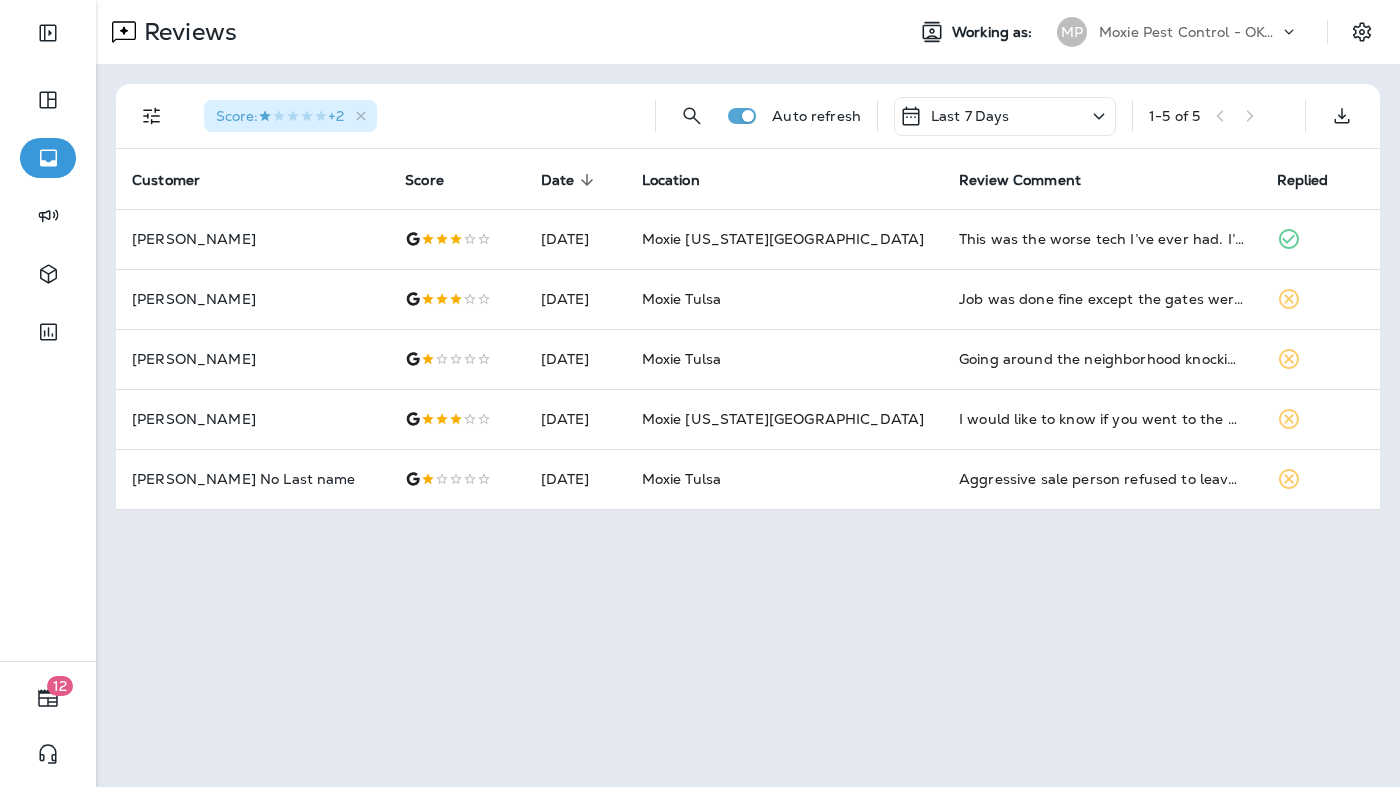 click on "Last 7 Days" at bounding box center (1005, 116) 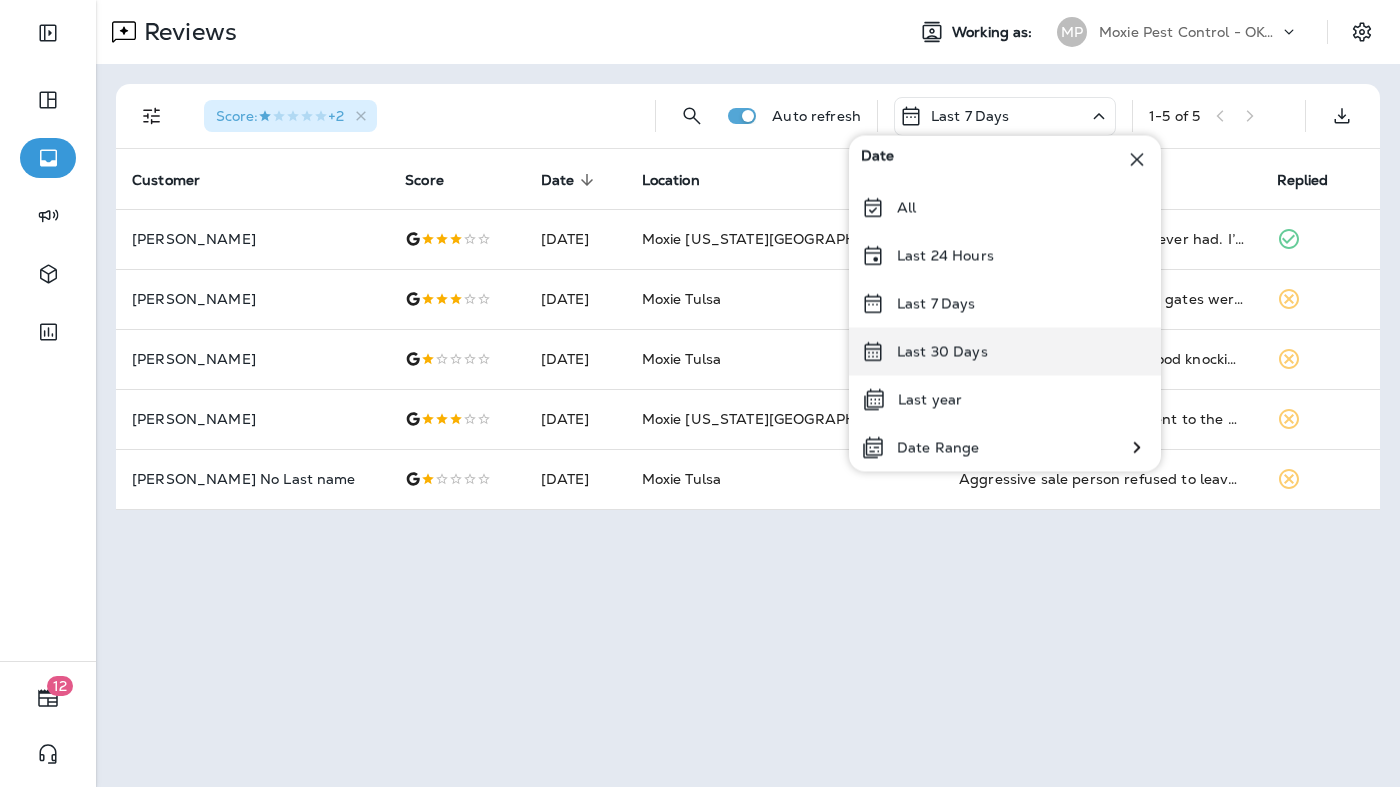 click on "Last 30 Days" at bounding box center (942, 352) 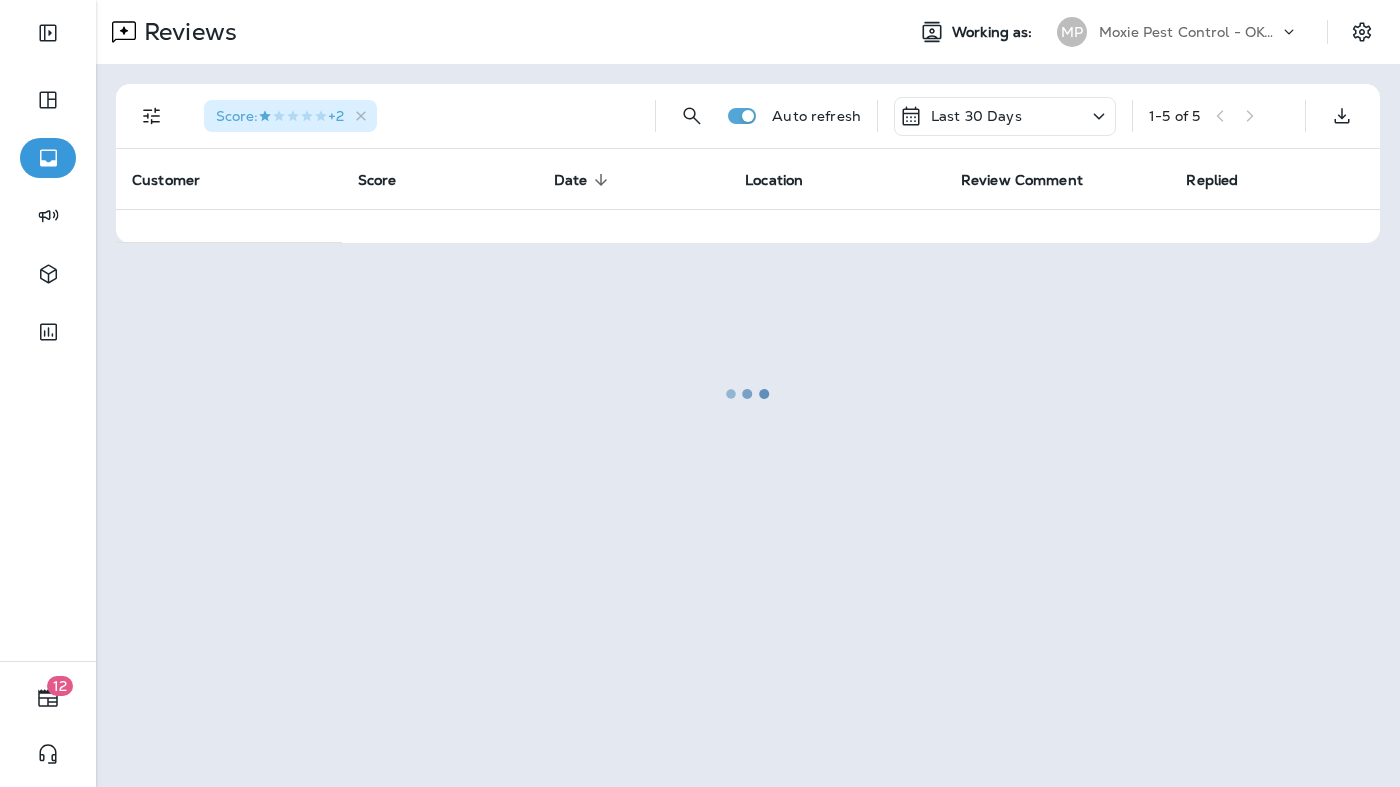 click at bounding box center [748, 393] 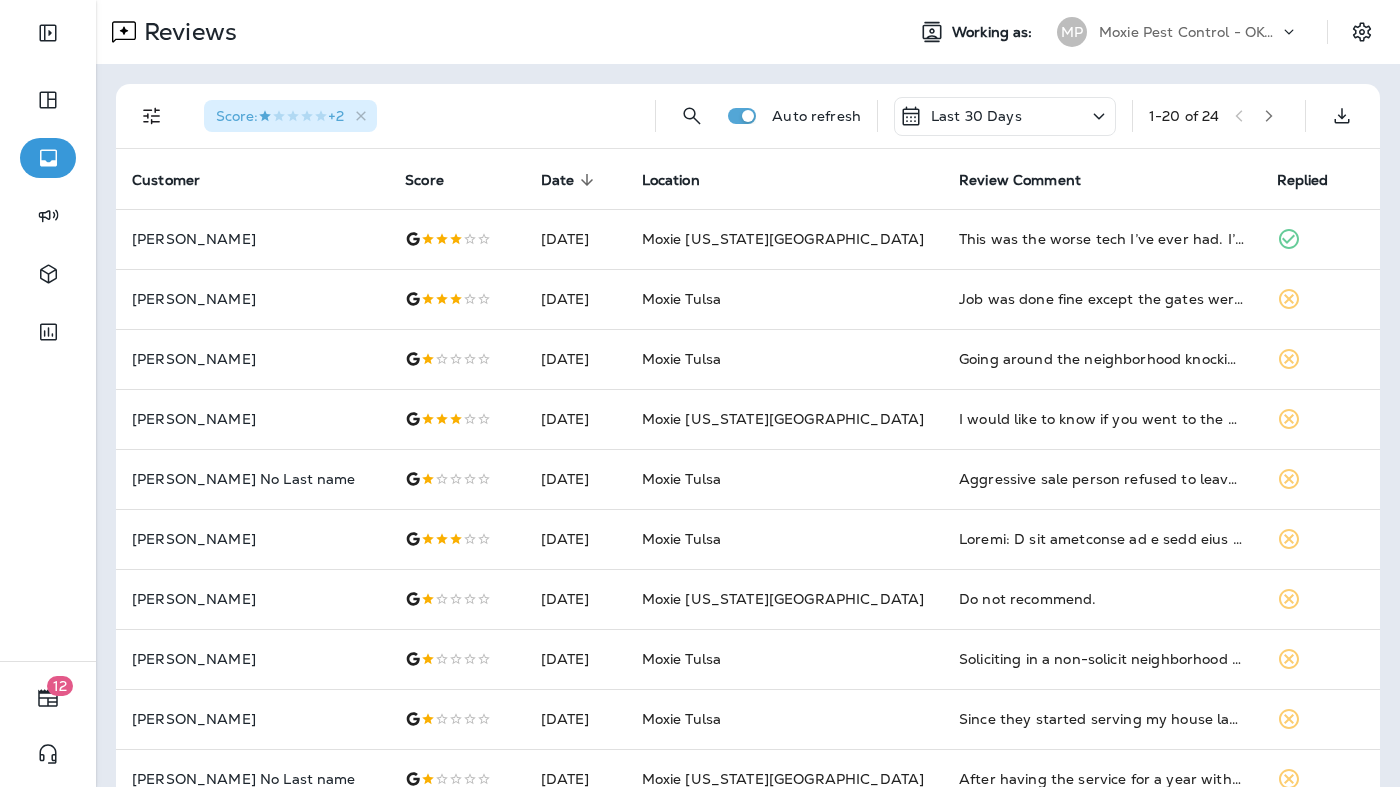 click on "Moxie Pest Control - OKC [GEOGRAPHIC_DATA]" at bounding box center [1189, 32] 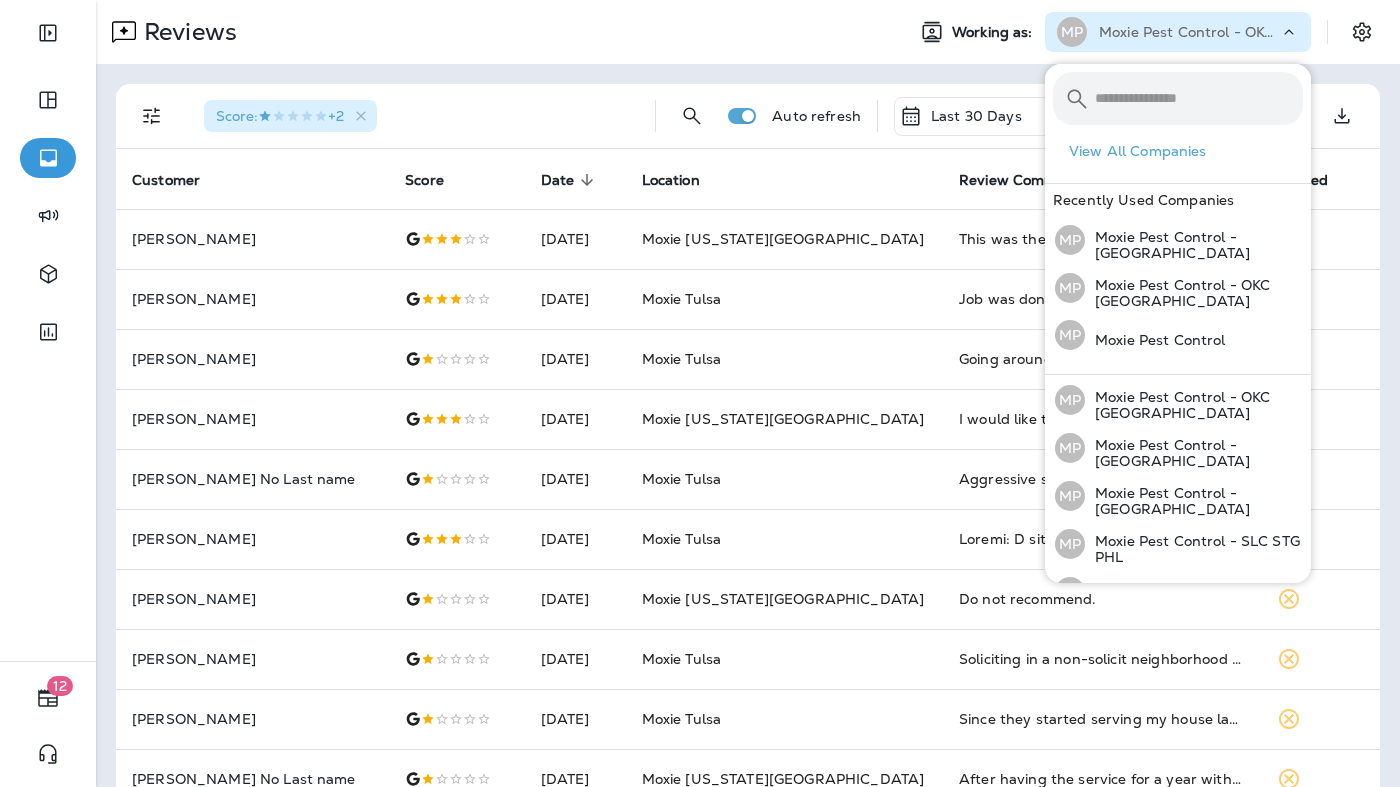 scroll, scrollTop: 223, scrollLeft: 0, axis: vertical 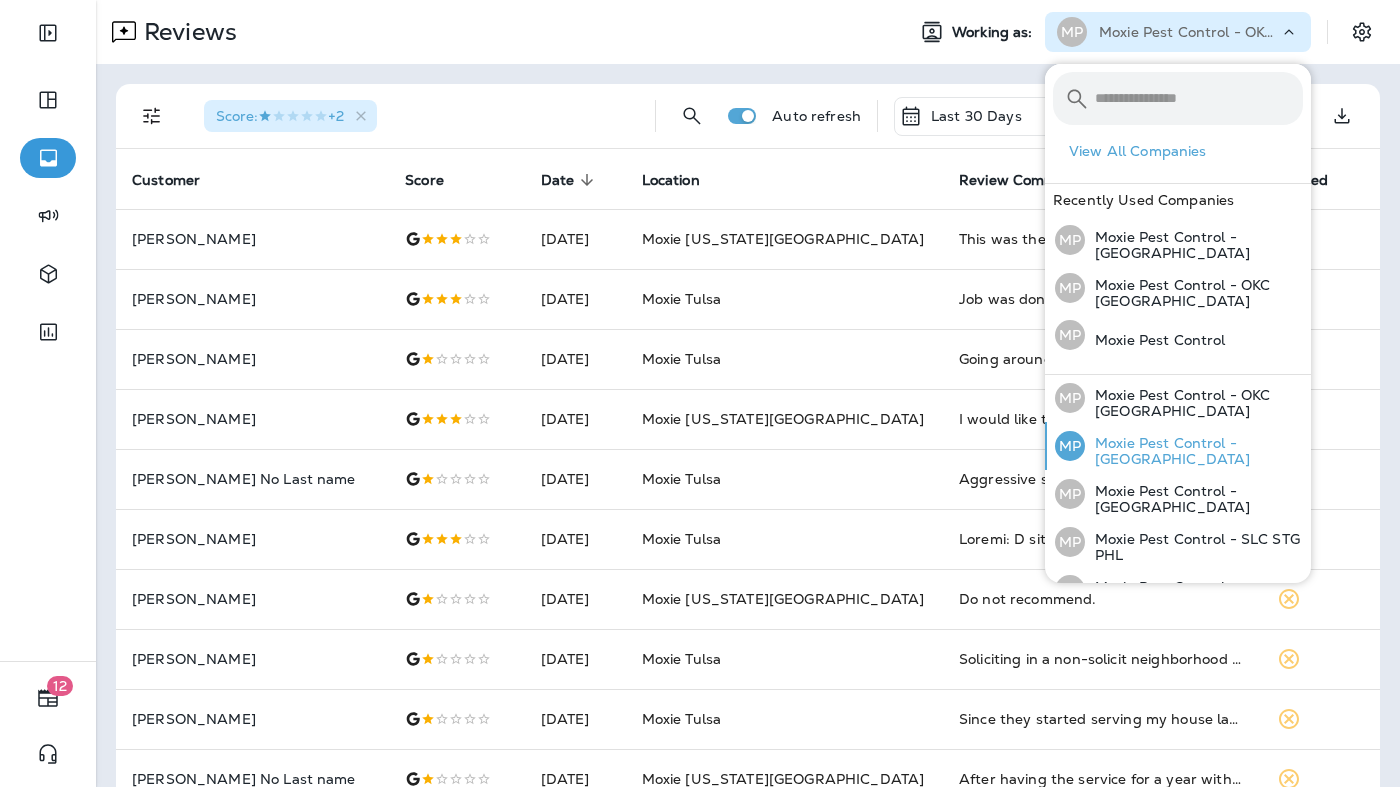 click on "Moxie Pest Control - [GEOGRAPHIC_DATA]" at bounding box center [1194, 451] 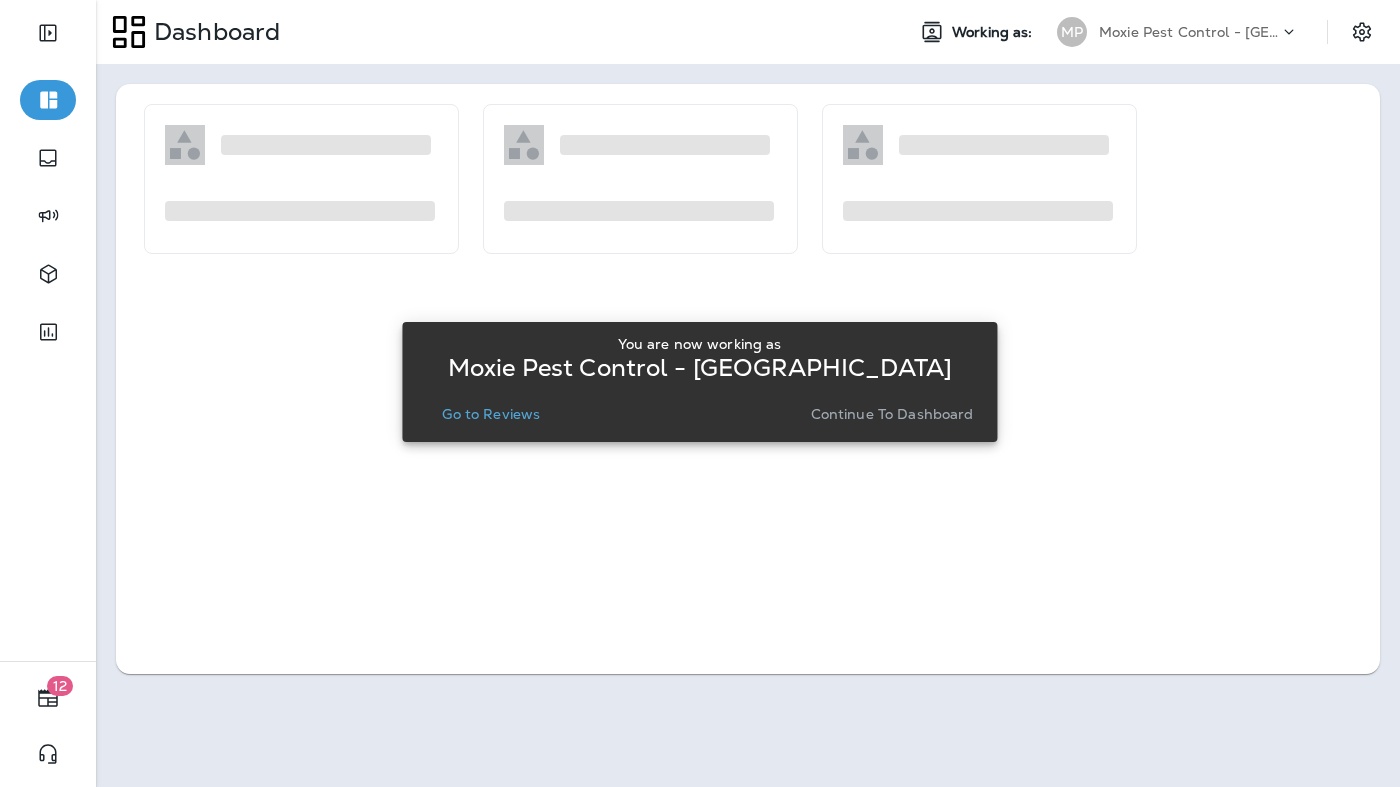 click on "Go to Reviews" at bounding box center (491, 414) 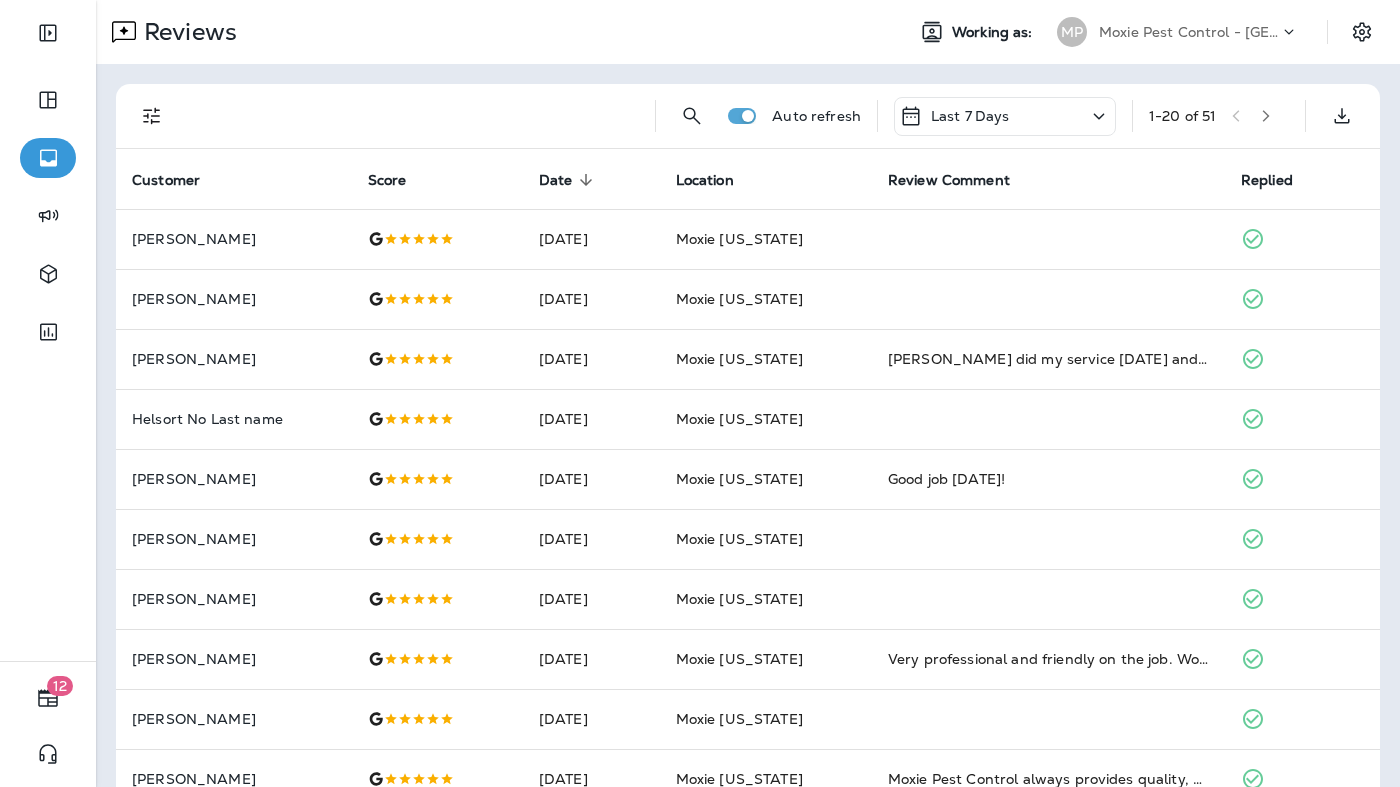click on "Last 7 Days" at bounding box center [1005, 116] 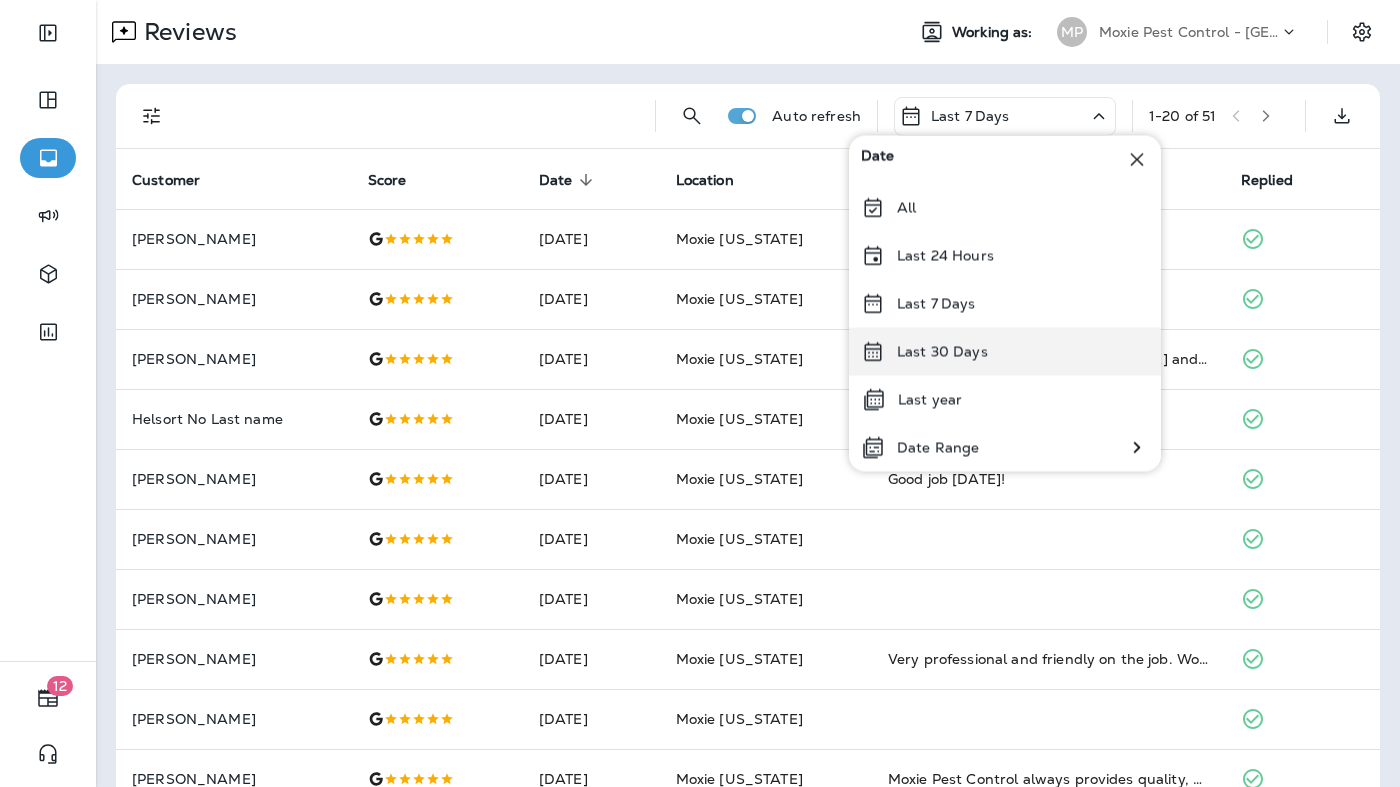 click on "Last 30 Days" at bounding box center (942, 352) 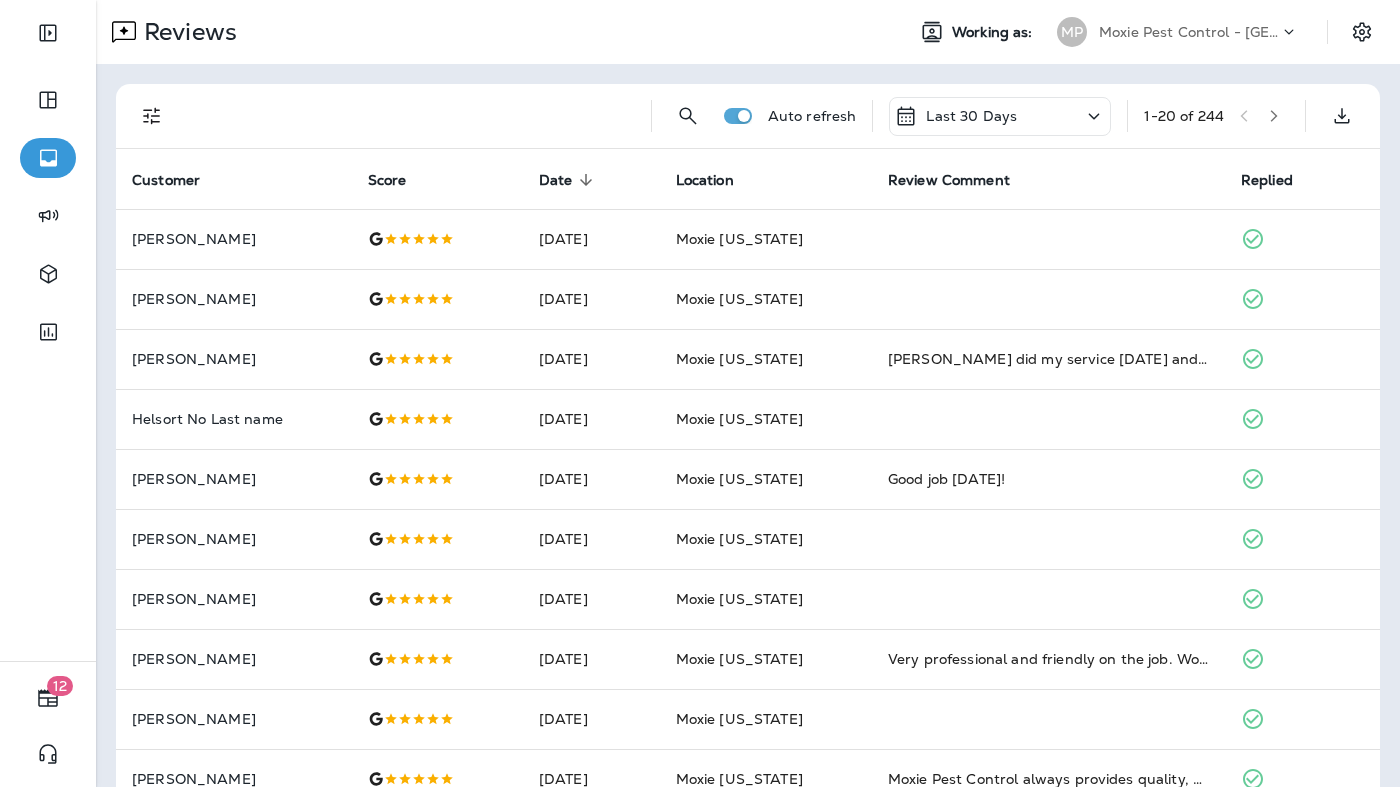 click 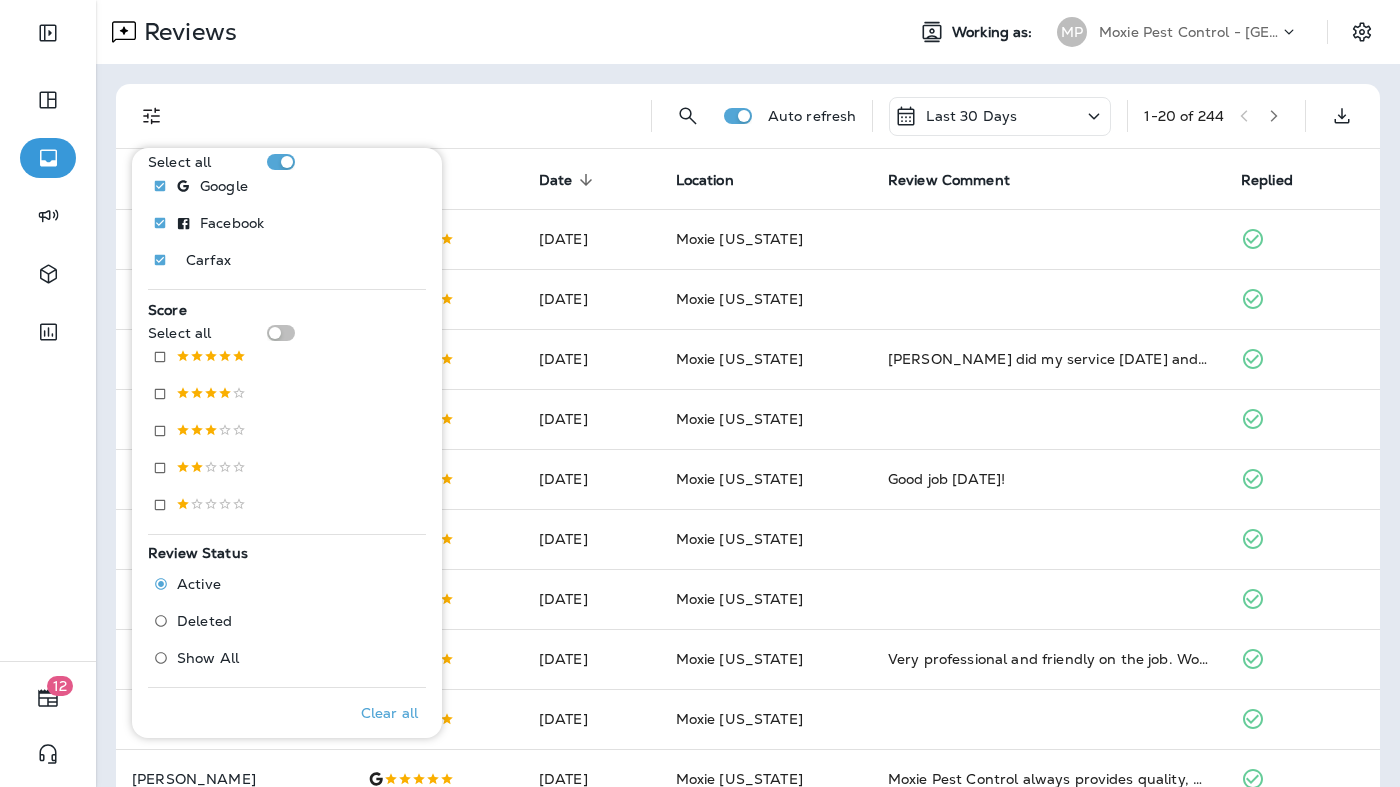 scroll, scrollTop: 219, scrollLeft: 0, axis: vertical 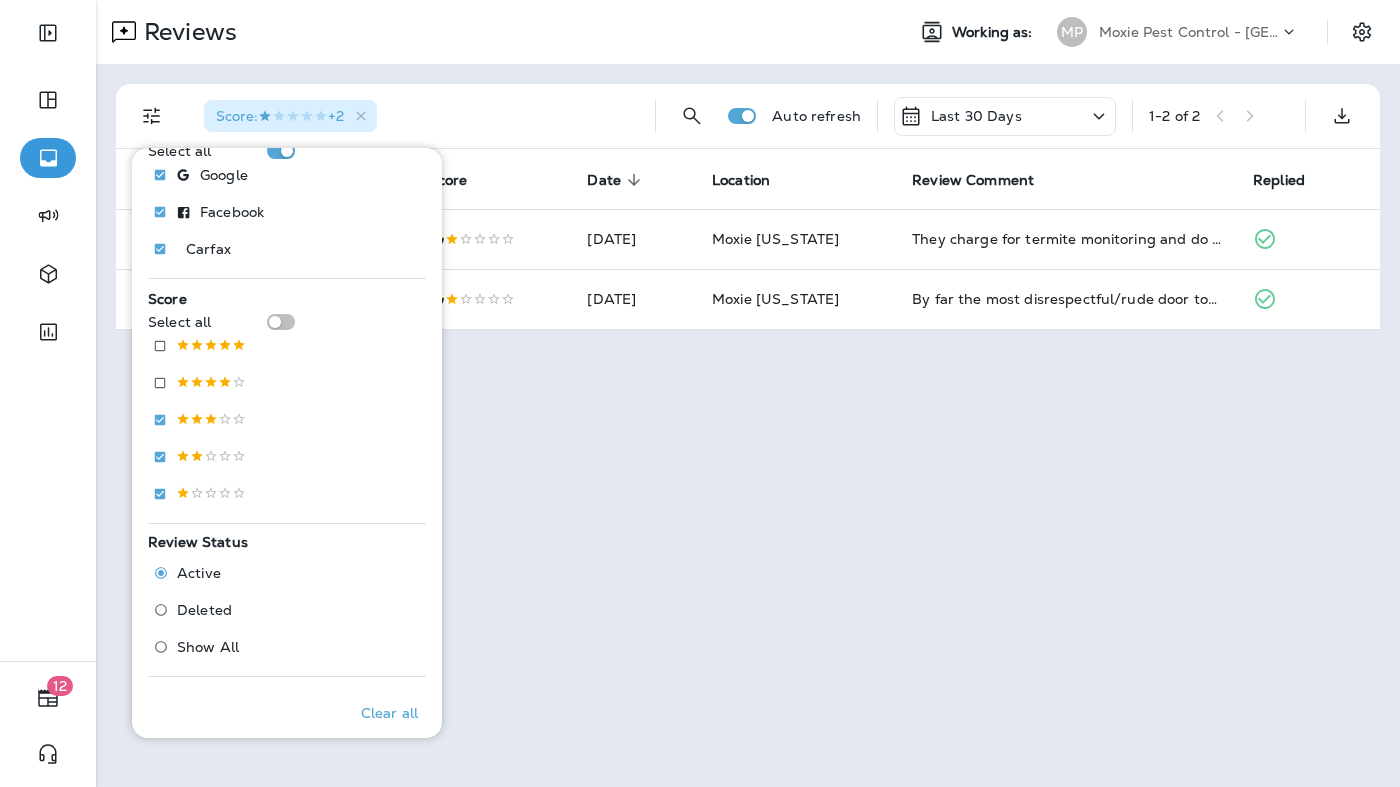 click on "Score :   +2   Auto refresh       Last 30 Days 1  -  2   of 2 Customer Score Date sorted descending Location Review Comment Replied Bob No Last name Jul 3, 2025 Moxie Arizona They charge for termite monitoring and do not perform the annual  Checks, and then they send you a bill.  Complete rip-off and fraud.  Next step for me is small claims court to get my $3,000 back and void the annual $350 fee. Mike Donbroski Jun 29, 2025 Moxie Arizona By far the most disrespectful/rude door to door salespeople ever.  They disregard no soliciting signs and have some serious attitudes.  Whoever trains these people should be fired." at bounding box center (748, 207) 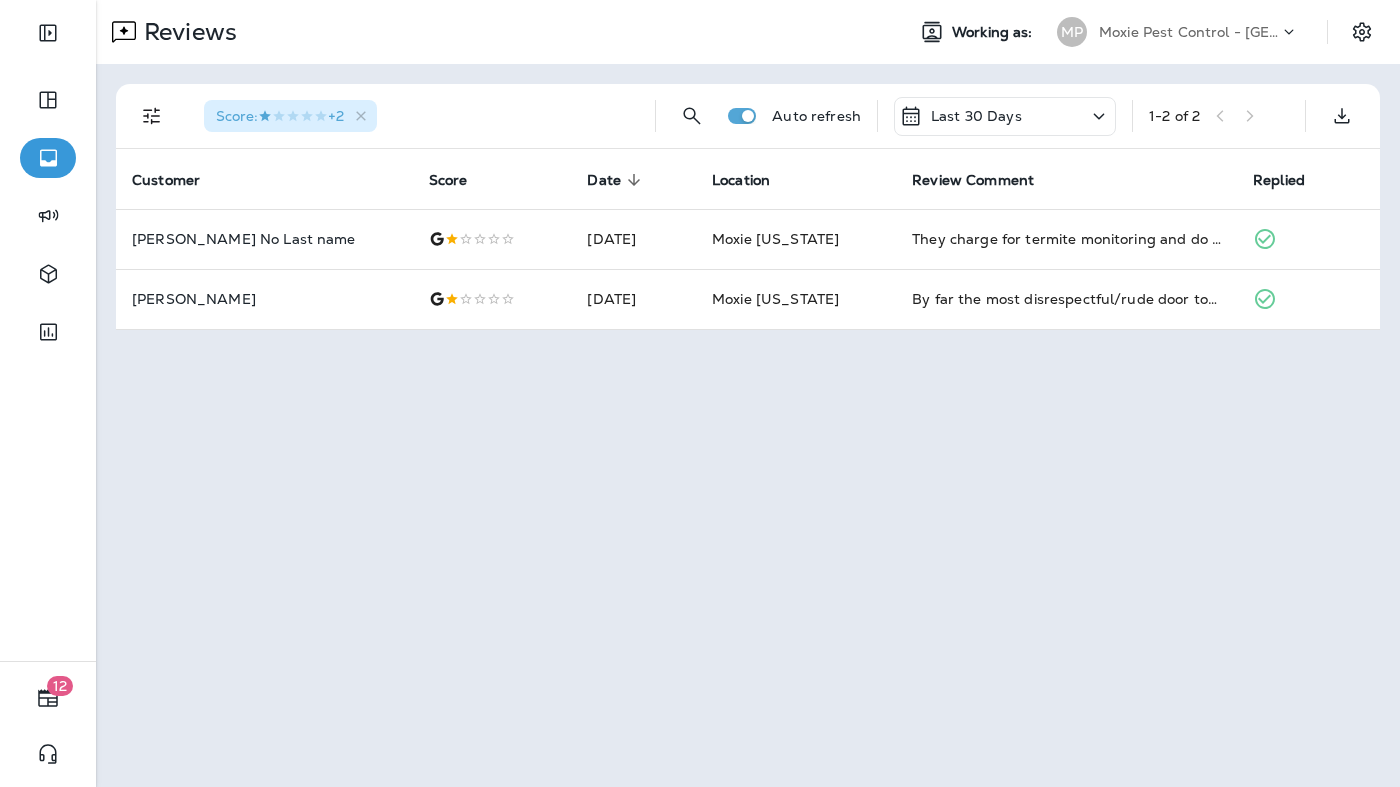 click on "Last 30 Days" at bounding box center [1005, 116] 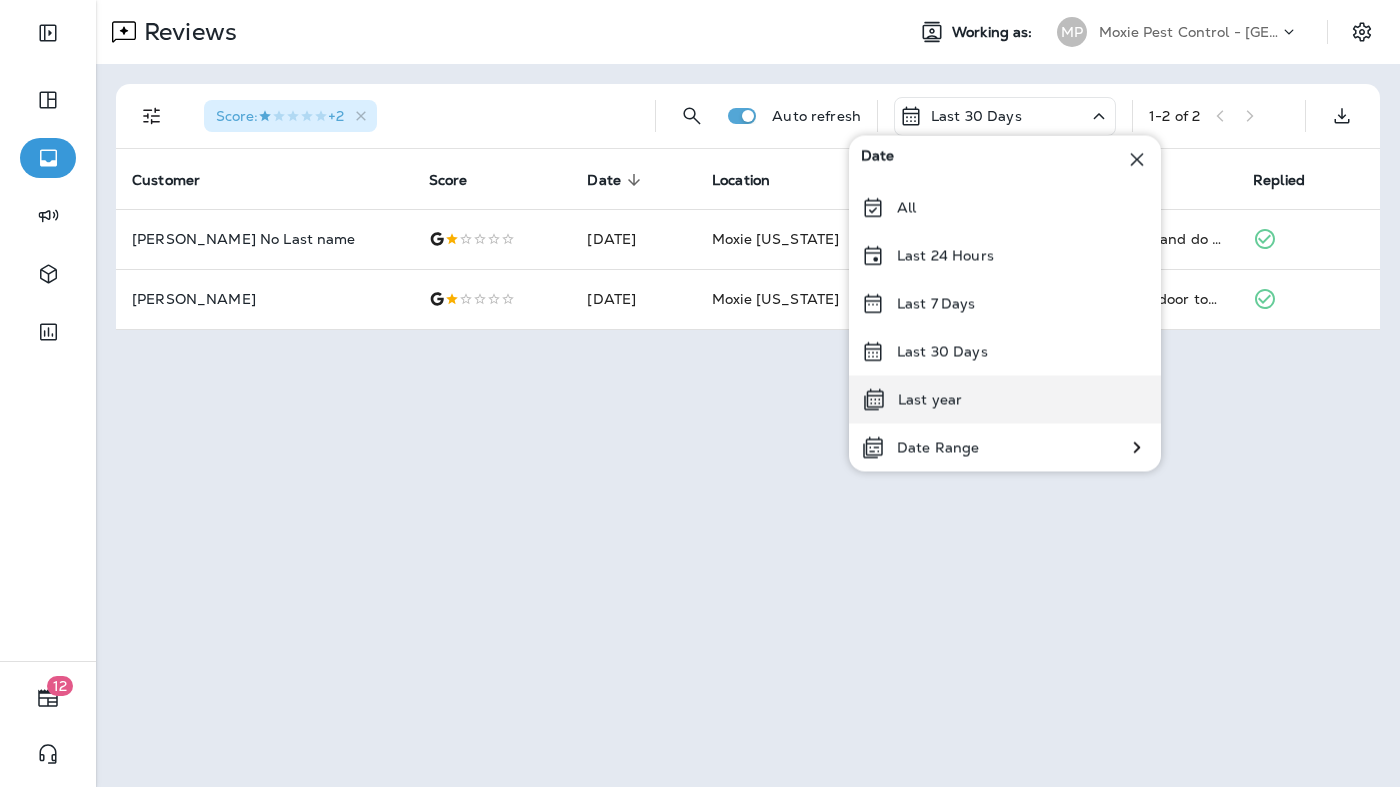 click on "Last year" at bounding box center [1005, 400] 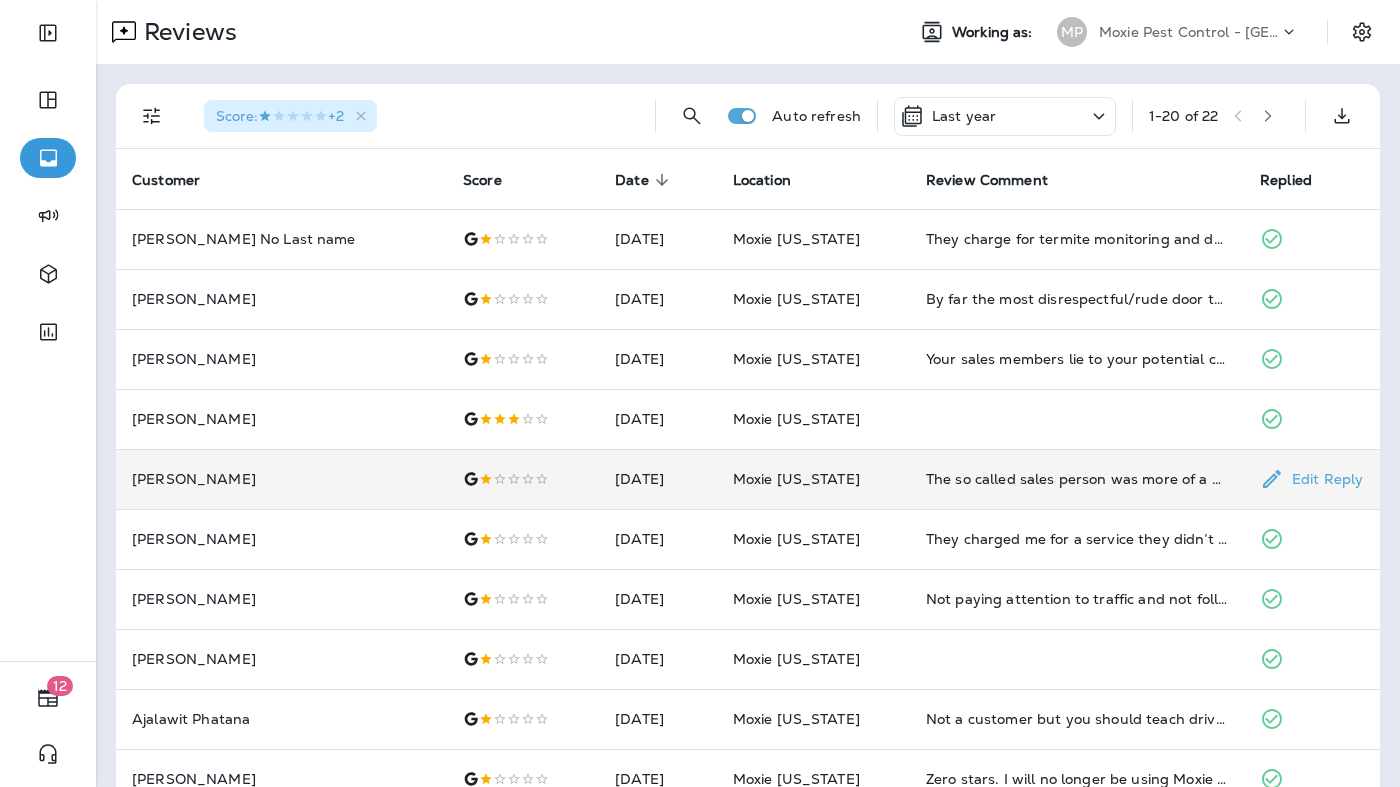 scroll, scrollTop: 14, scrollLeft: 0, axis: vertical 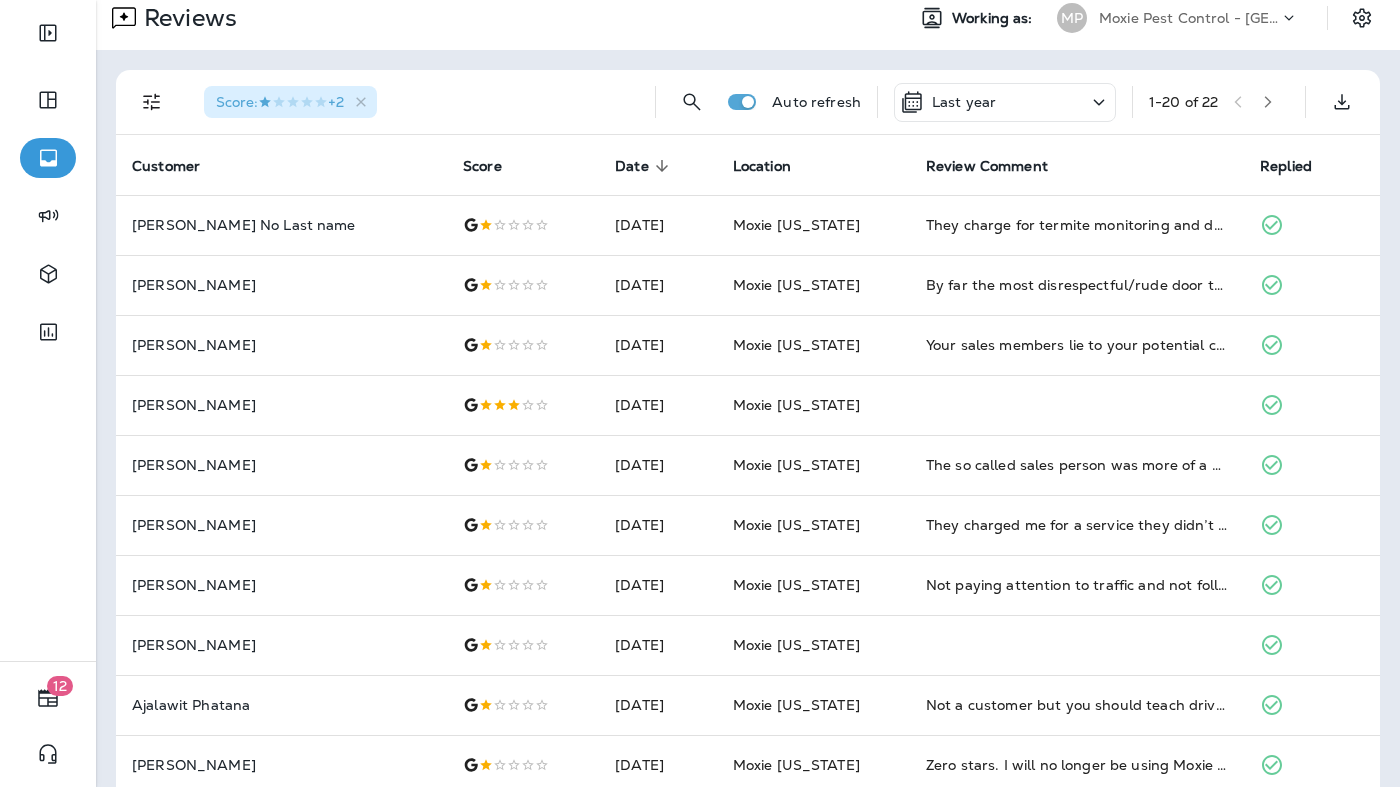 click on "Moxie Pest Control - [GEOGRAPHIC_DATA]" at bounding box center (1189, 18) 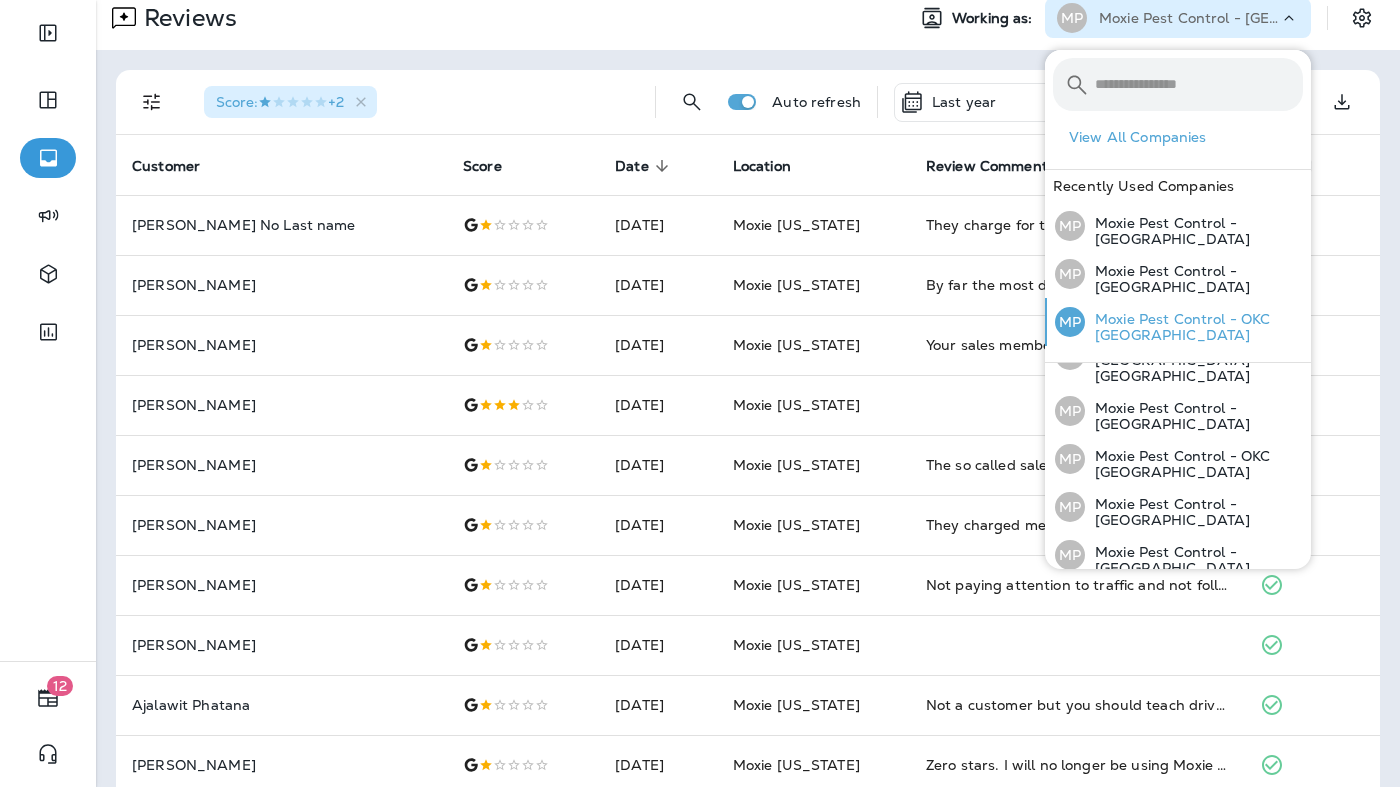 scroll, scrollTop: 223, scrollLeft: 0, axis: vertical 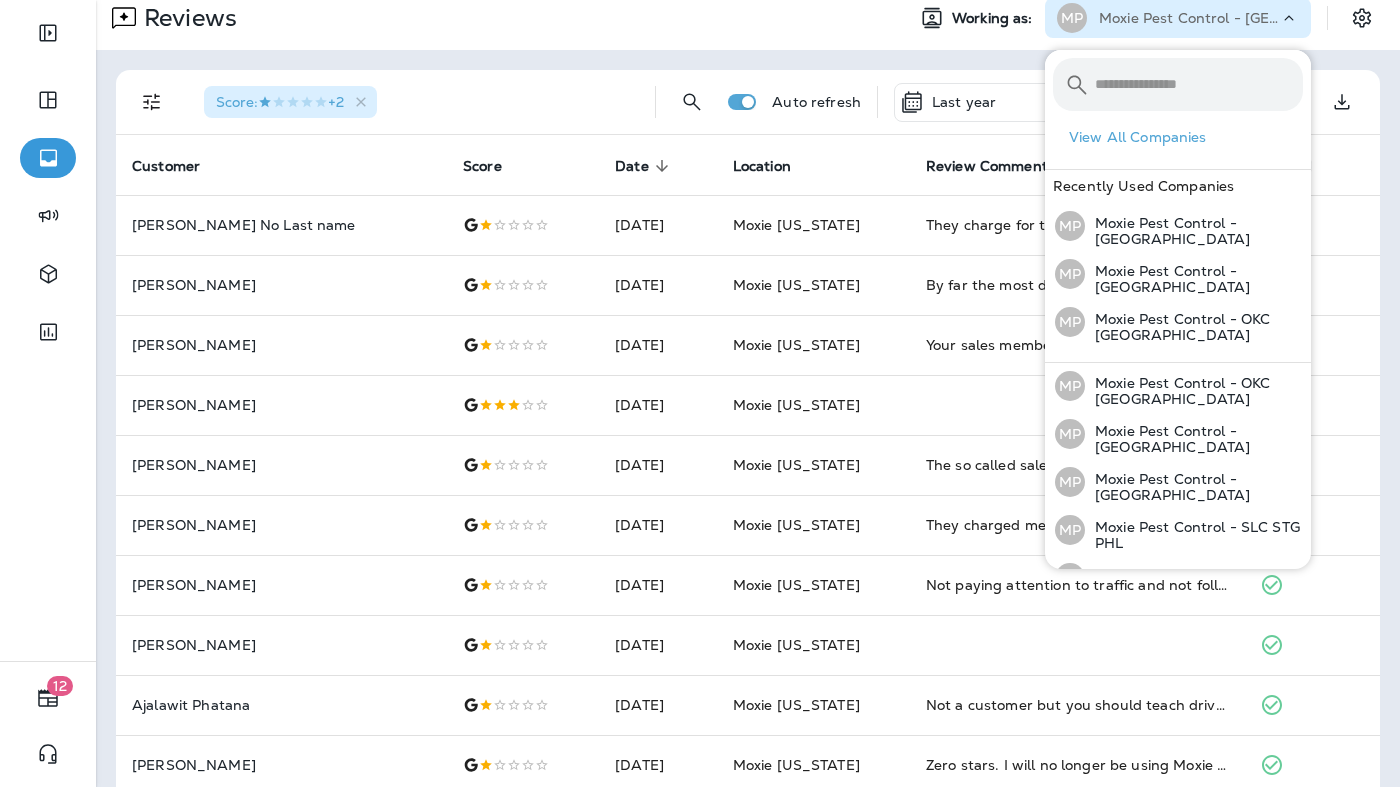 click on "Reviews Working as: MP Moxie Pest Control - Phoenix" at bounding box center (748, 18) 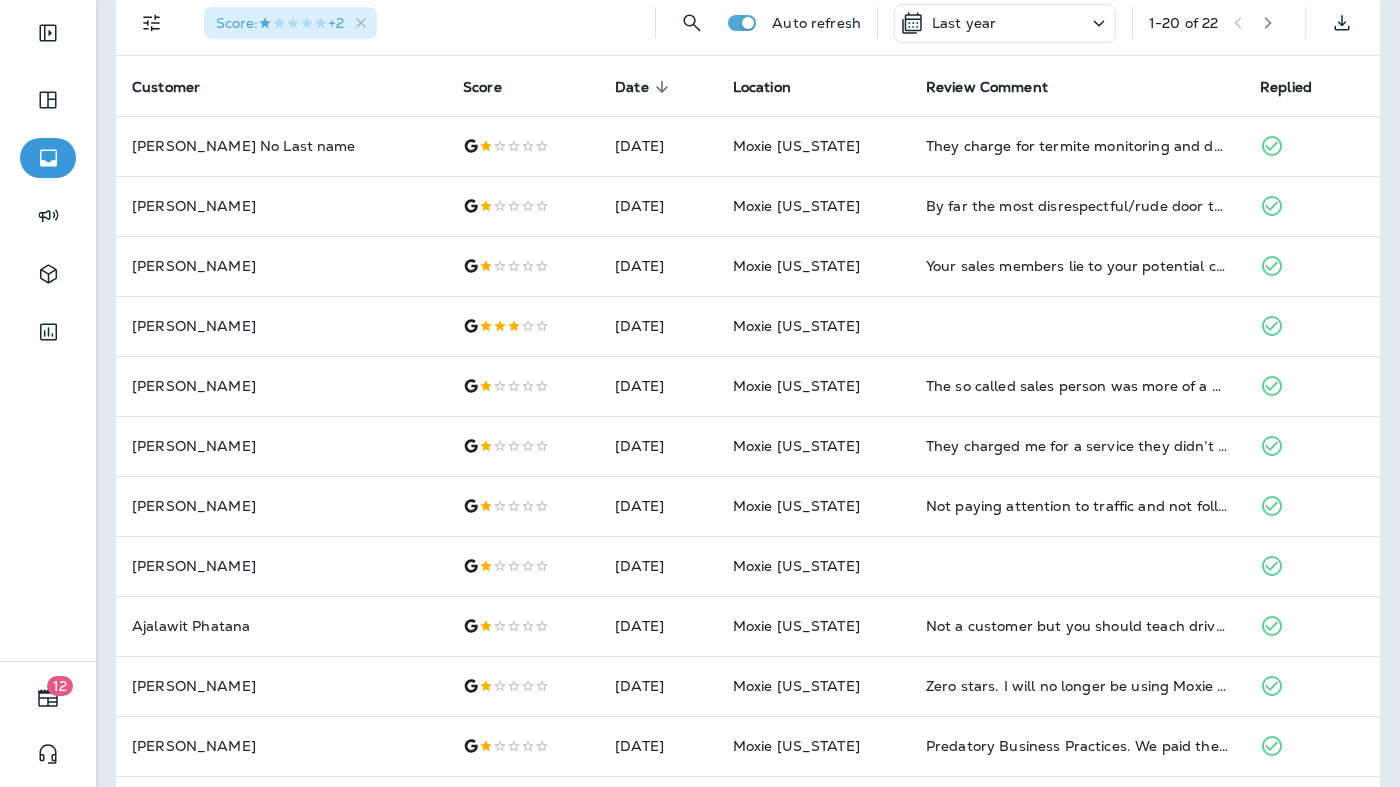 scroll, scrollTop: 0, scrollLeft: 0, axis: both 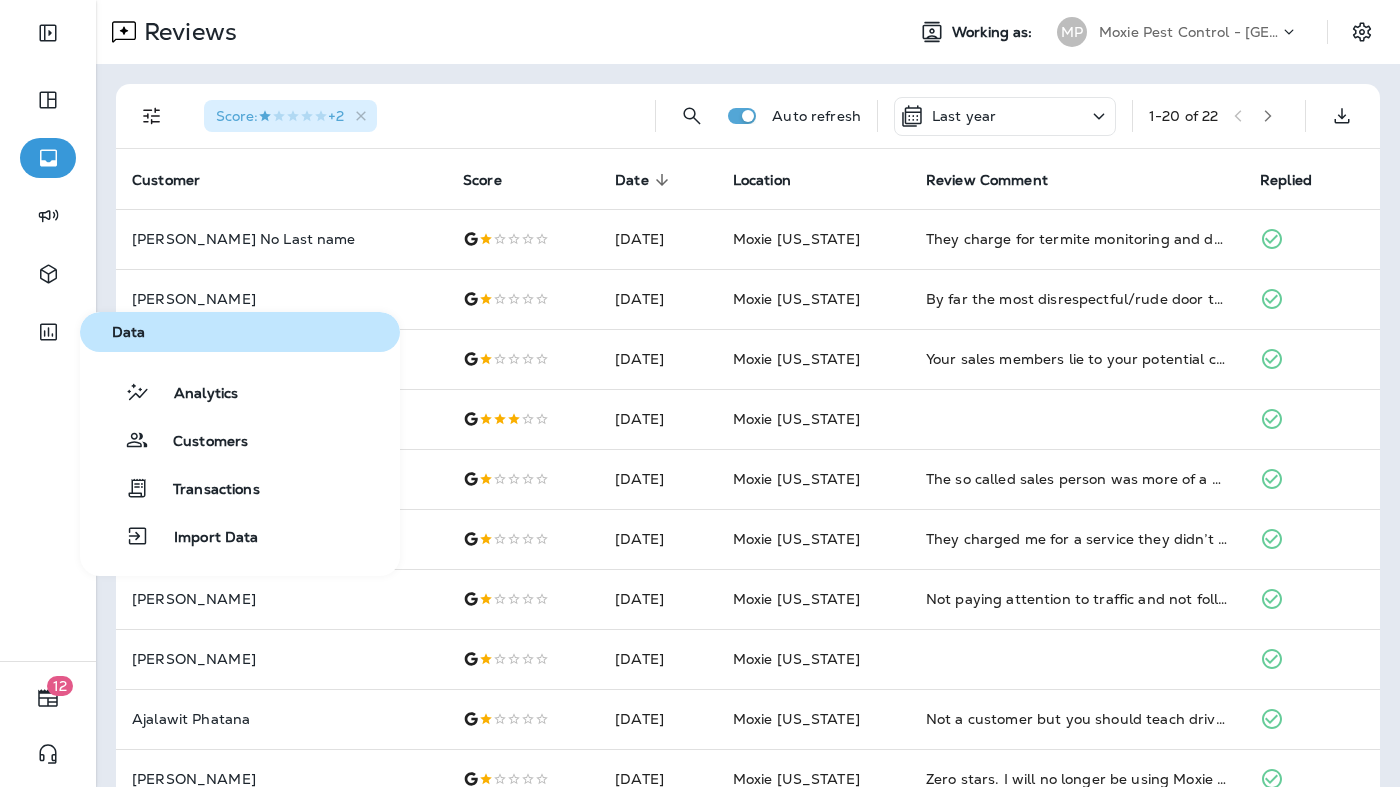 click on "Analytics Customers Transactions Import Data" at bounding box center [240, 464] 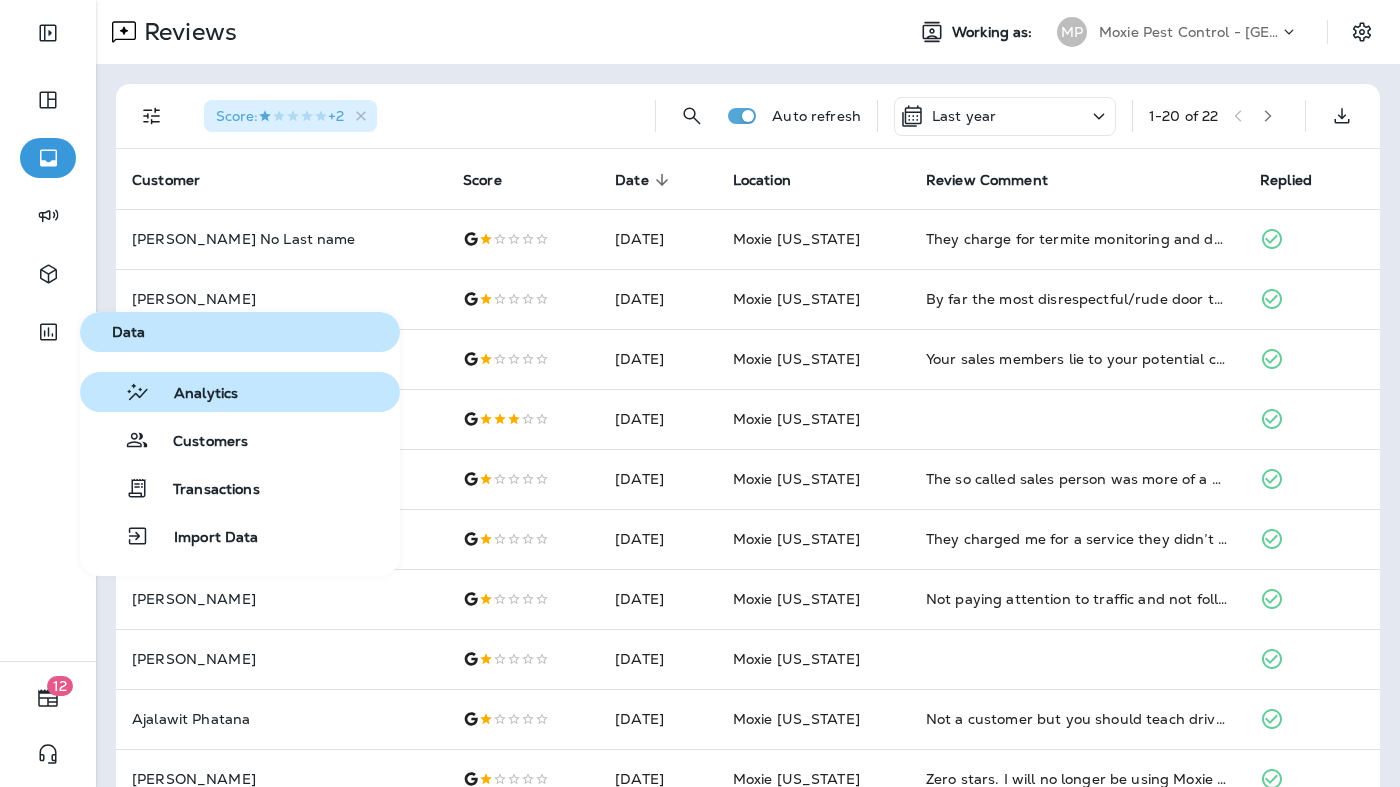 click on "Analytics" at bounding box center [240, 392] 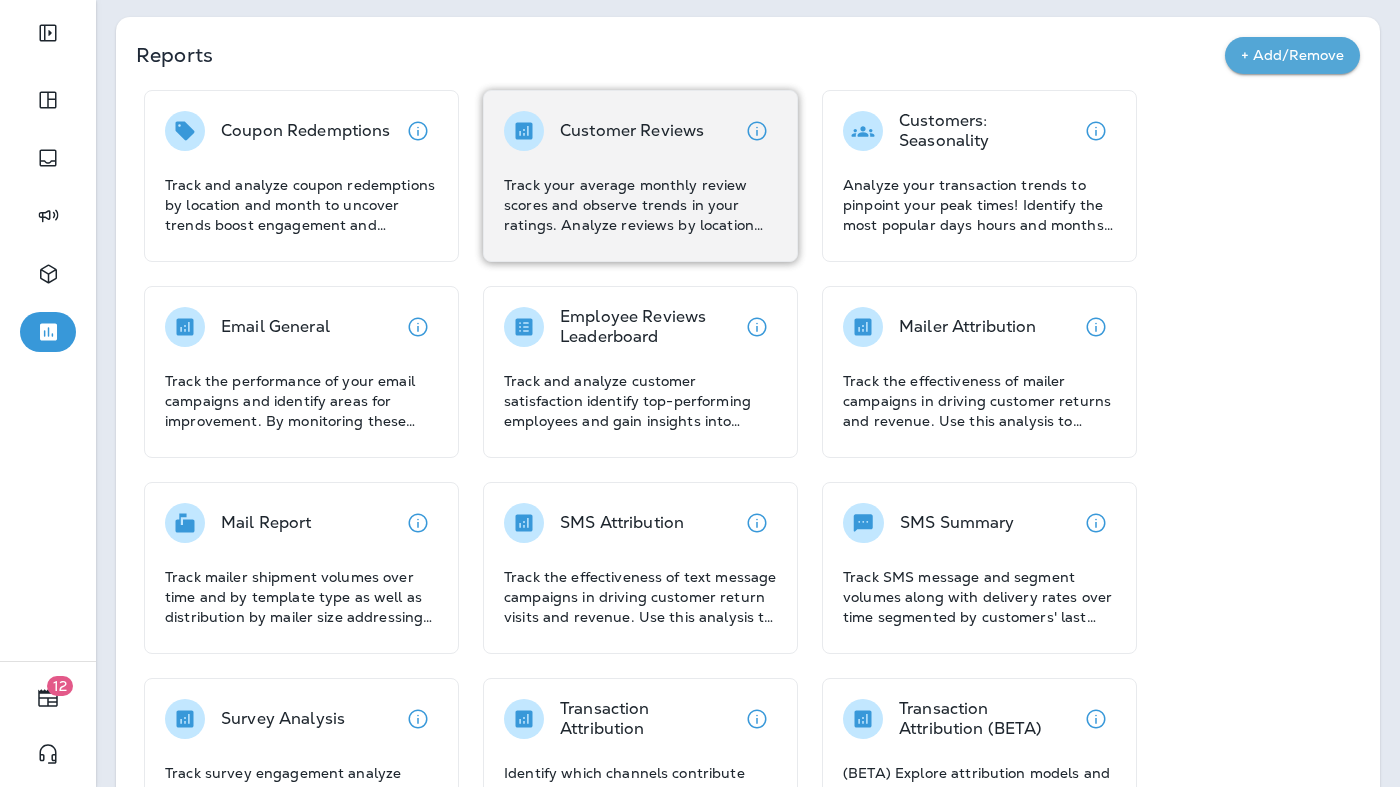 scroll, scrollTop: 28, scrollLeft: 0, axis: vertical 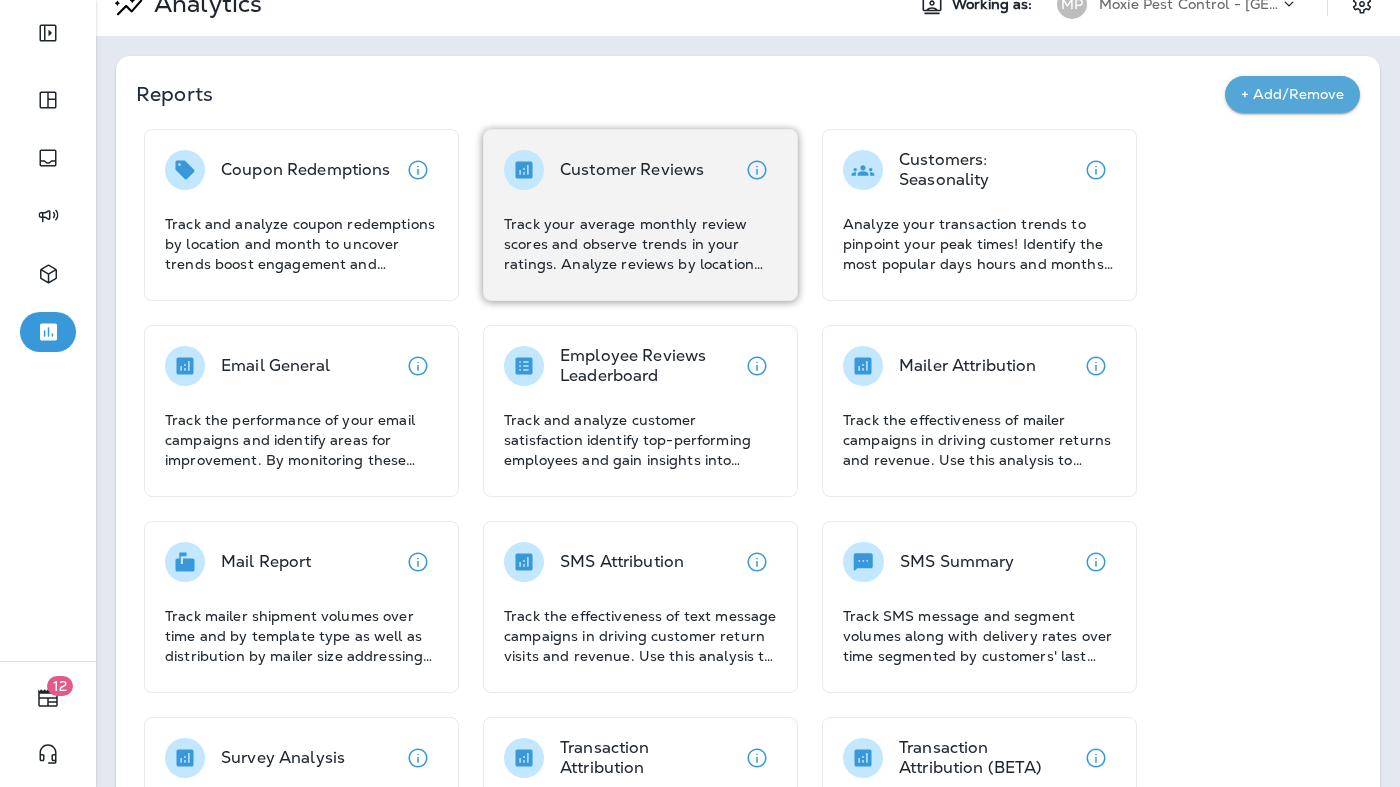 click on "Customer Reviews Track your average monthly review scores and observe trends in your ratings. Analyze reviews by location and view the average review score and the total number of reviews left each month. Use these insights to enhance customer satisfaction and improve your ratings." at bounding box center [640, 212] 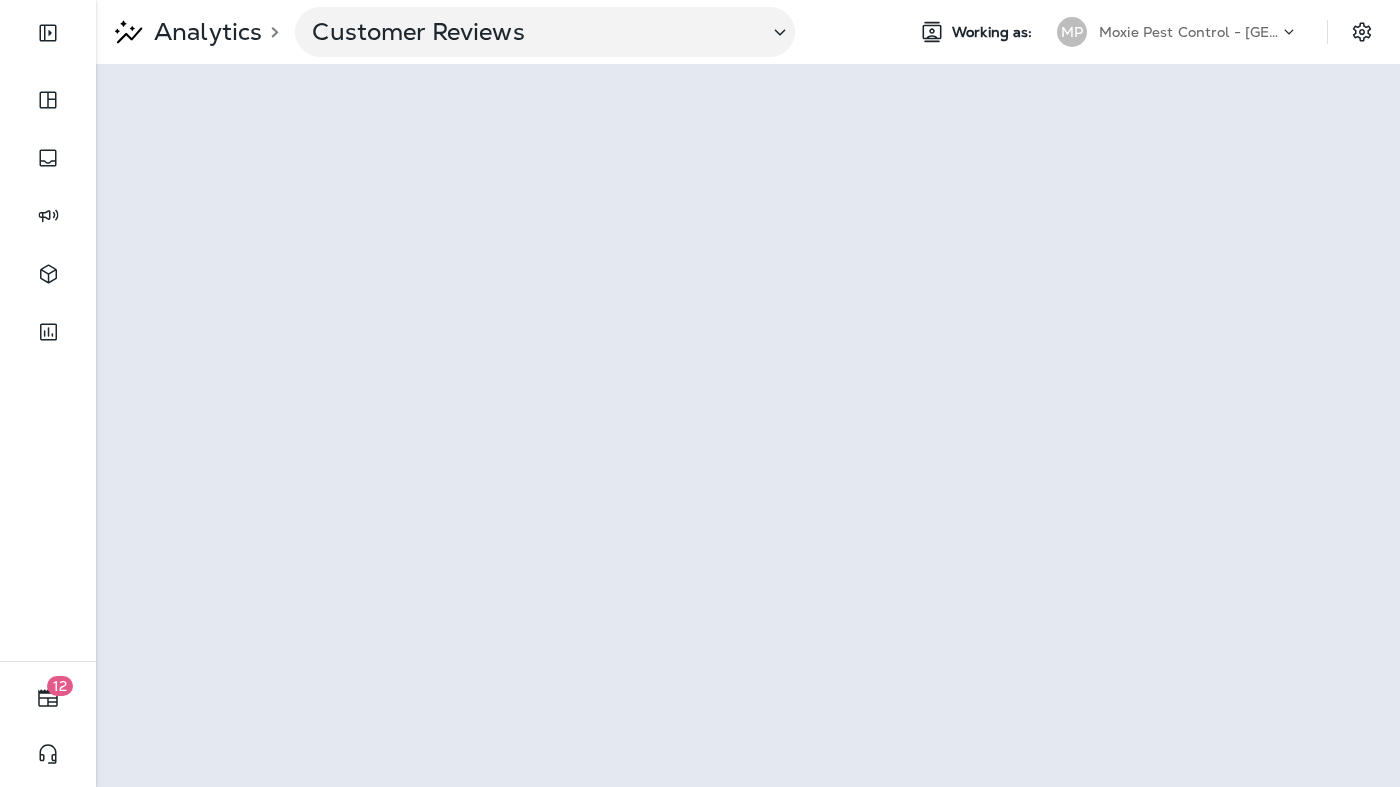 click on "Moxie Pest Control - [GEOGRAPHIC_DATA]" at bounding box center [1189, 32] 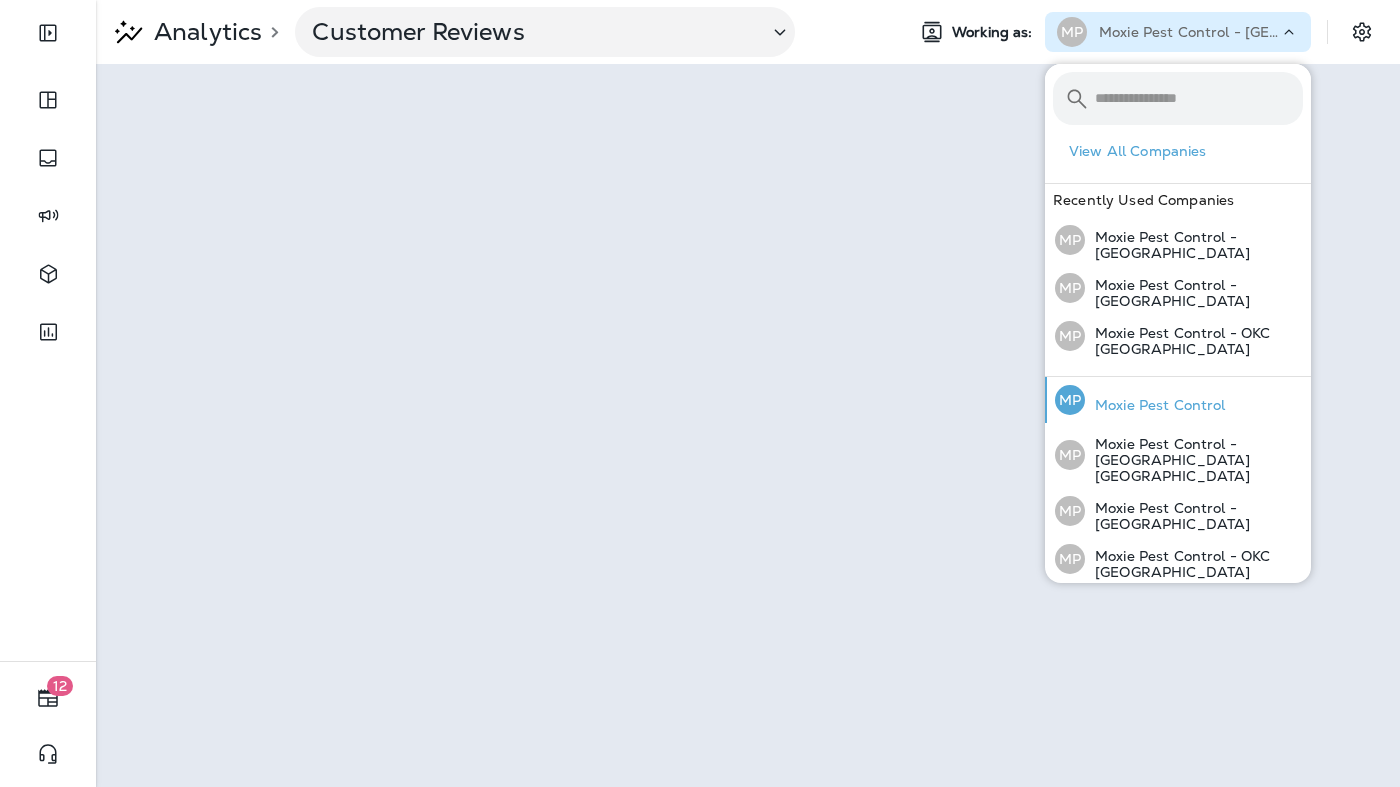 scroll, scrollTop: 66, scrollLeft: 0, axis: vertical 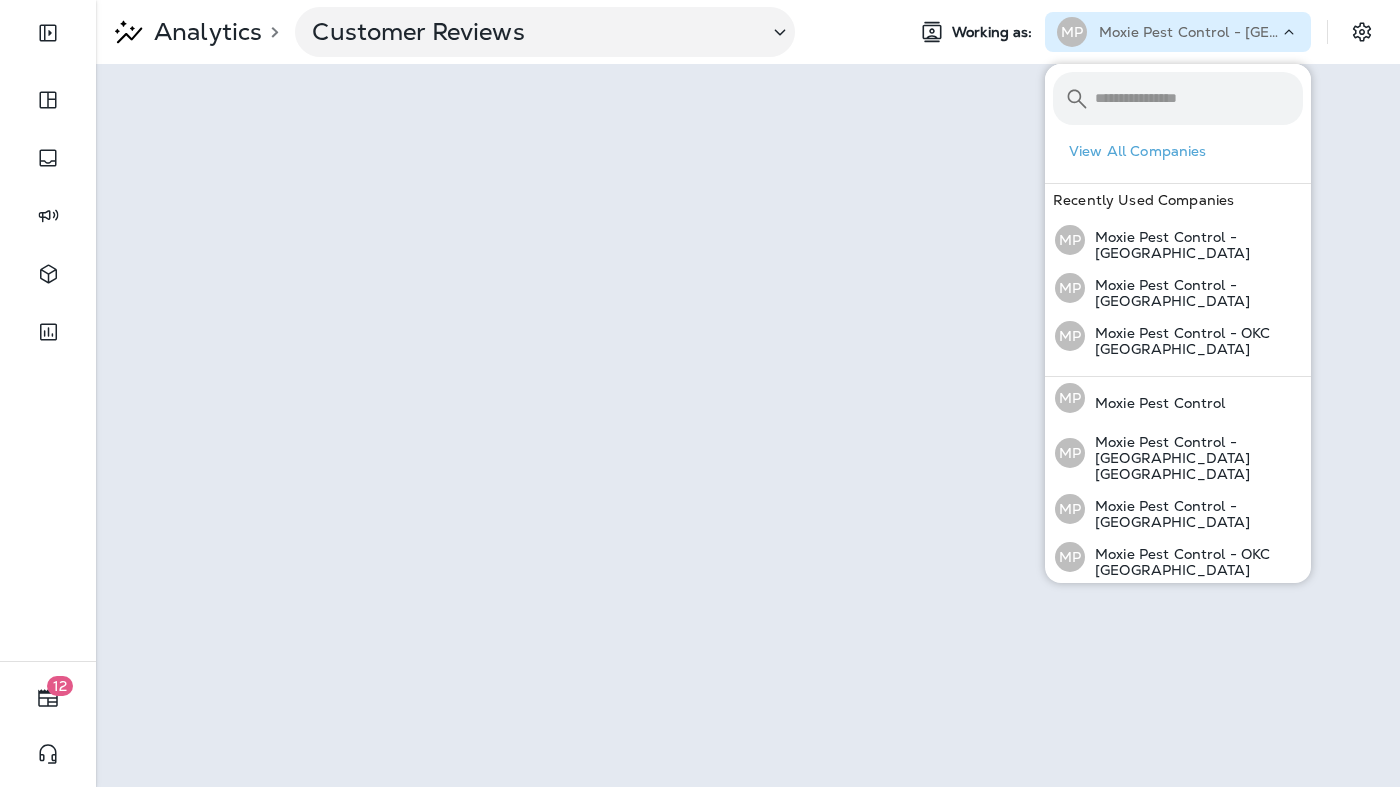 click 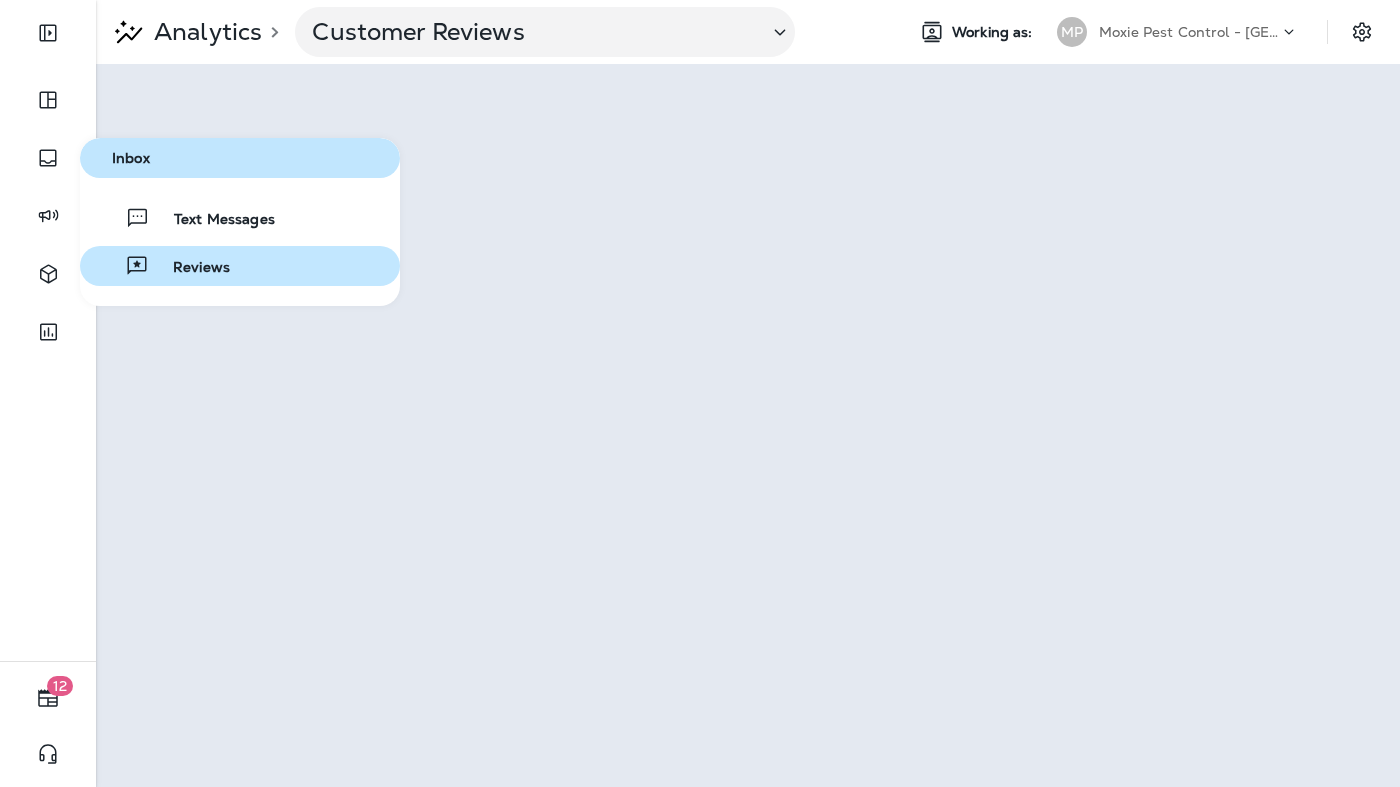 click on "Reviews" at bounding box center (189, 268) 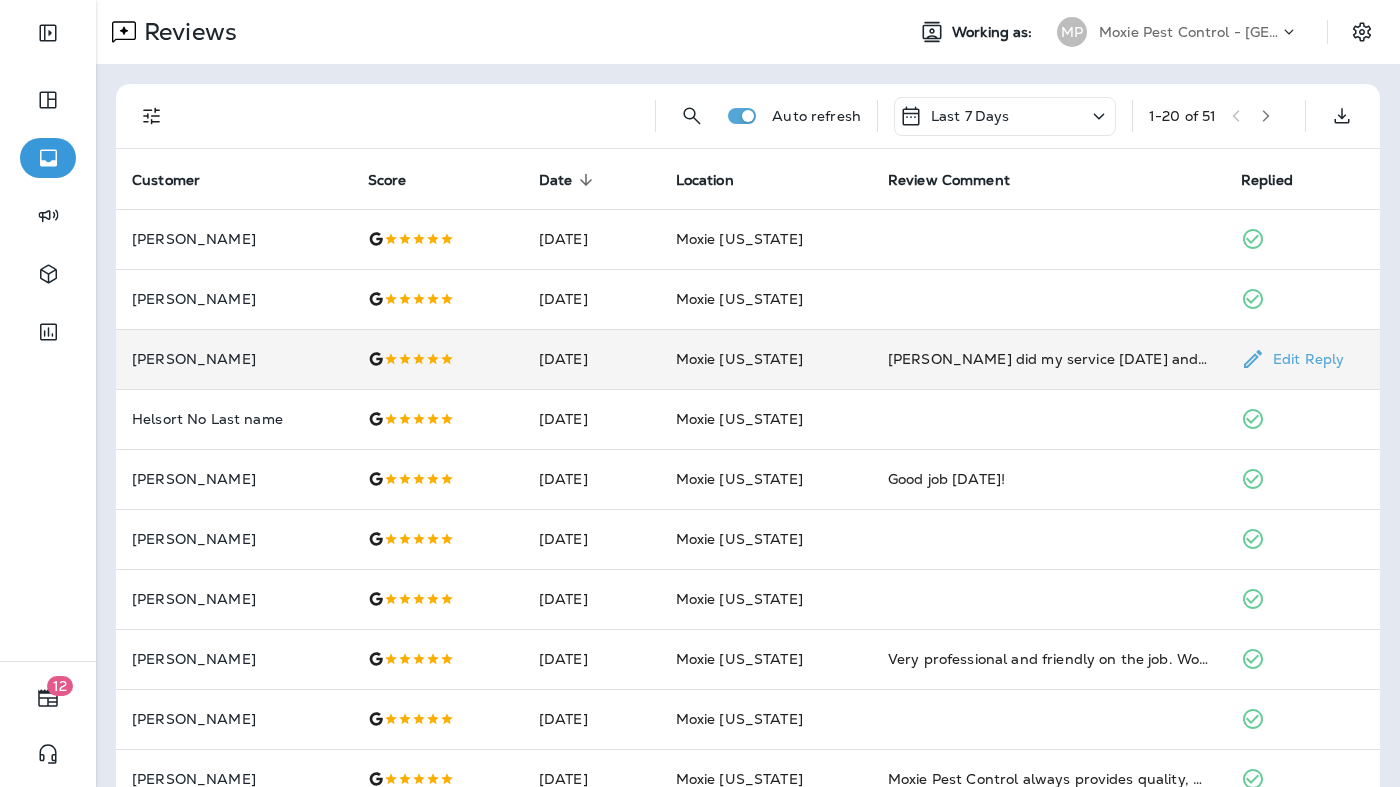 click on "Brandon did my service today and did an excellent job. He was knowledgeable about this work and answered all of my questions. He was very nice as well." at bounding box center [1048, 359] 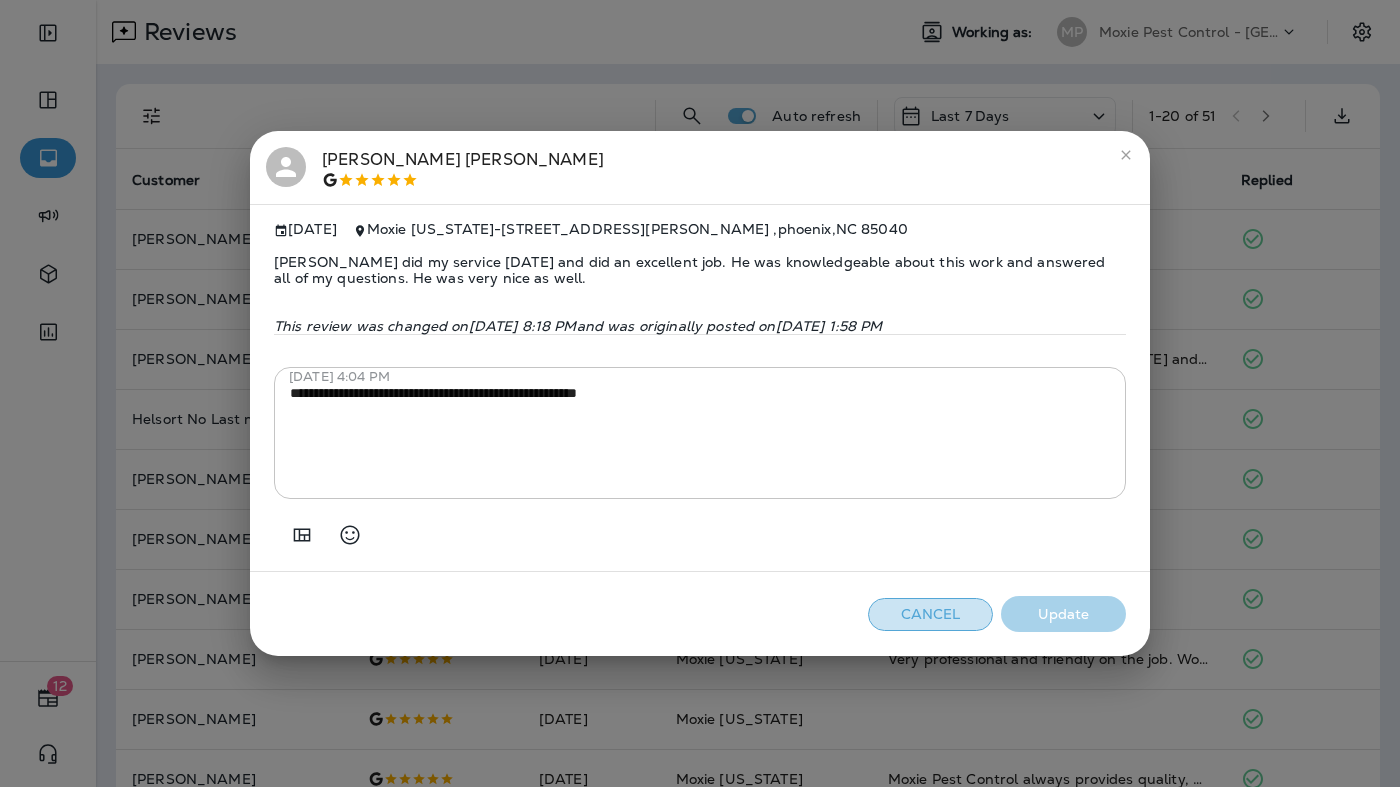 click on "Cancel" at bounding box center (930, 614) 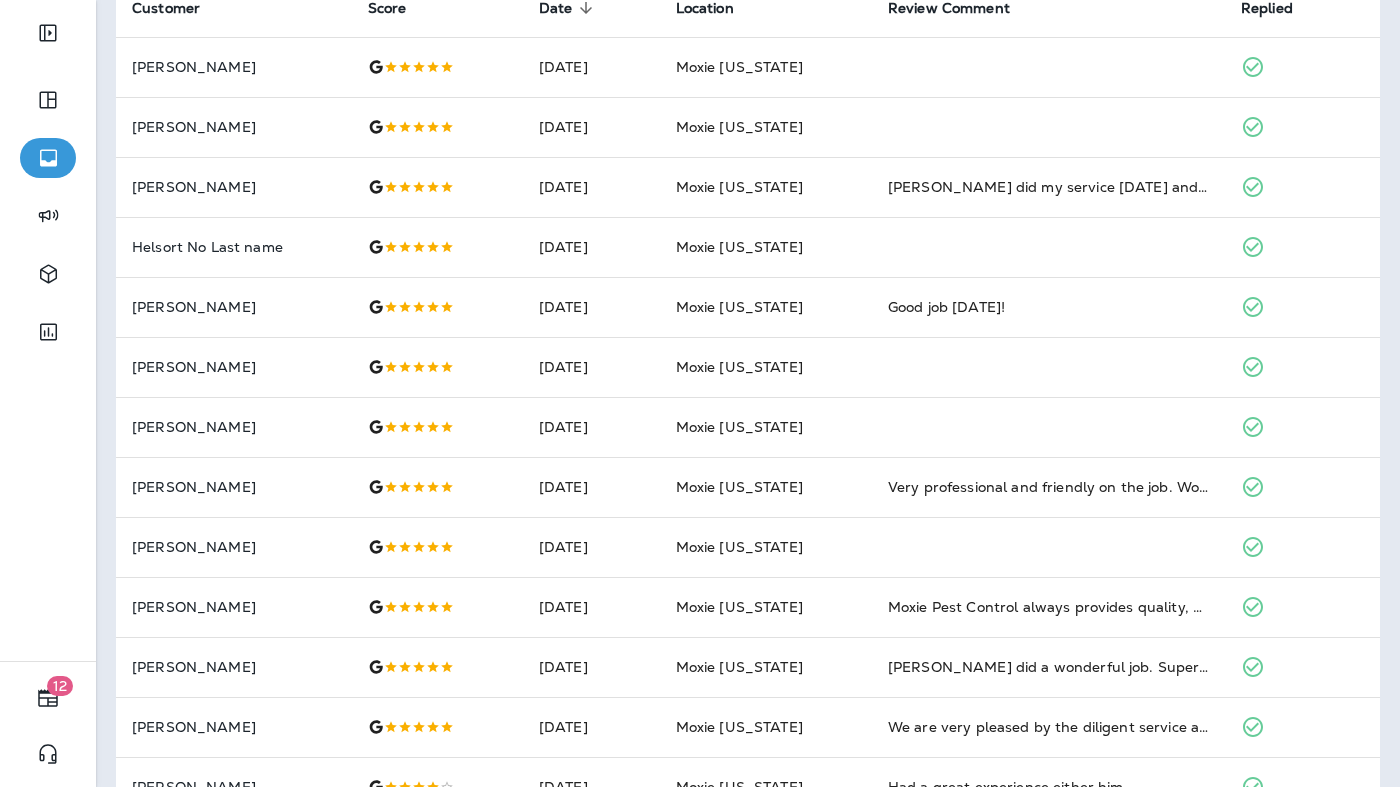 scroll, scrollTop: 181, scrollLeft: 0, axis: vertical 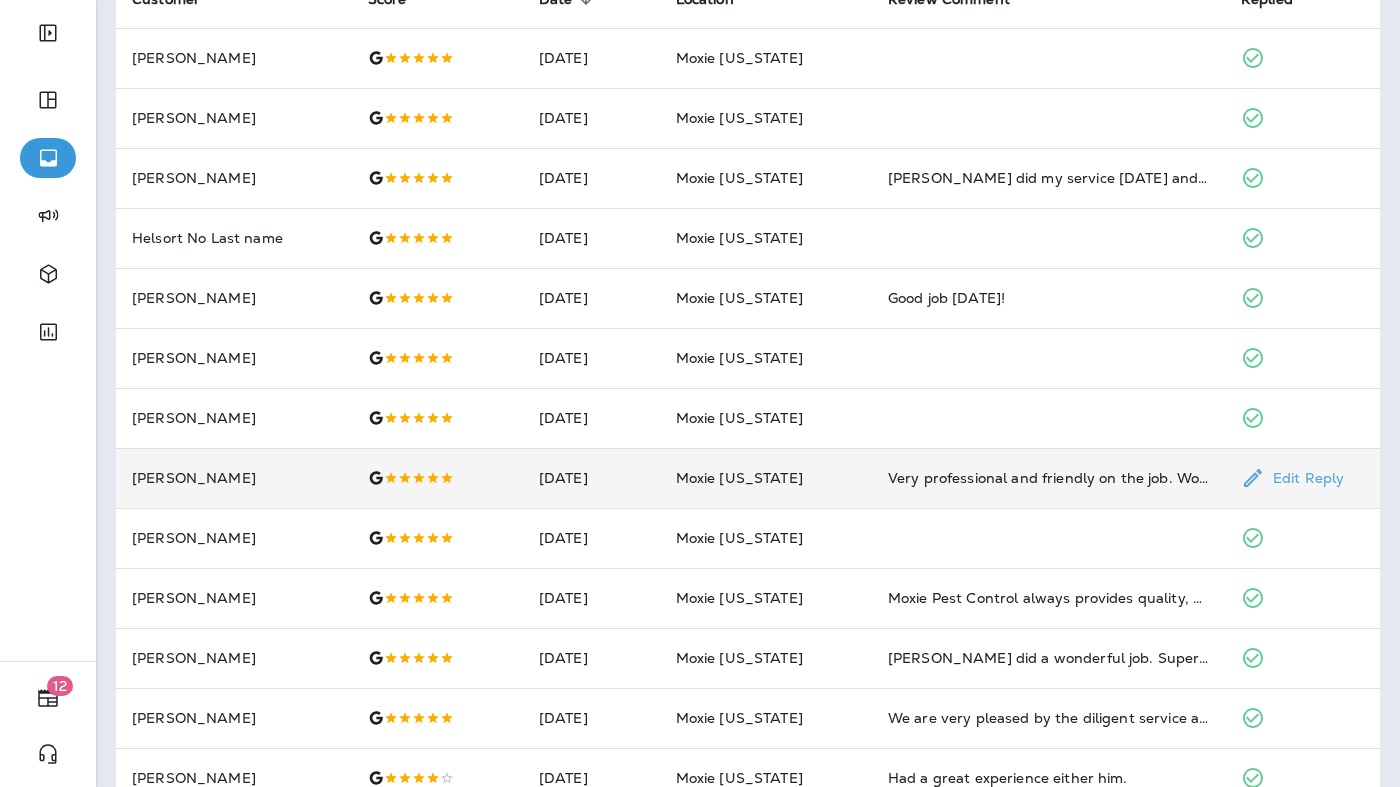 click on "Moxie Arizona" at bounding box center [766, 478] 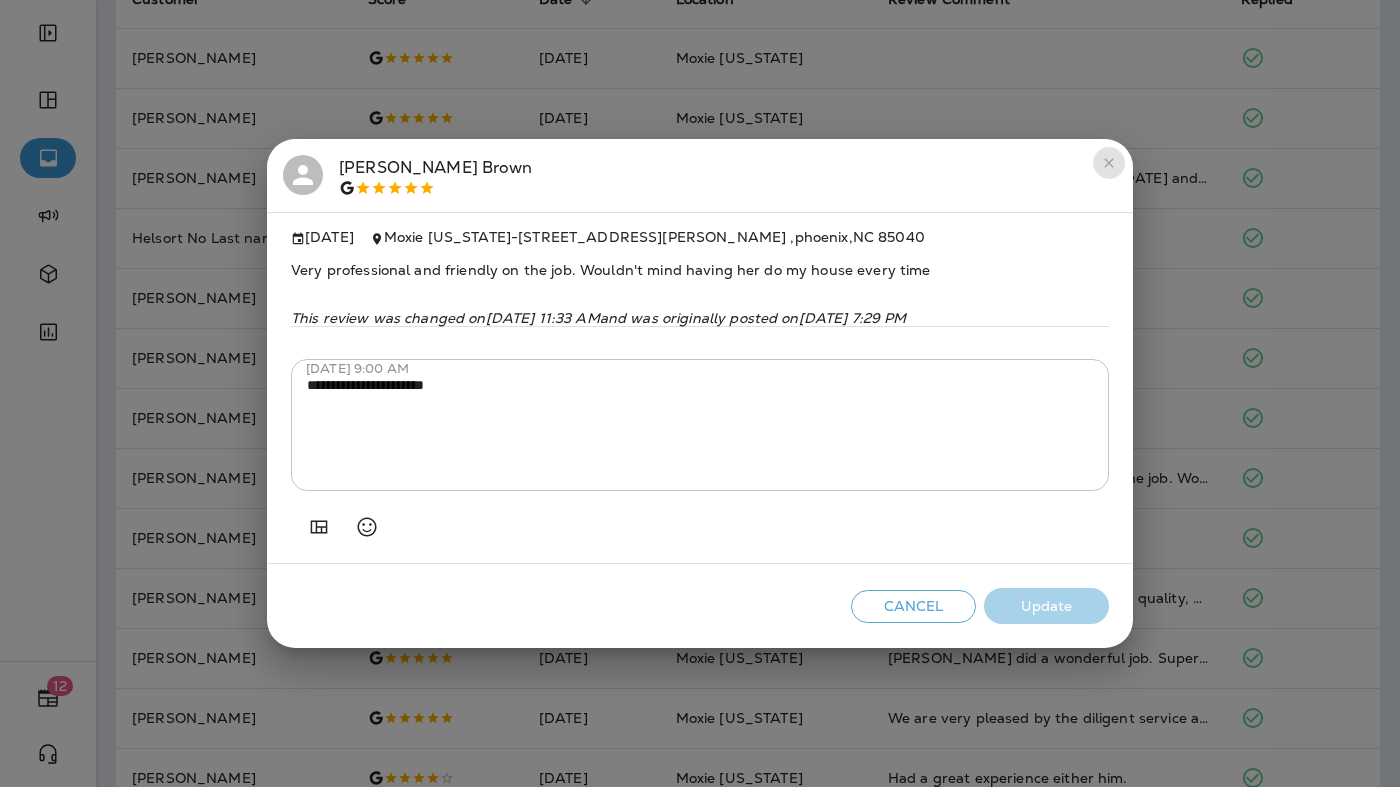 click 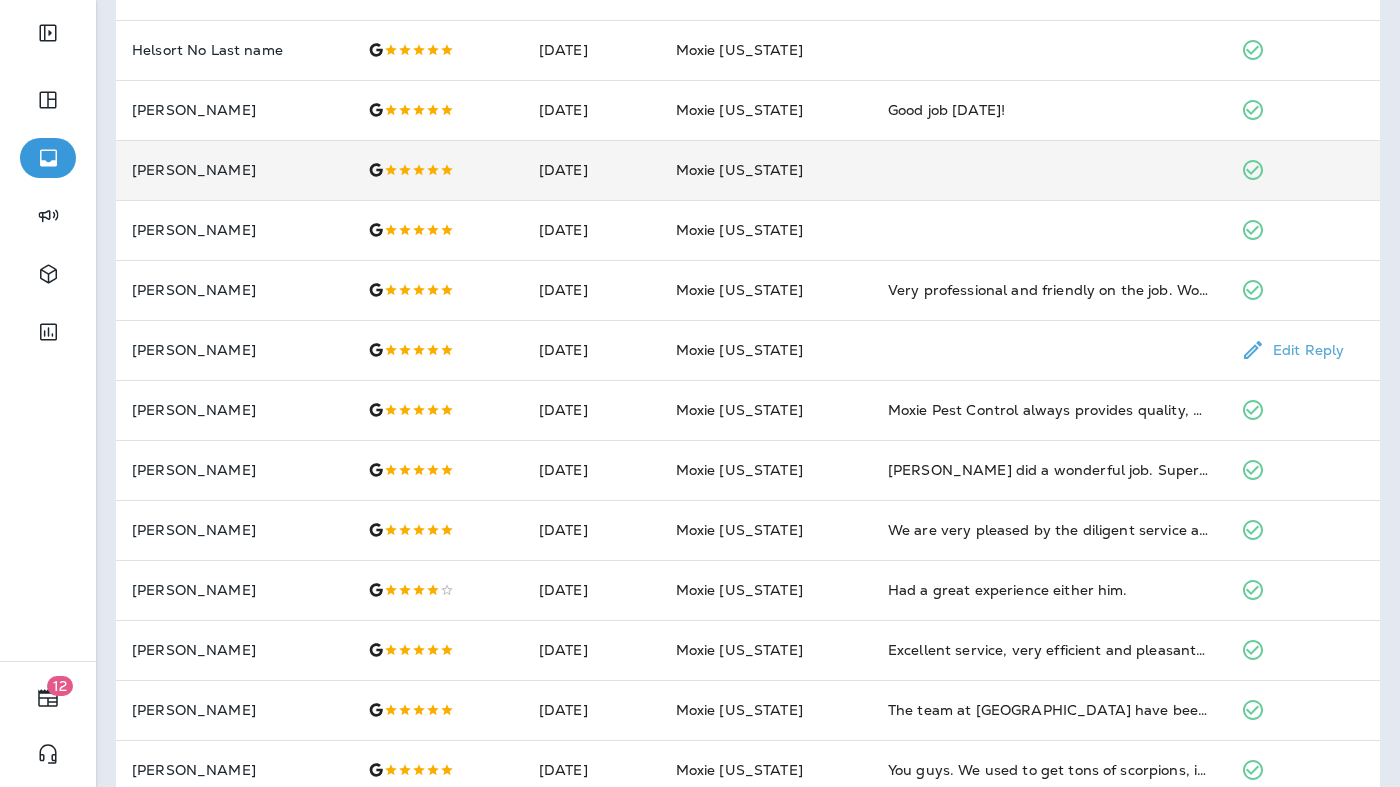 scroll, scrollTop: 0, scrollLeft: 0, axis: both 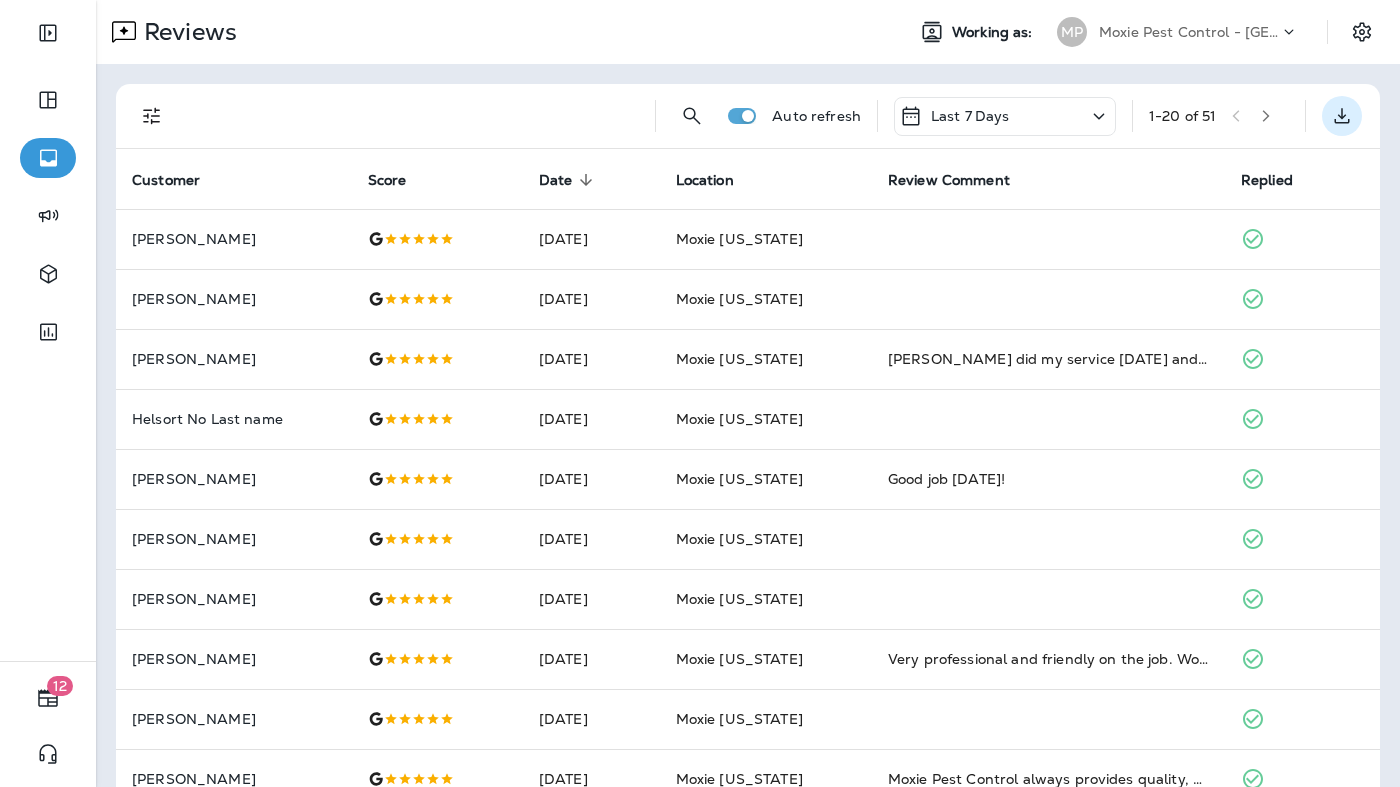 click at bounding box center (1342, 116) 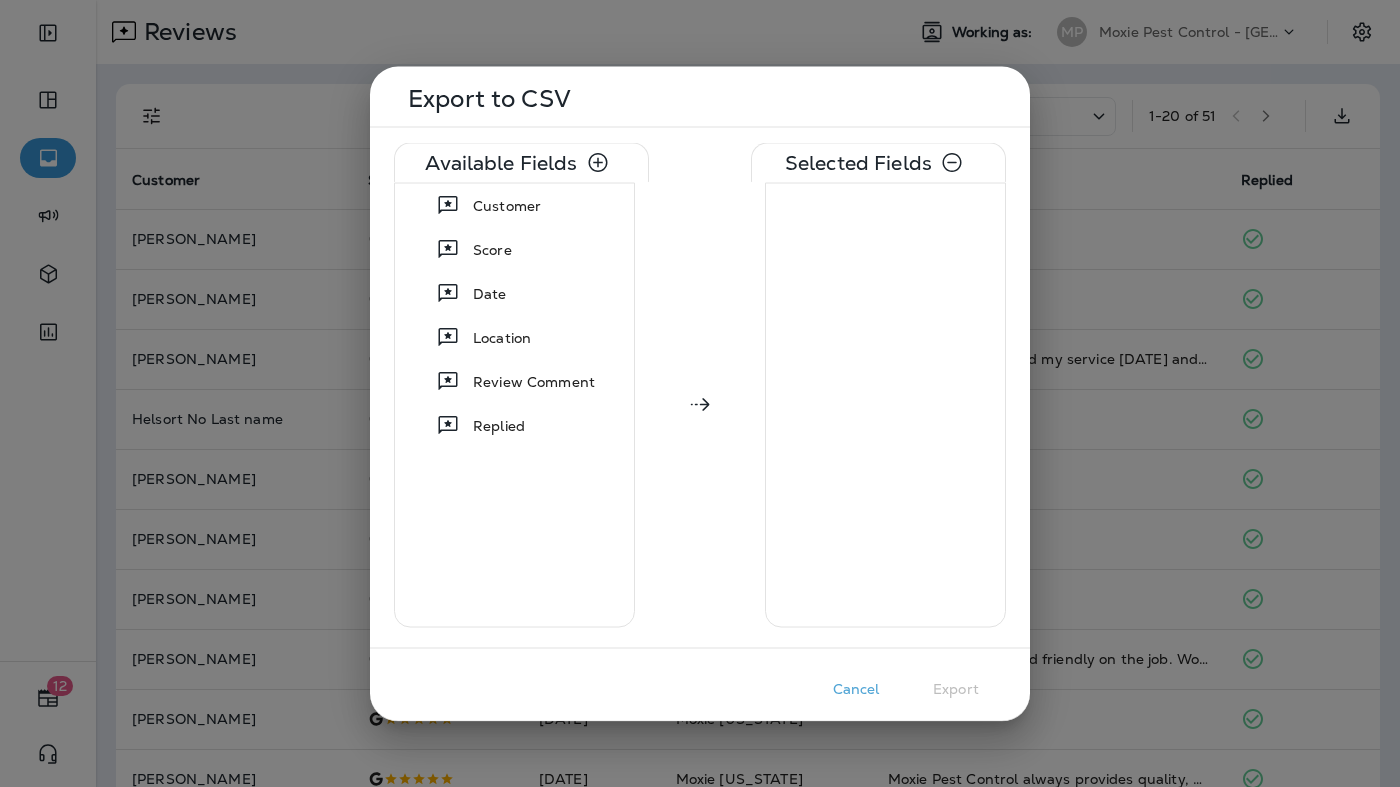 click 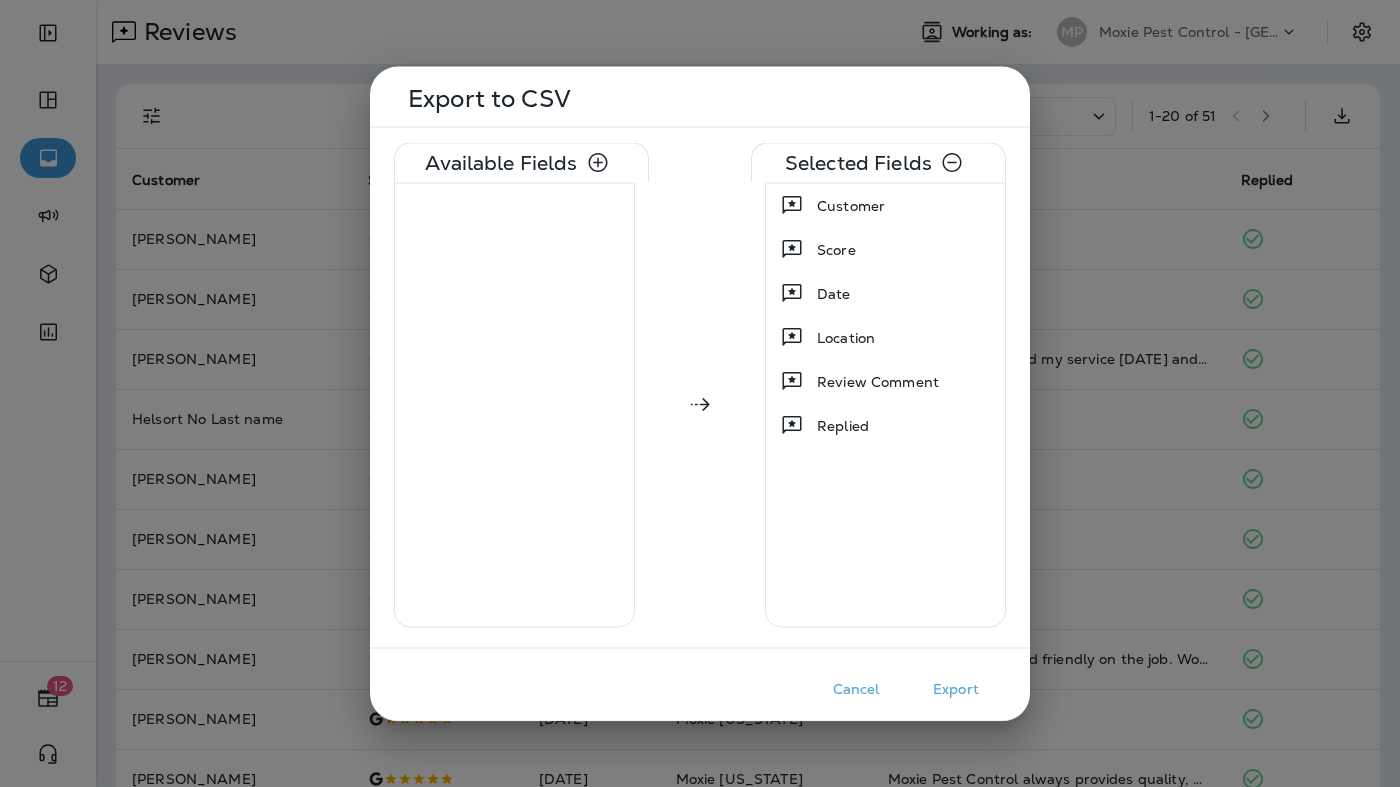 click on "Cancel" at bounding box center (856, 688) 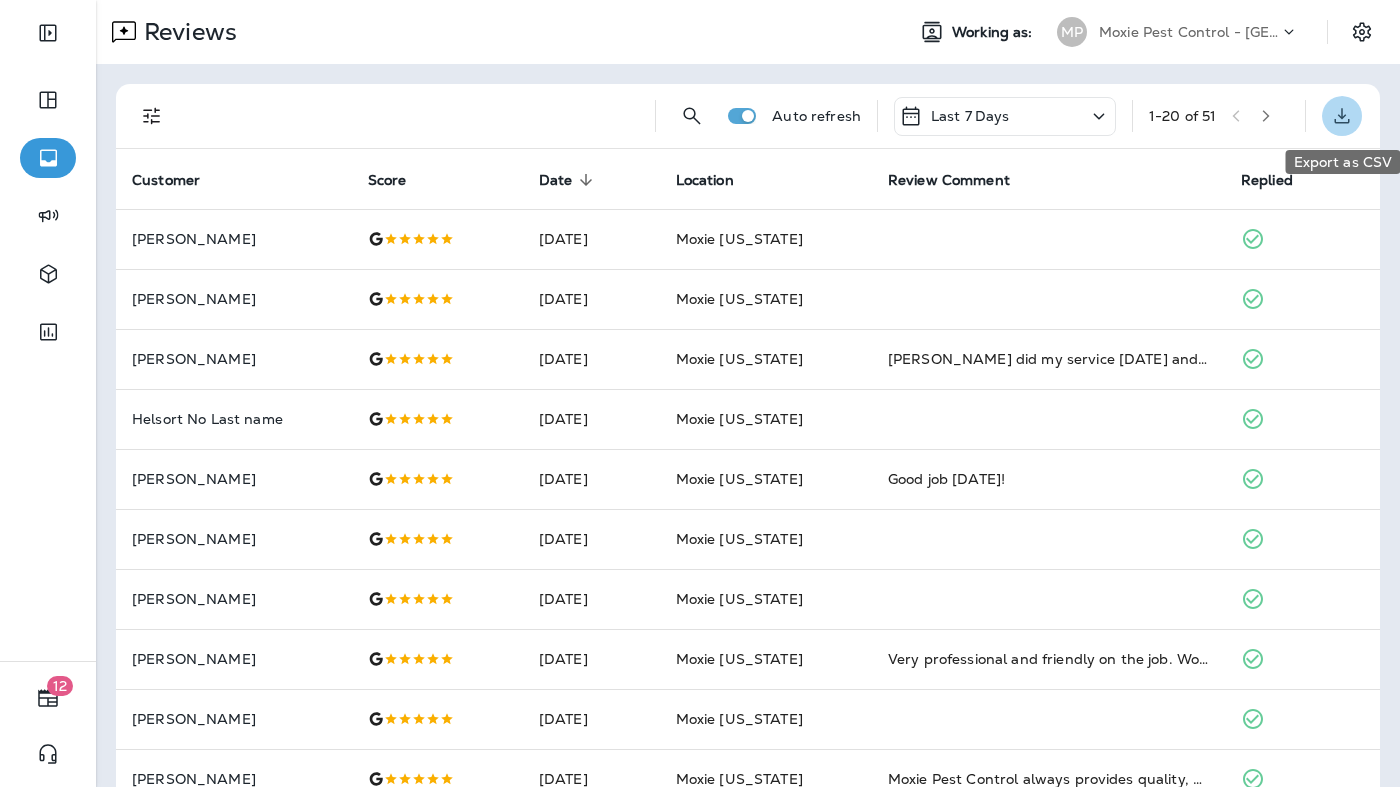 click 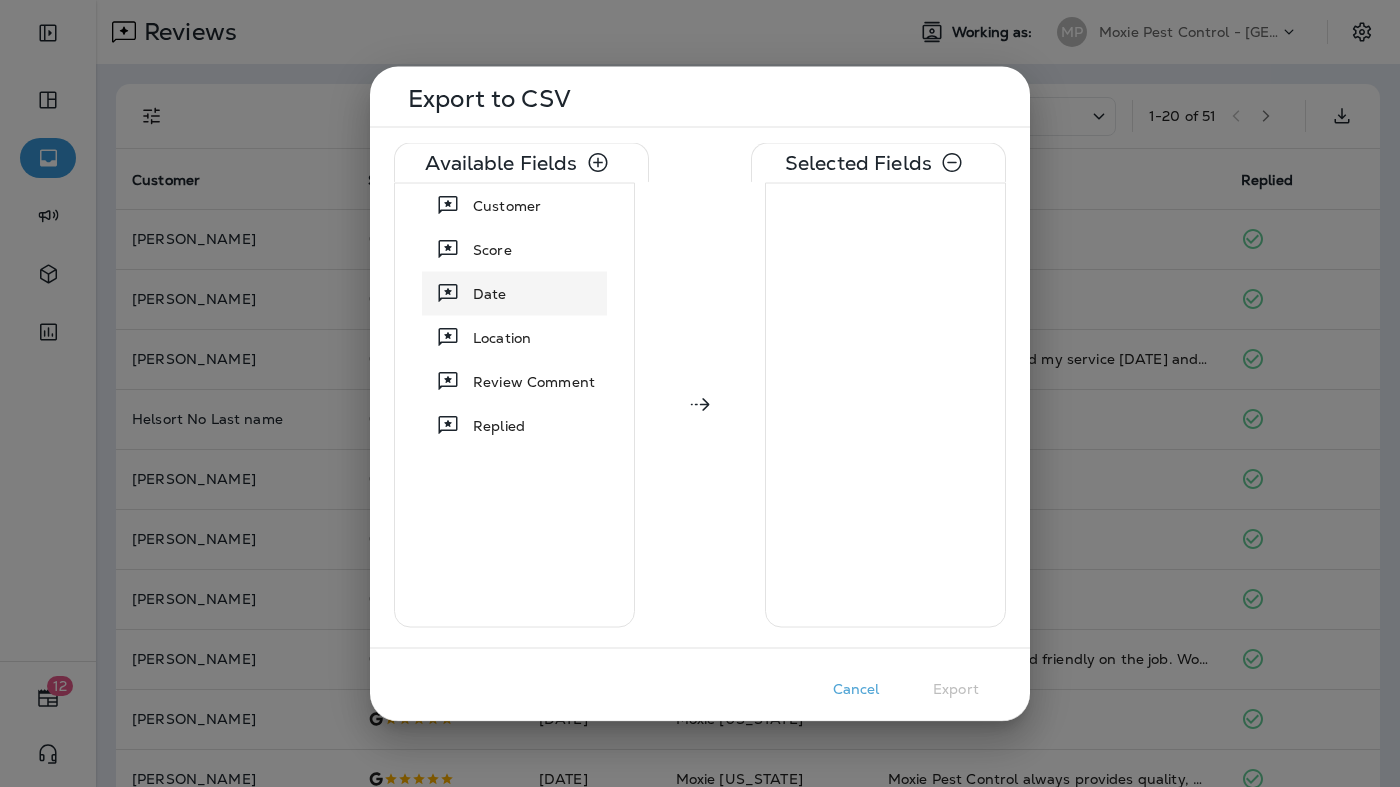 click 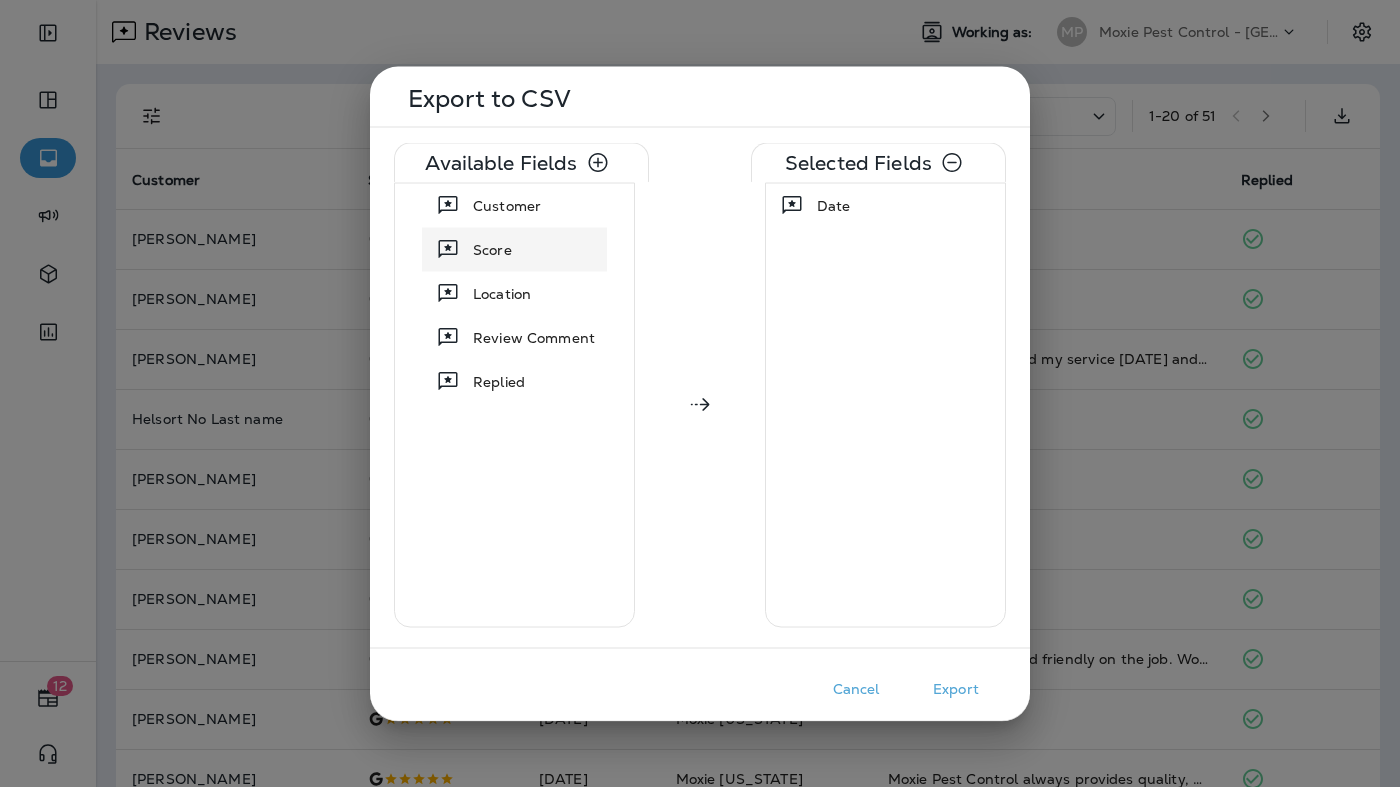 click at bounding box center [445, 249] 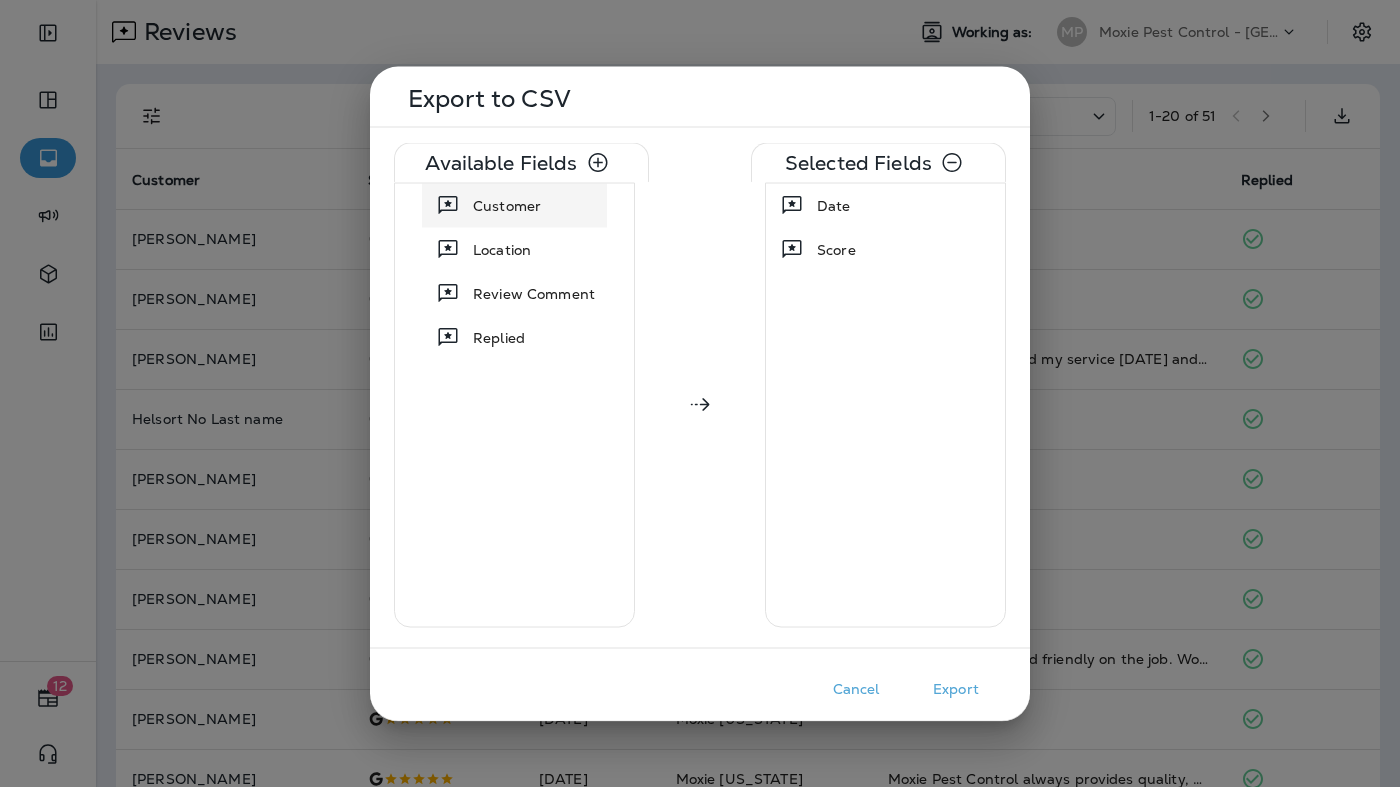 click 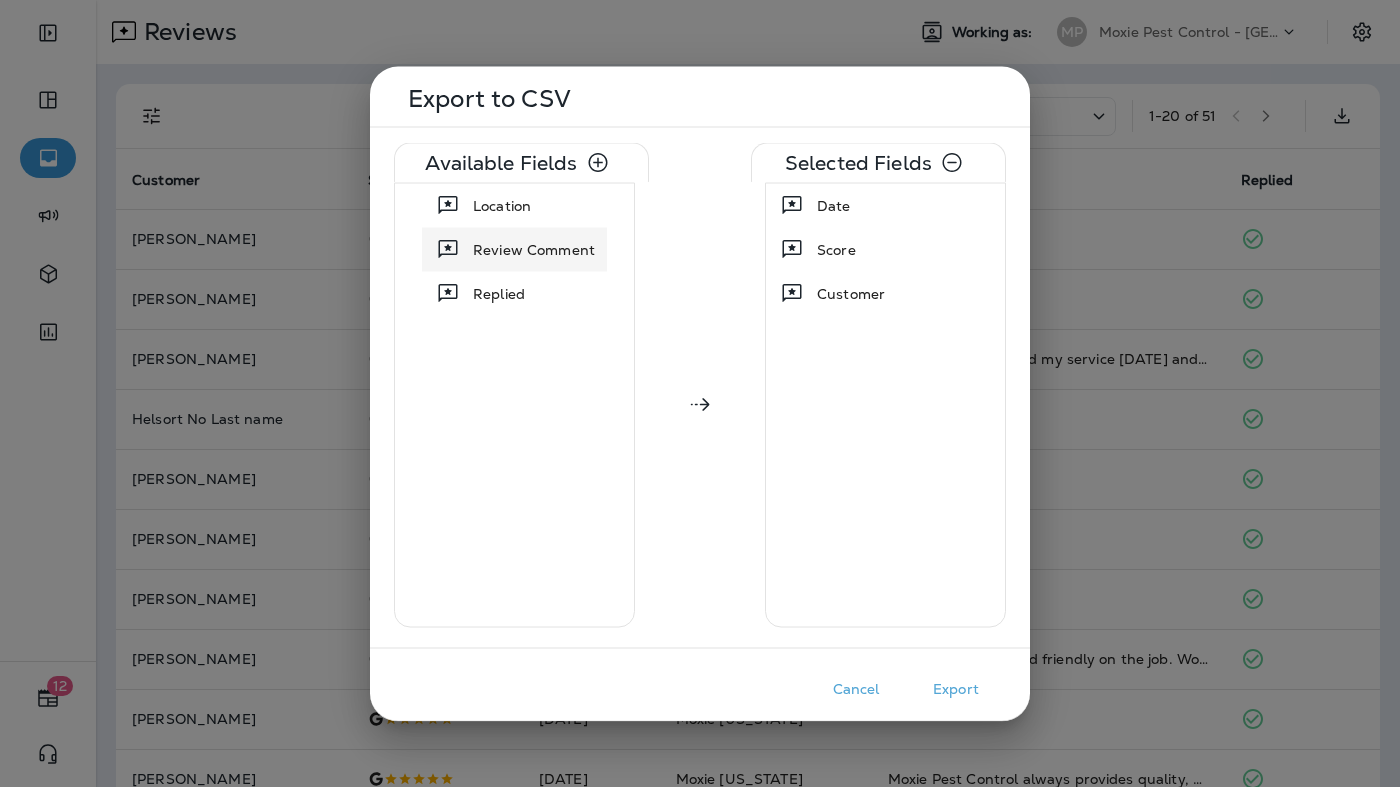 click 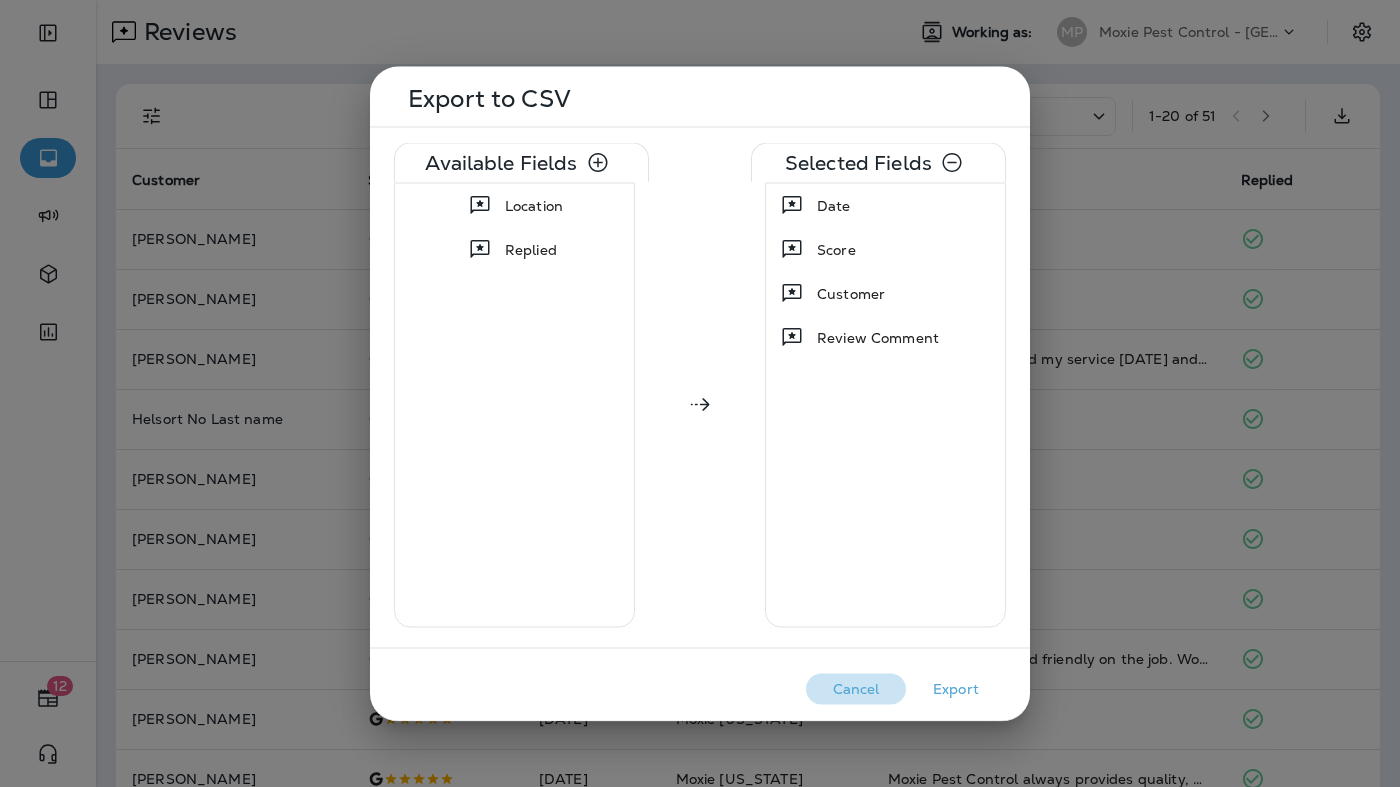 click on "Cancel" at bounding box center (856, 688) 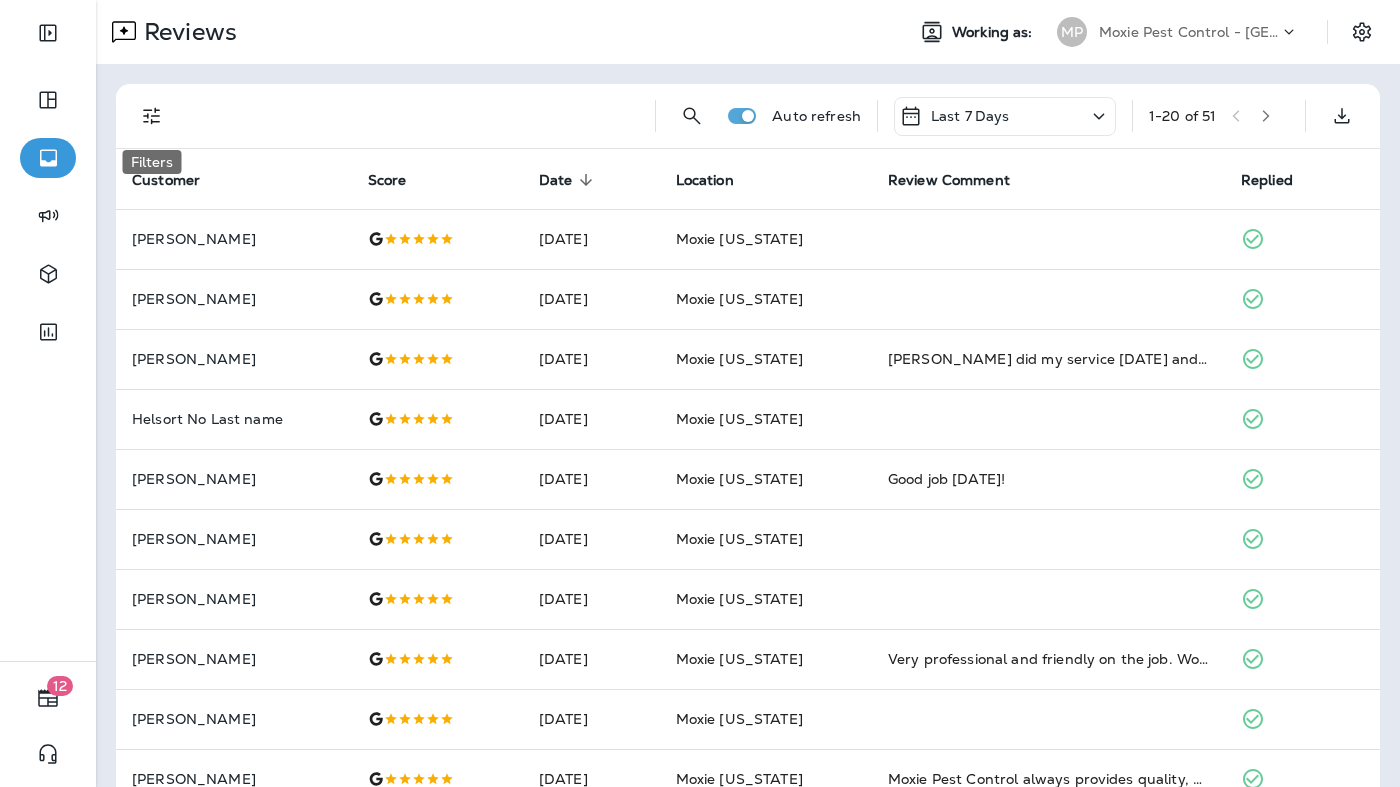 click 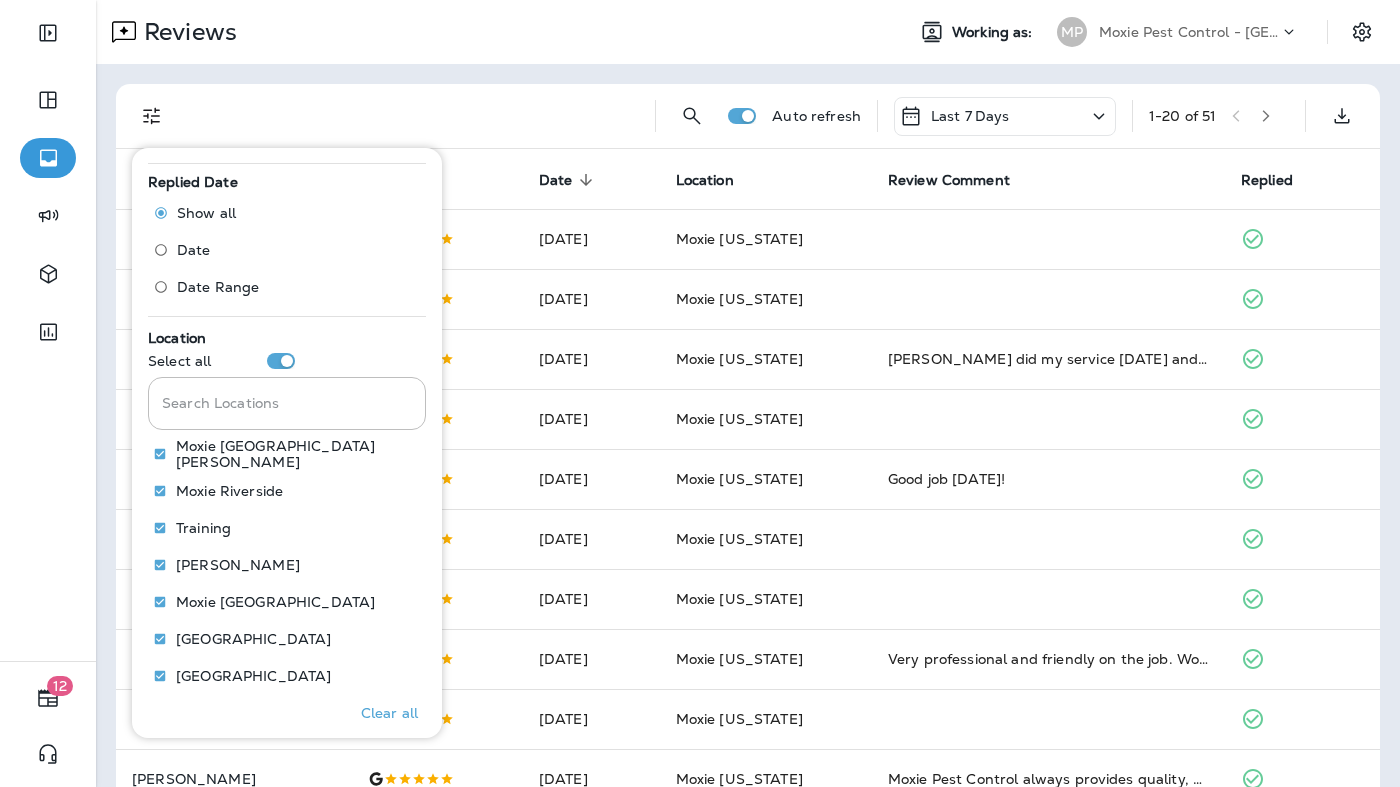 scroll, scrollTop: 837, scrollLeft: 0, axis: vertical 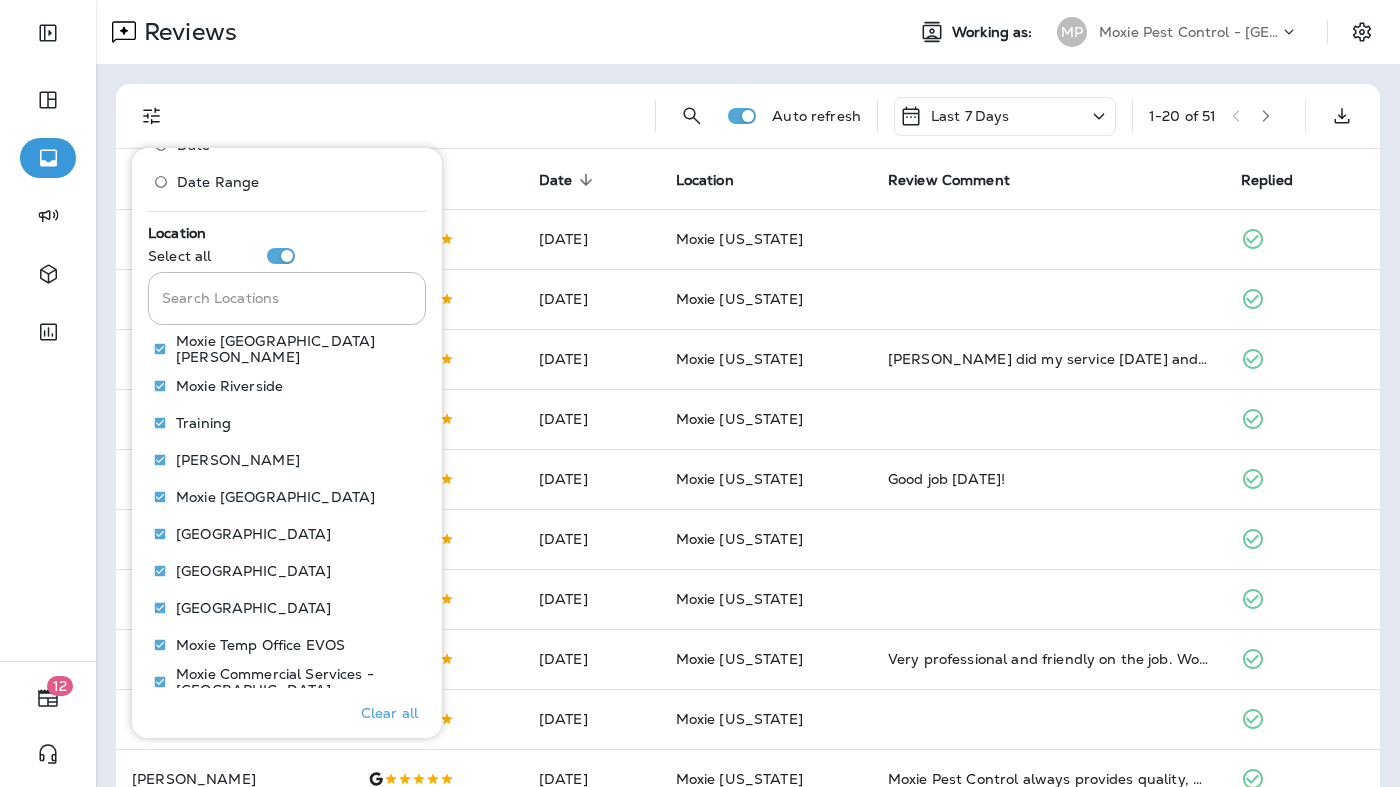 click at bounding box center [413, 116] 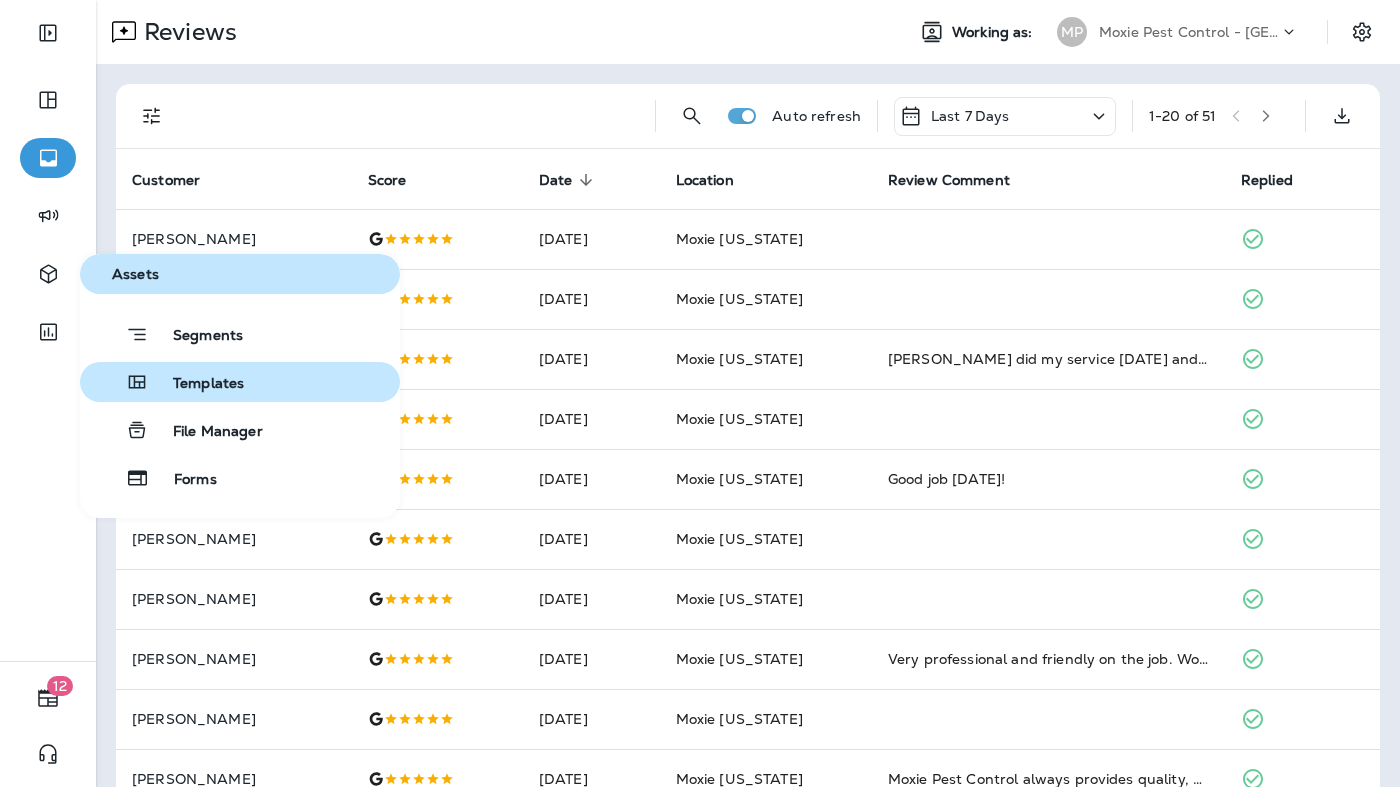 click on "Templates" at bounding box center (196, 384) 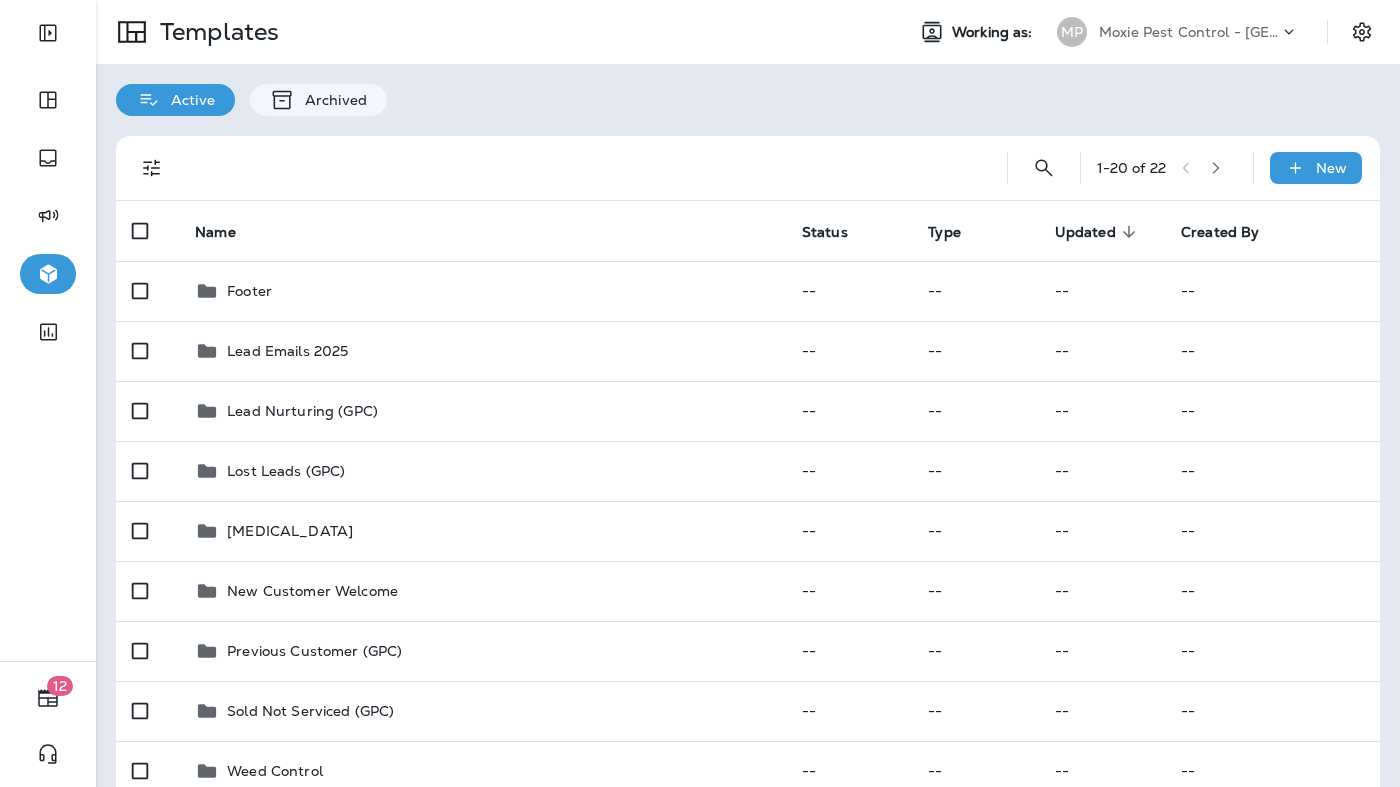 click on "Moxie Pest Control - [GEOGRAPHIC_DATA]" at bounding box center [1189, 32] 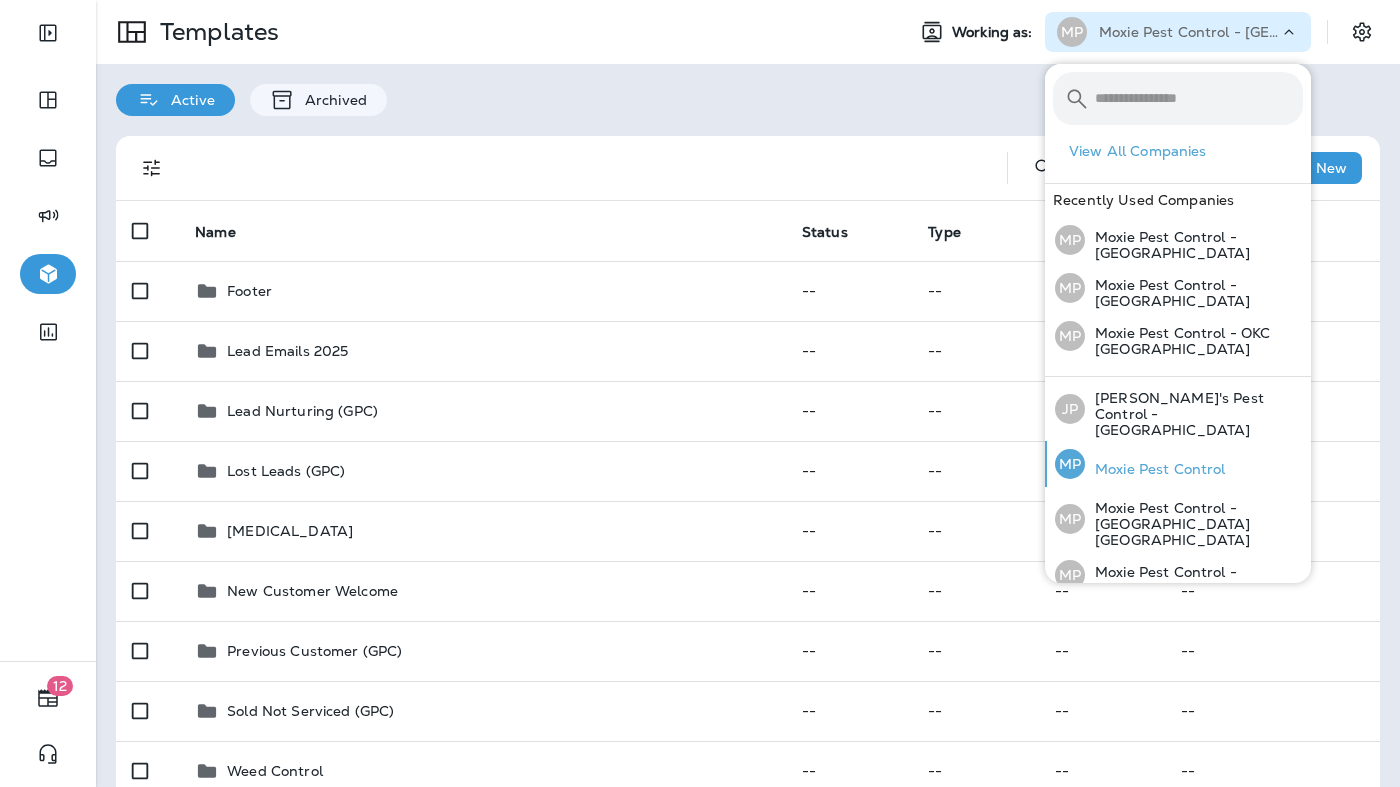 click on "Moxie Pest Control" at bounding box center (1155, 469) 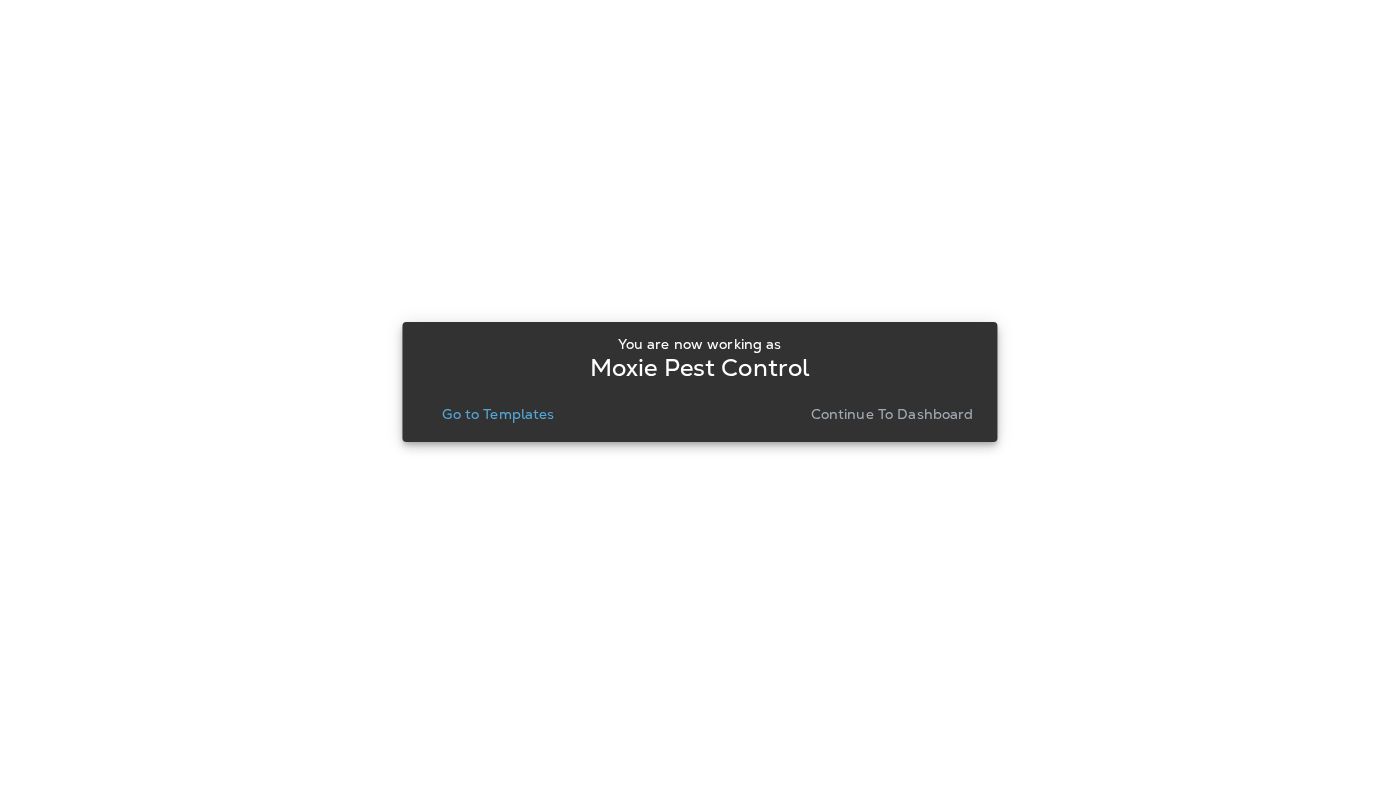 click on "Go to Templates" at bounding box center (498, 414) 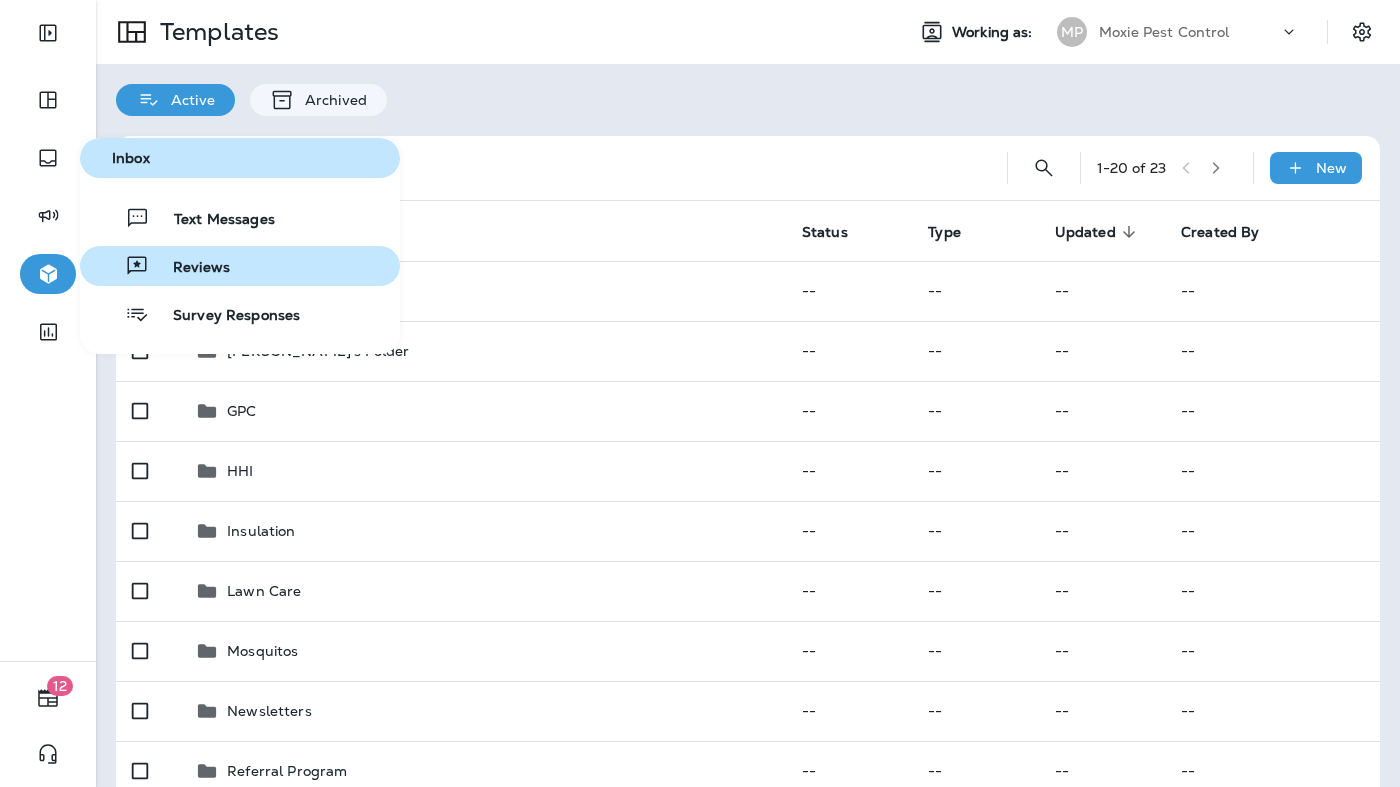 click on "Reviews" at bounding box center [189, 268] 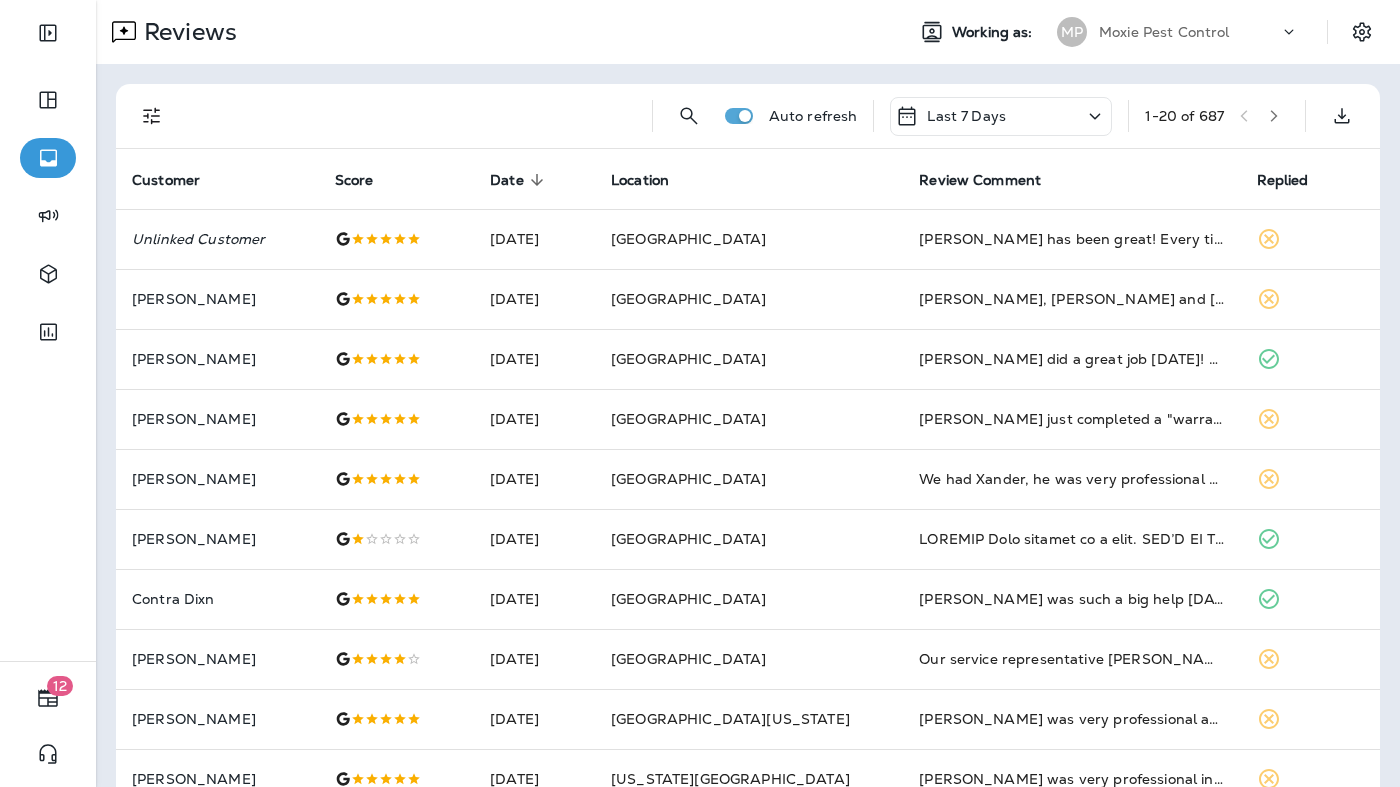click on "Last 7 Days" at bounding box center (966, 116) 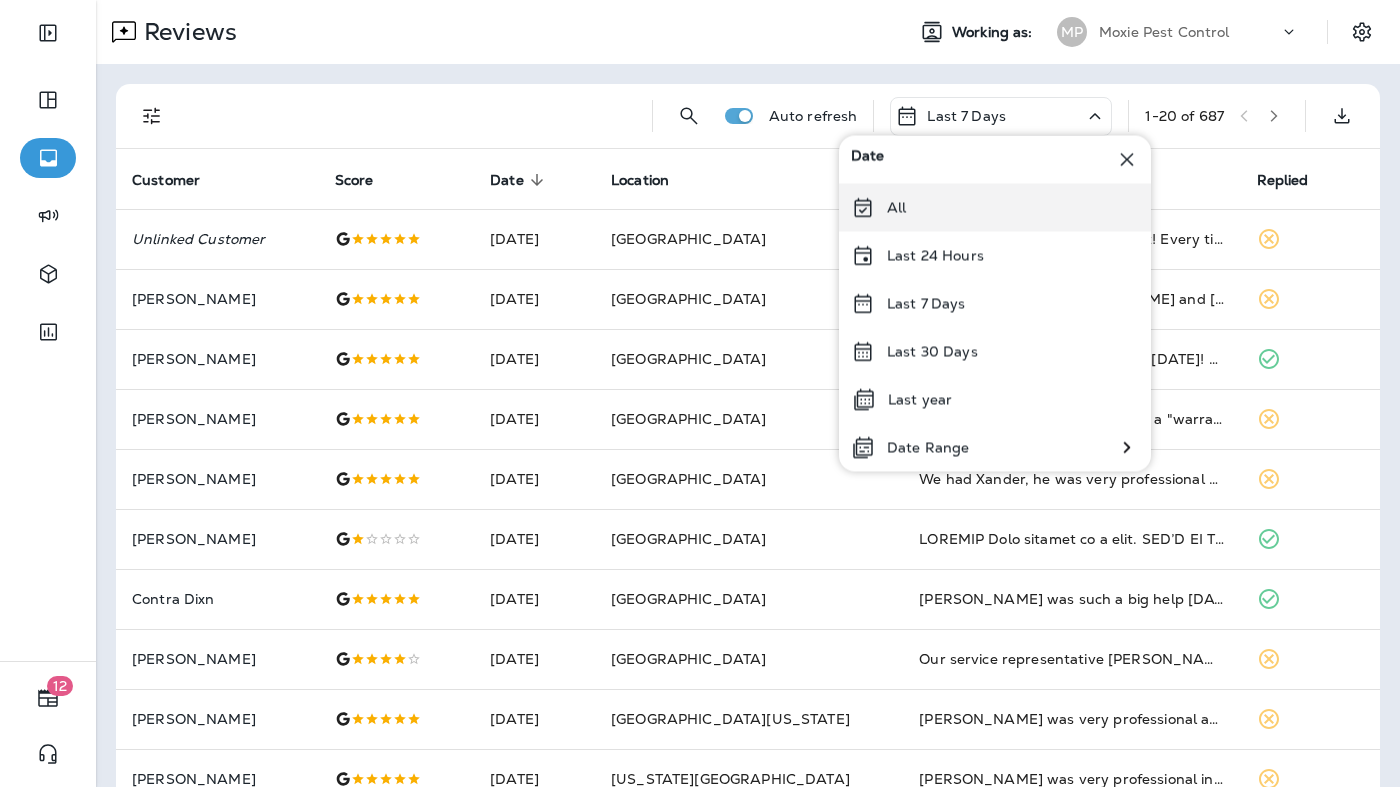 click on "All" at bounding box center [995, 208] 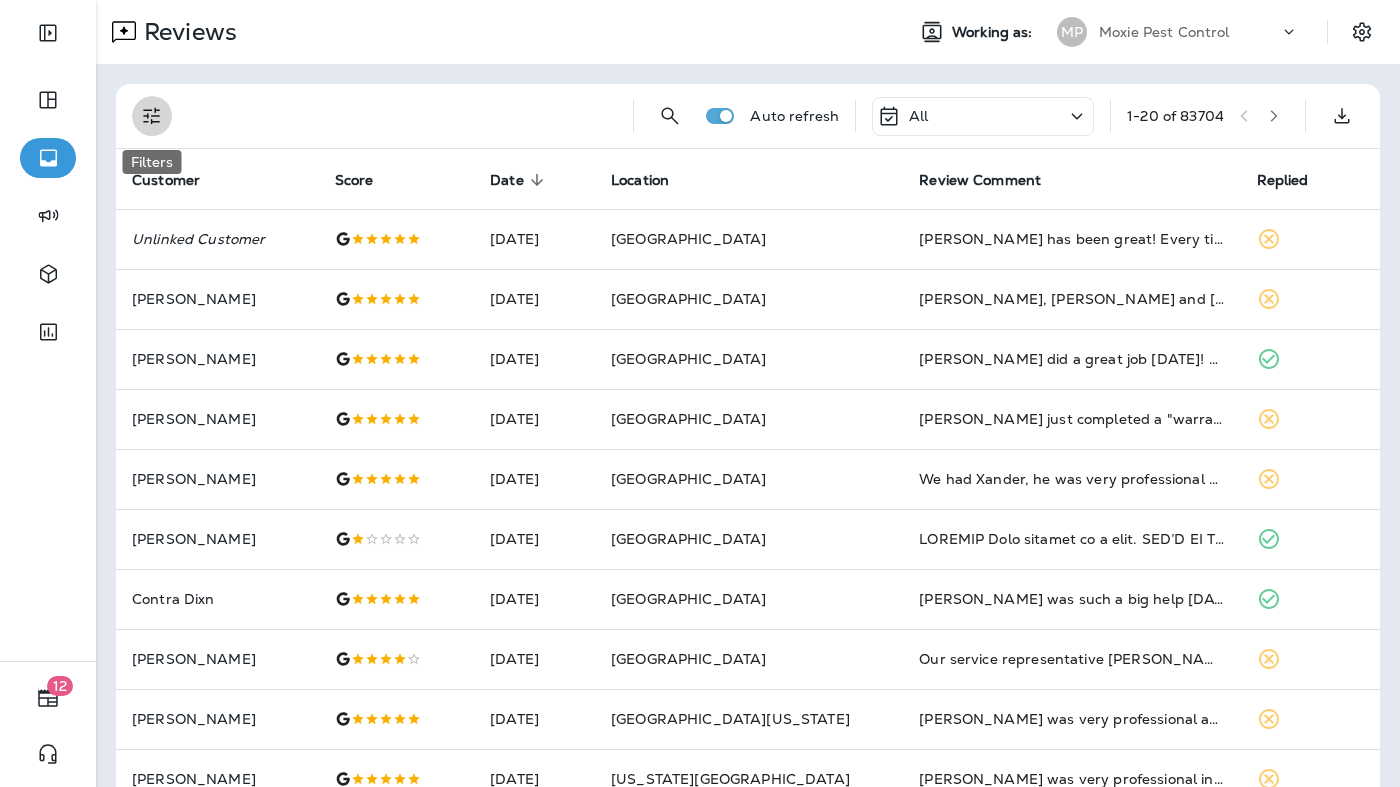 click 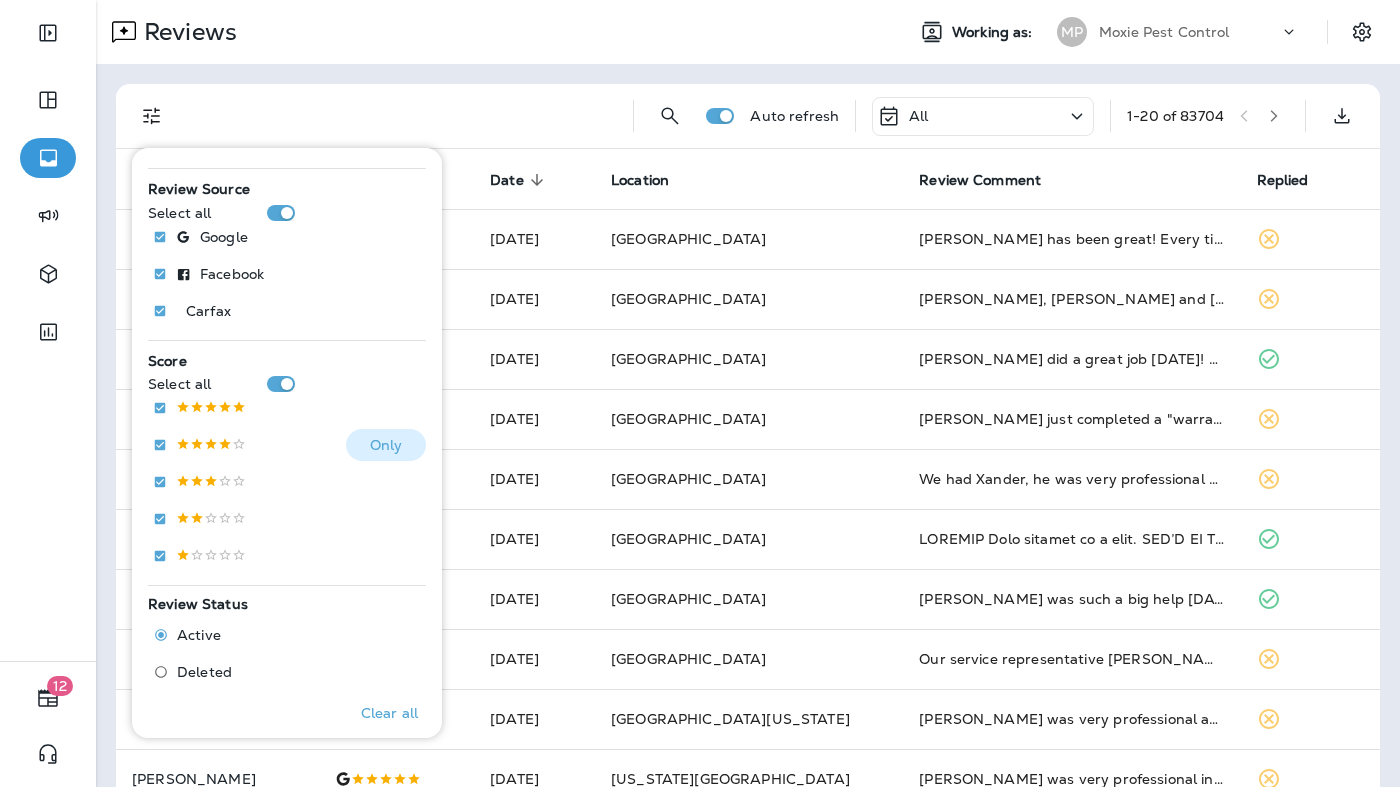 scroll, scrollTop: 300, scrollLeft: 0, axis: vertical 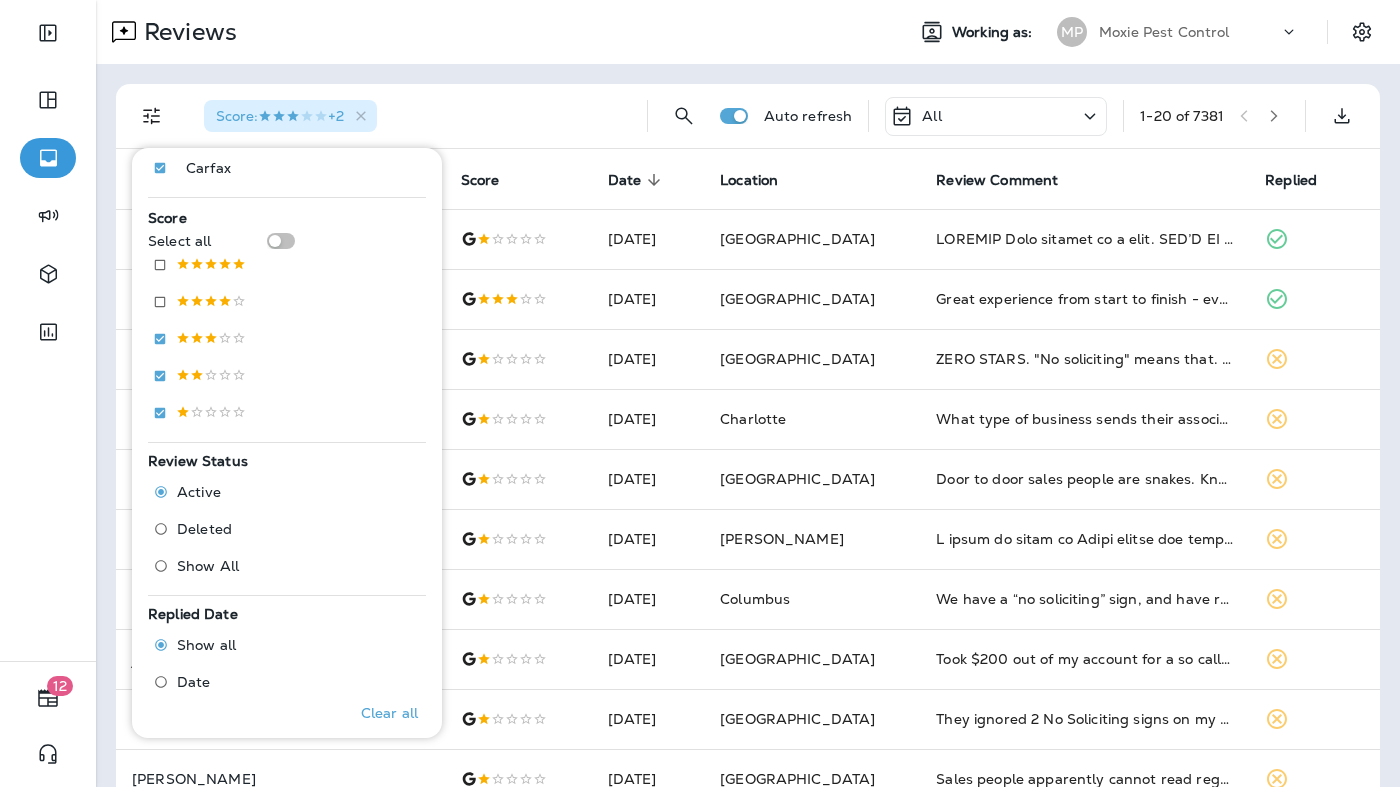 click on "Score :   +2" at bounding box center (409, 116) 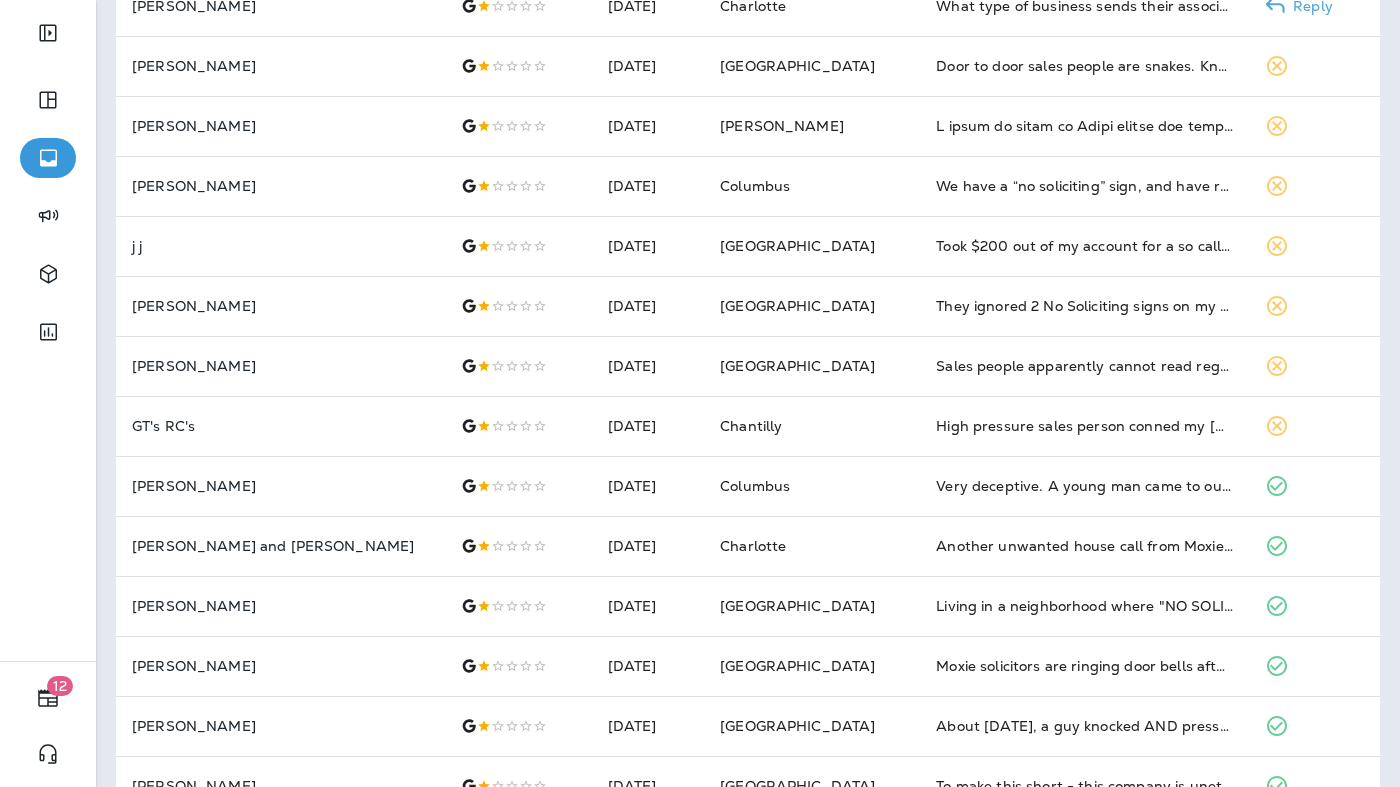 scroll, scrollTop: 0, scrollLeft: 0, axis: both 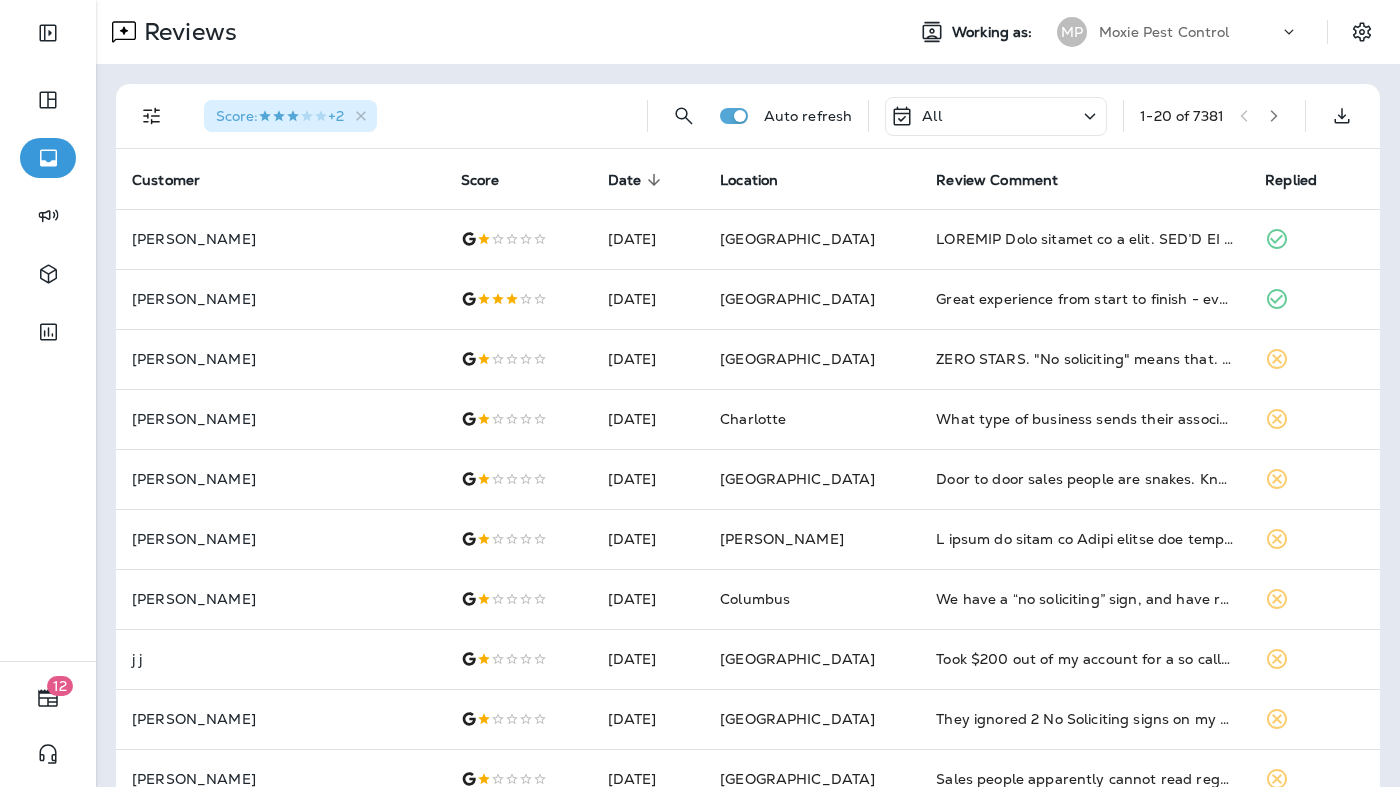 click 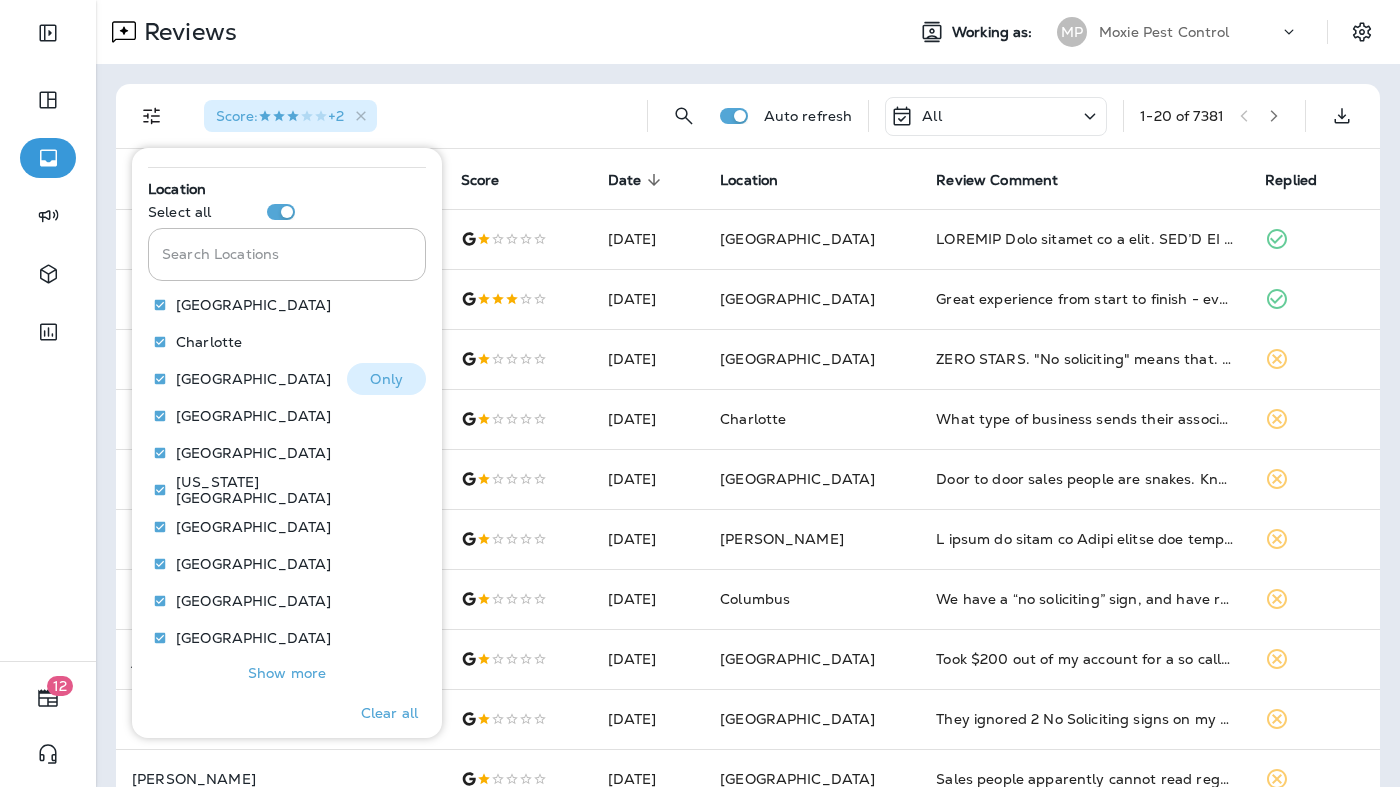 scroll, scrollTop: 883, scrollLeft: 0, axis: vertical 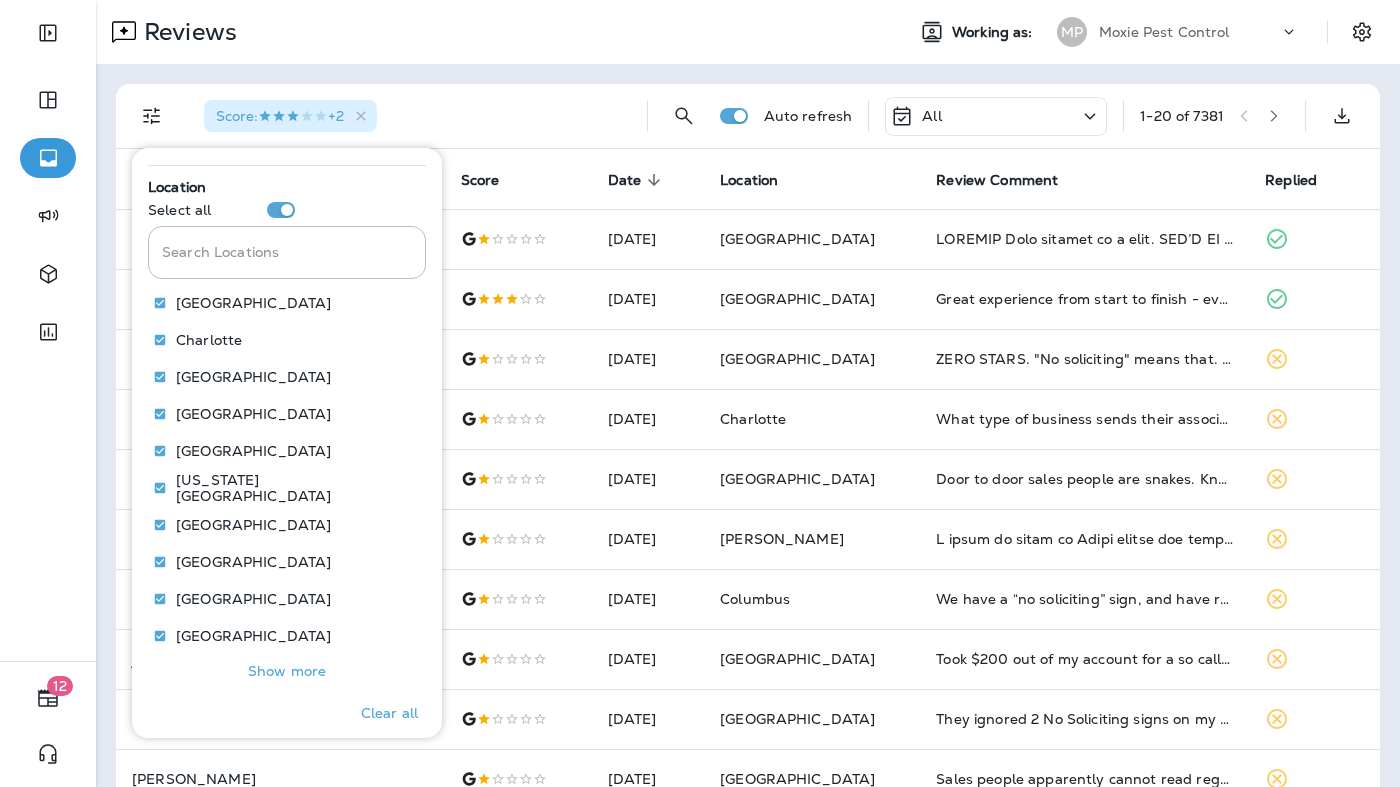 click on "Show more" at bounding box center [287, 671] 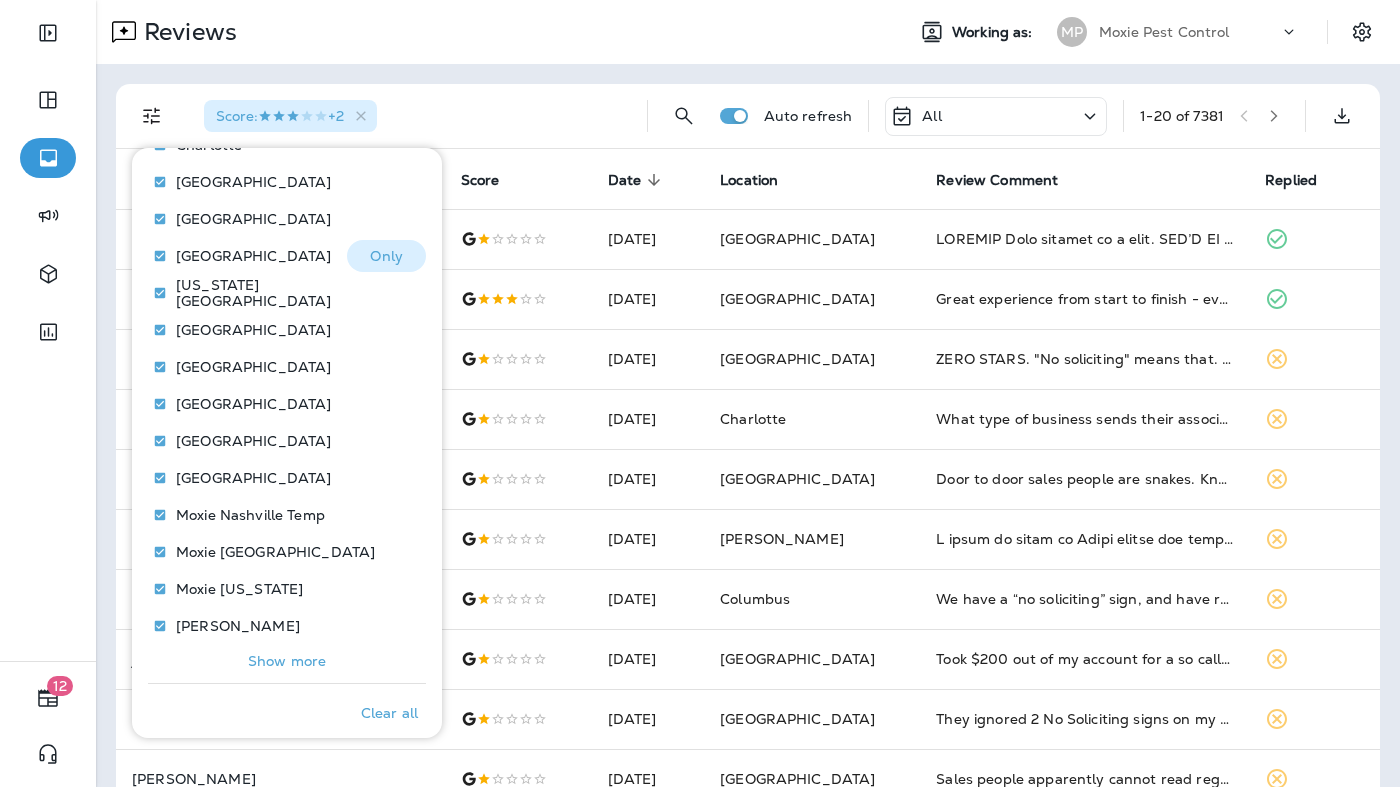 scroll, scrollTop: 1097, scrollLeft: 0, axis: vertical 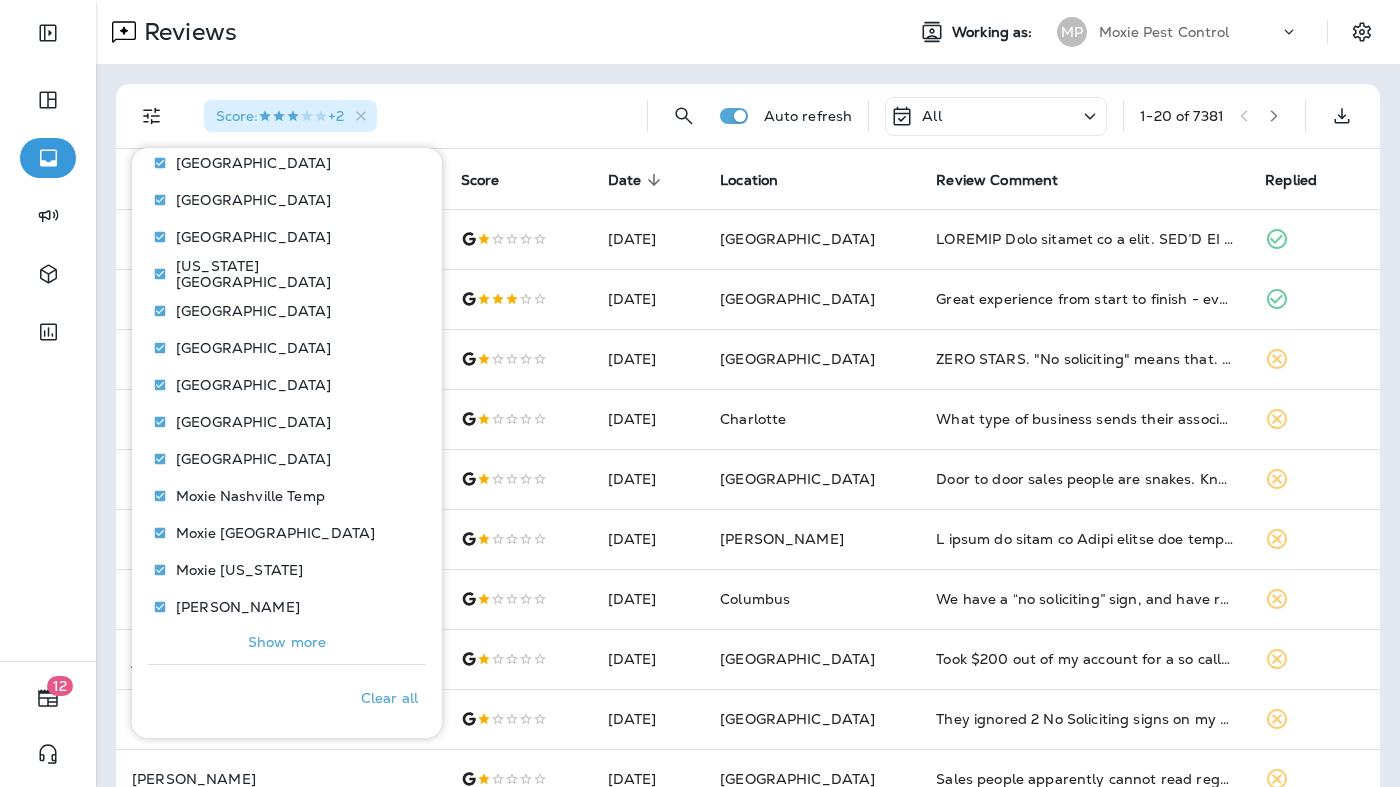 click on "Show more" at bounding box center (287, 642) 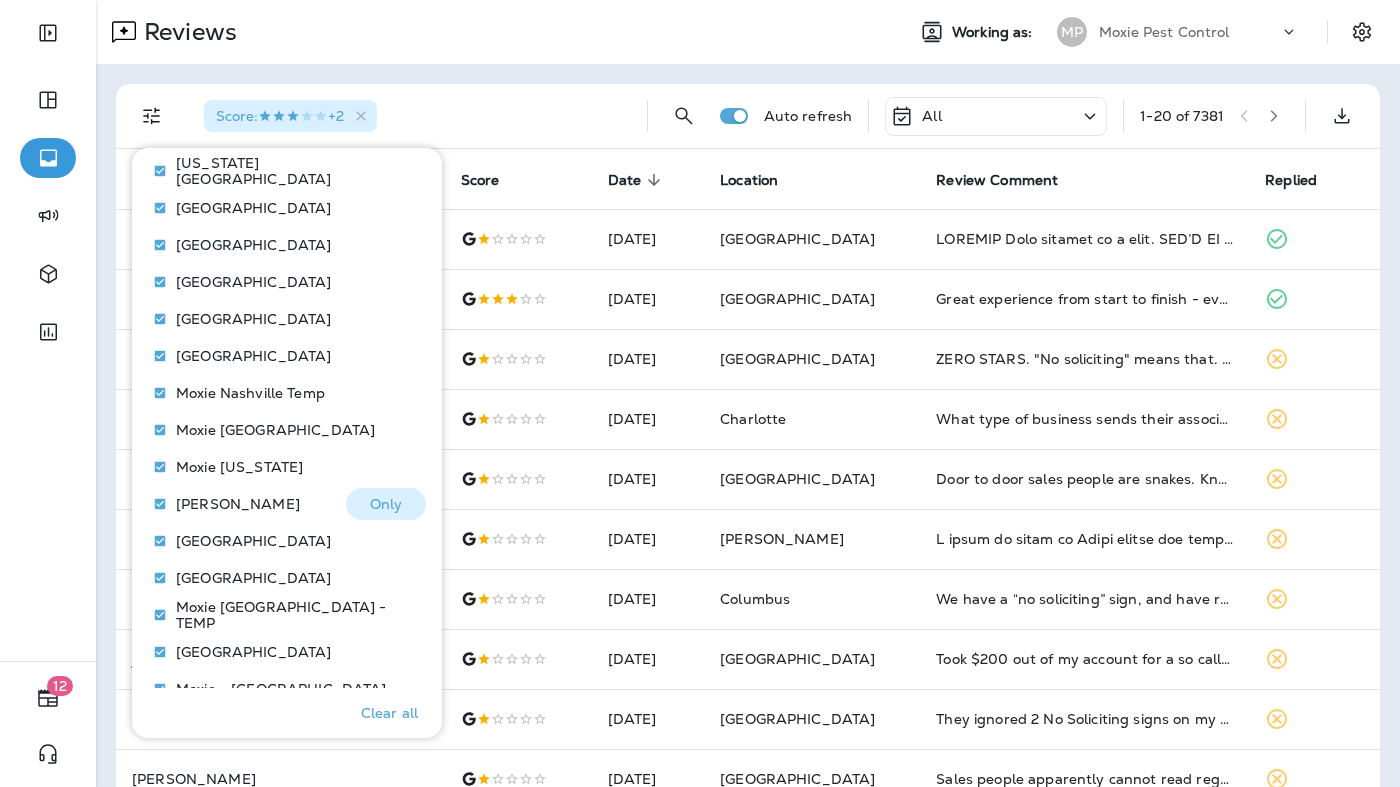 scroll, scrollTop: 1282, scrollLeft: 0, axis: vertical 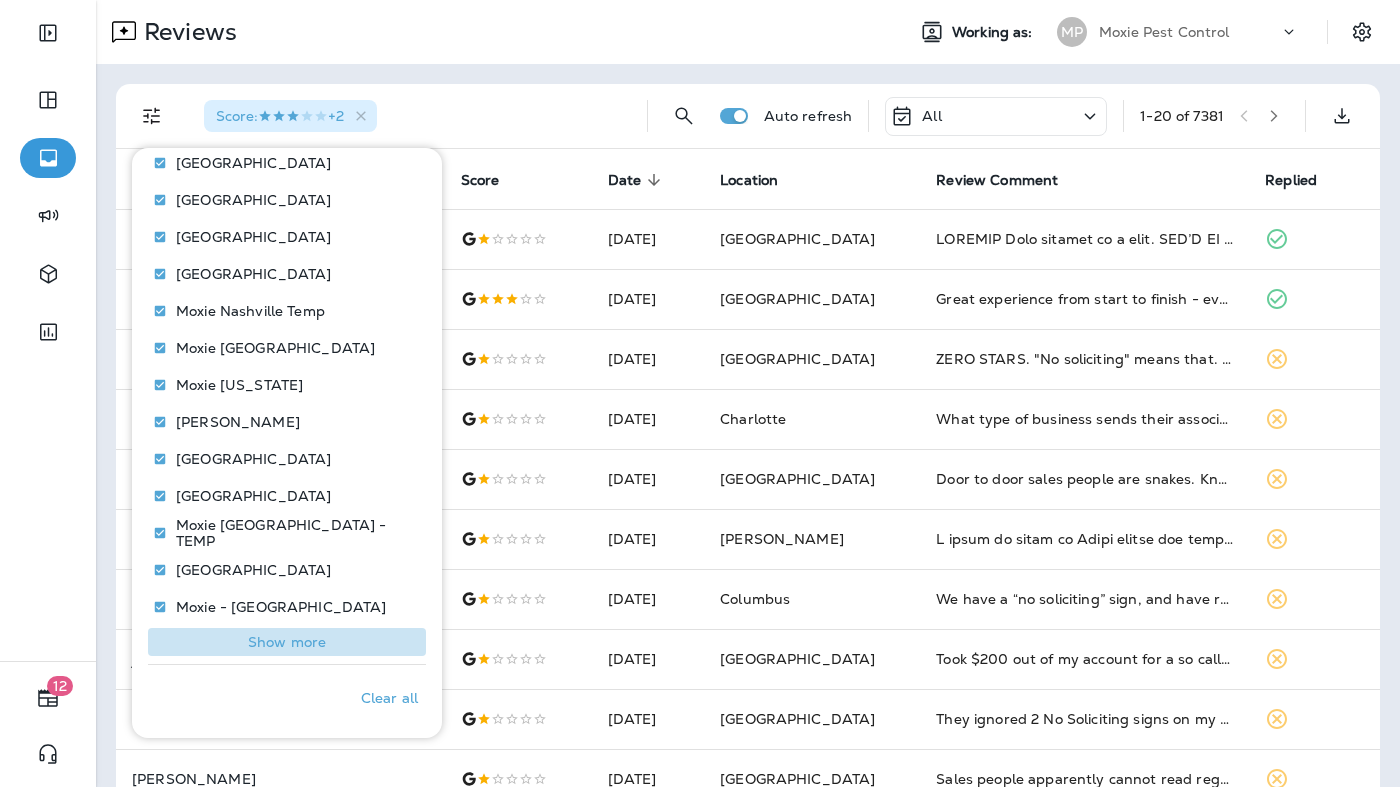 click on "Show more" at bounding box center (287, 642) 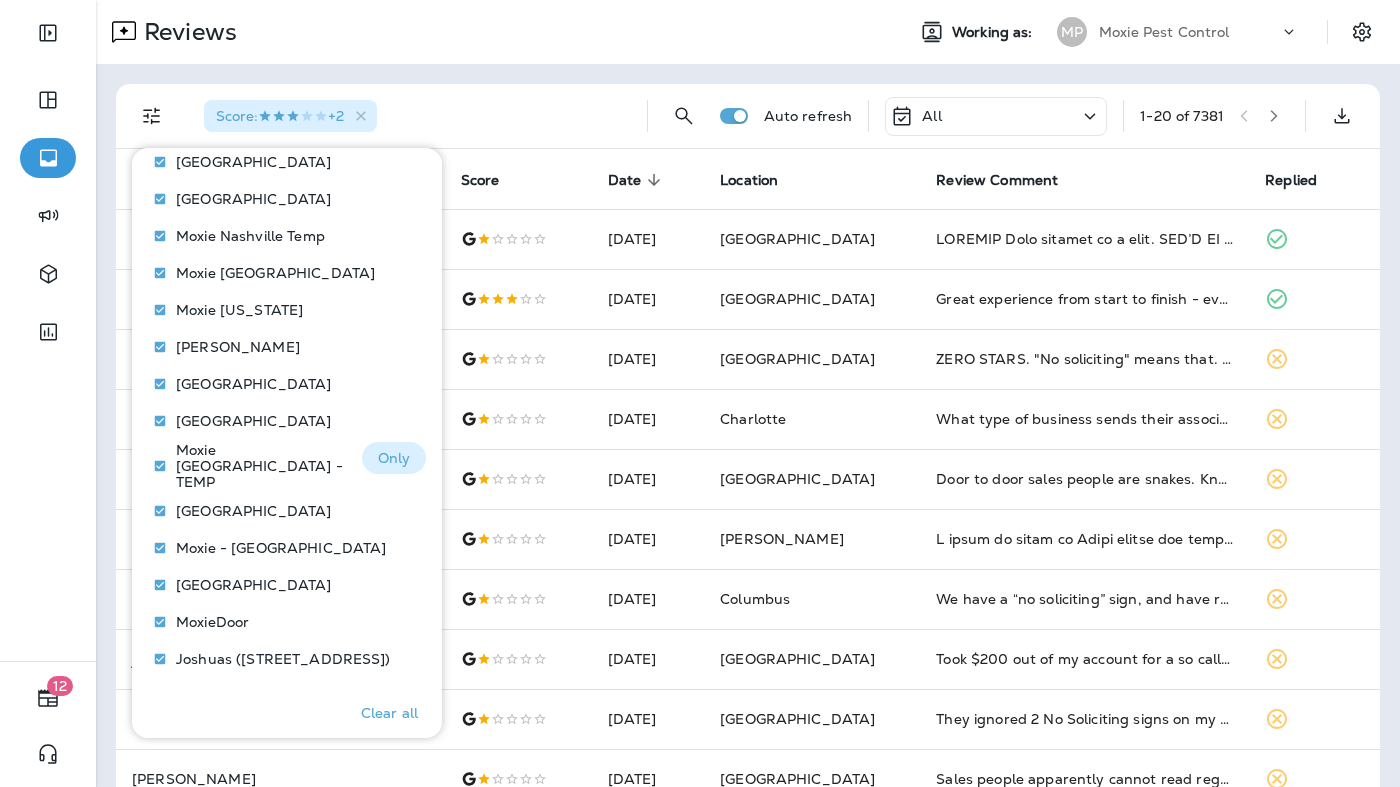 scroll, scrollTop: 1467, scrollLeft: 0, axis: vertical 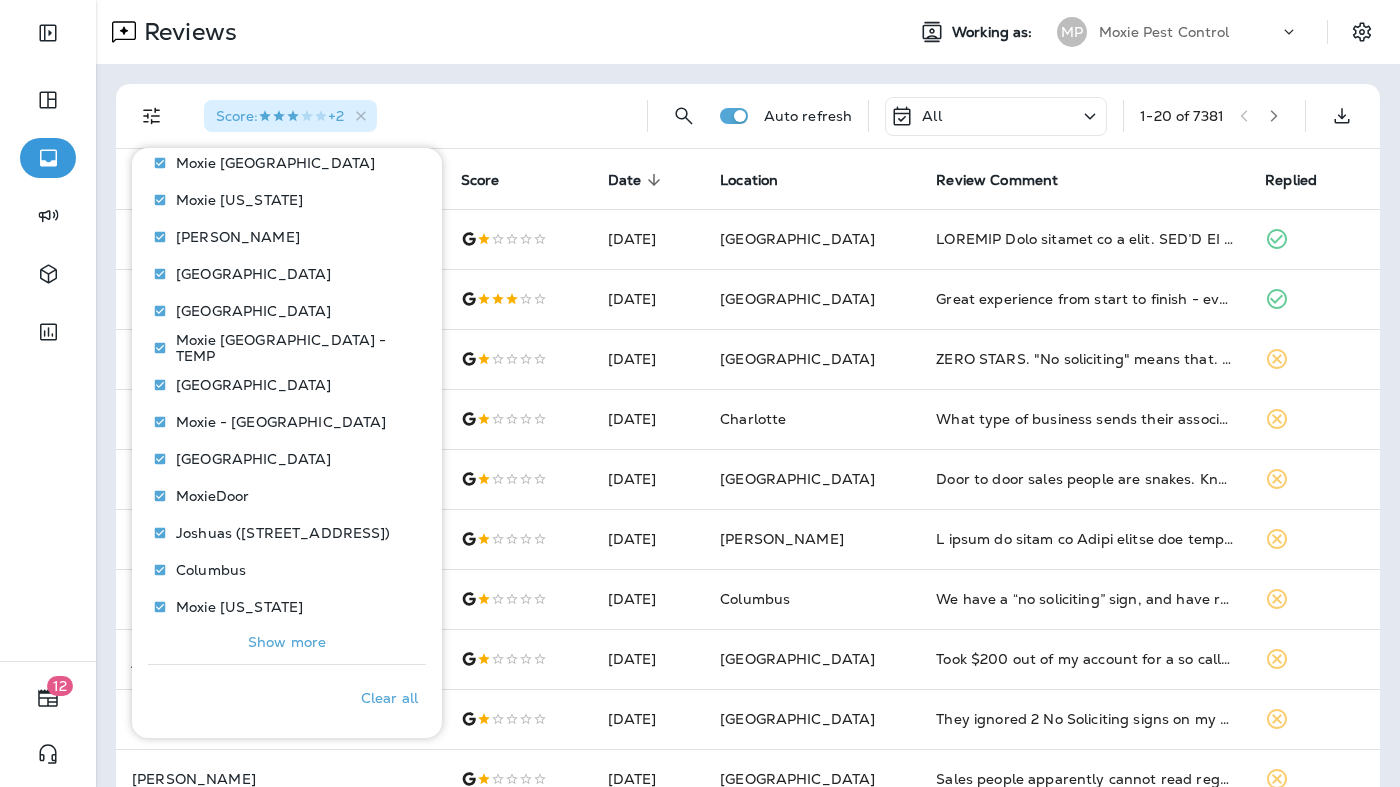 click on "Show more" at bounding box center (287, 642) 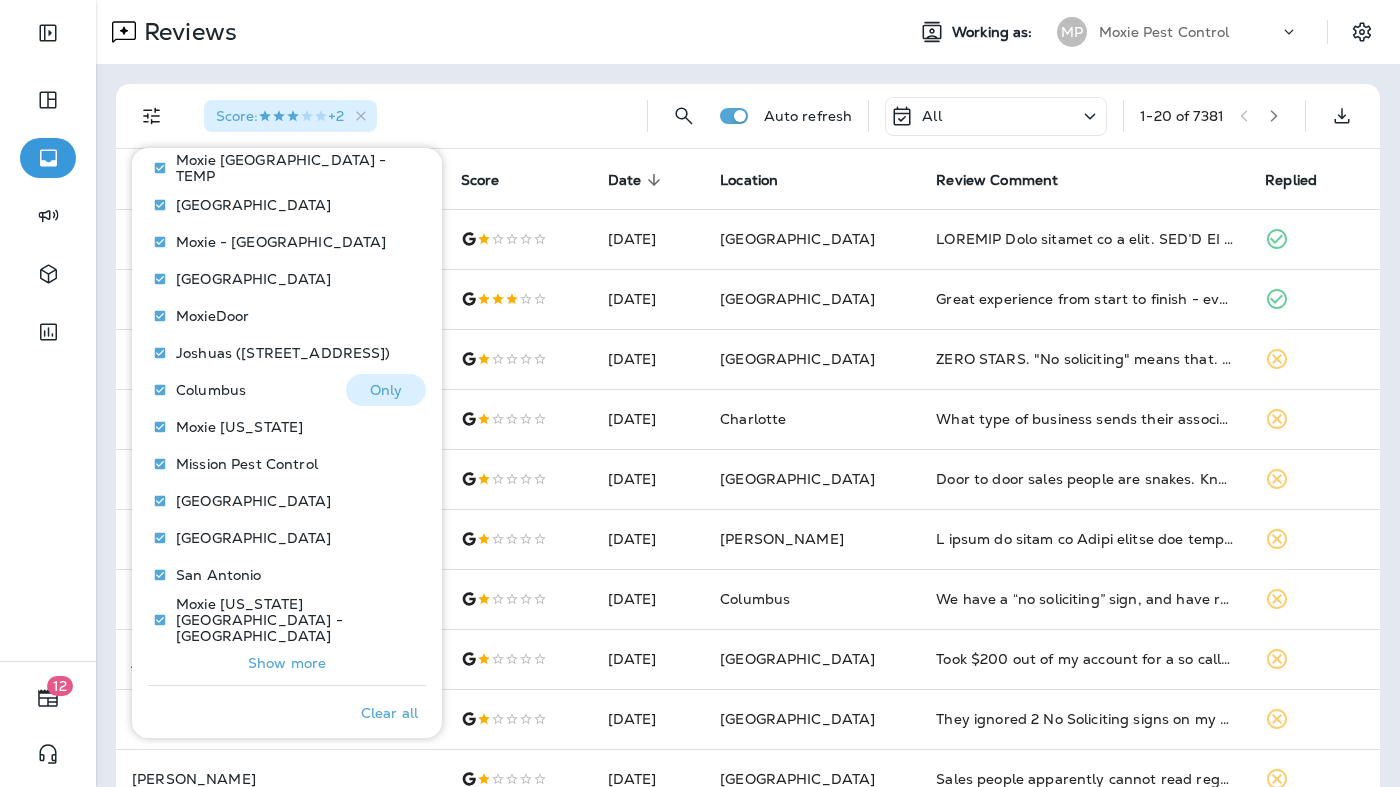 scroll, scrollTop: 1652, scrollLeft: 0, axis: vertical 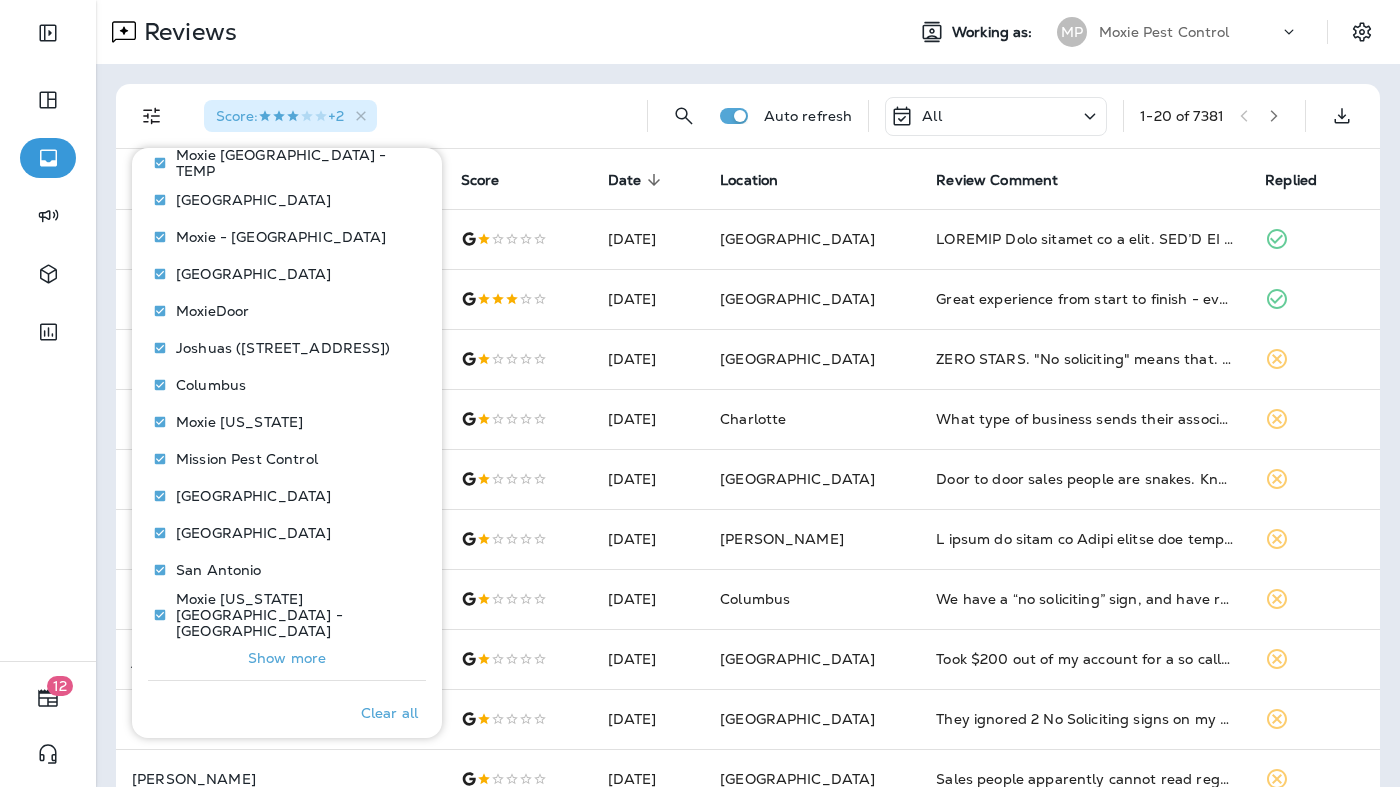 click on "Show more" at bounding box center [287, 658] 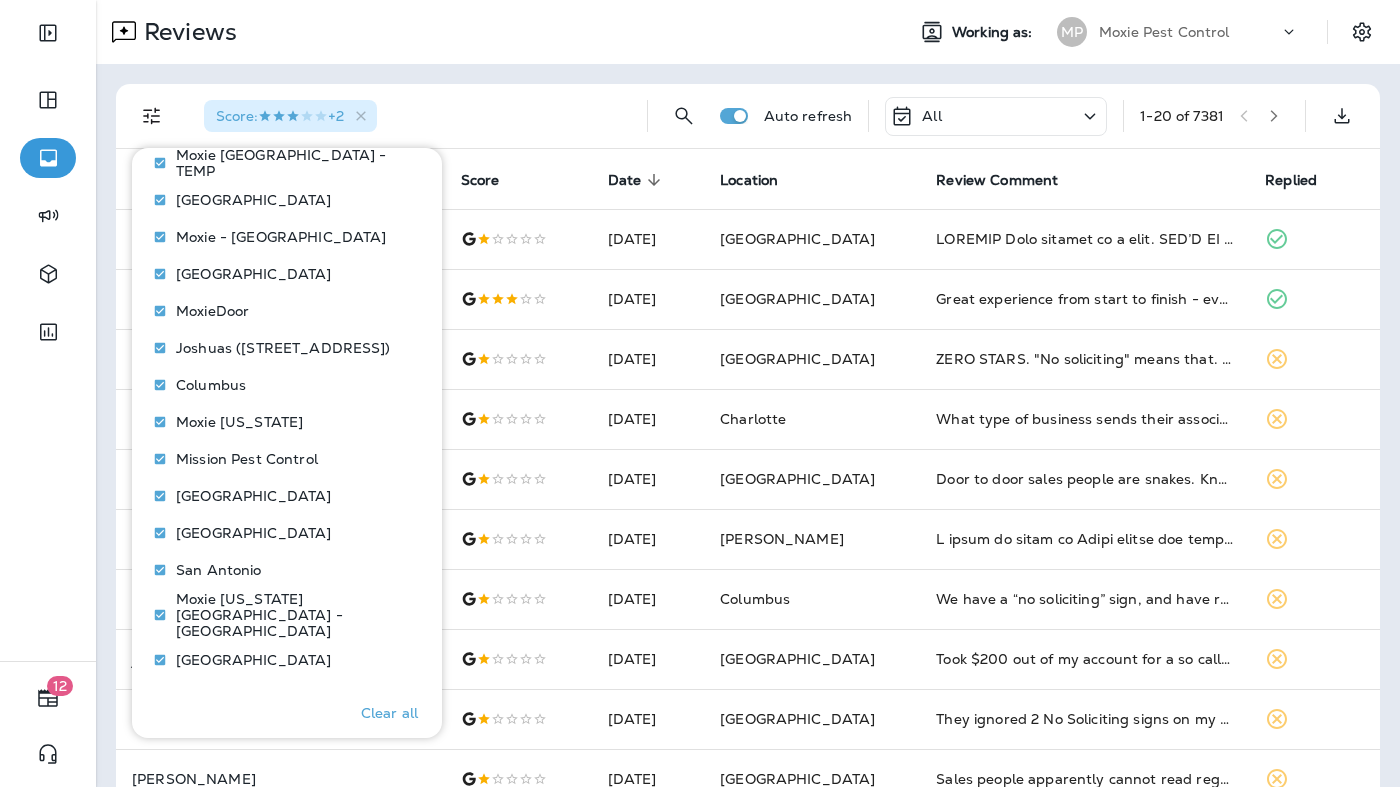 click on "Score :   +2   Auto refresh       All 1  -  20   of 7381 Customer Score Date sorted descending Location Review Comment Replied Michael Valvero Jul 9, 2025 St Louis Mark Schweich Jul 9, 2025 Cincinnati Great experience from start to finish - everyone has been helpful, kind and patient. Work was very quick and thorough. Shout out to Ethan and Zach - they did a great job! Thanks Moxie! Zap ⚡️ them creepy crawlies!
Edit: Please note that there is a second charge when the team comes out for maintenance check-in after the first month - so it's five charges in the first year instead of four. My salesperson was not upfront about this -- I only found that out once I already paid for the first service and was locked in. Just figured I'd share, it's worth noting. Knocking down to three stars for that reason -- Ethan and Zach were great though, that's not on them. Tami Buschman Jul 9, 2025 Atlanta Andrew Schuhart Jul 9, 2025 Charlotte Jeffrey Abel Jul 9, 2025 Dallas Heather Bylander Jul 8, 2025 Stafford Jul 8, 2025" at bounding box center [748, 747] 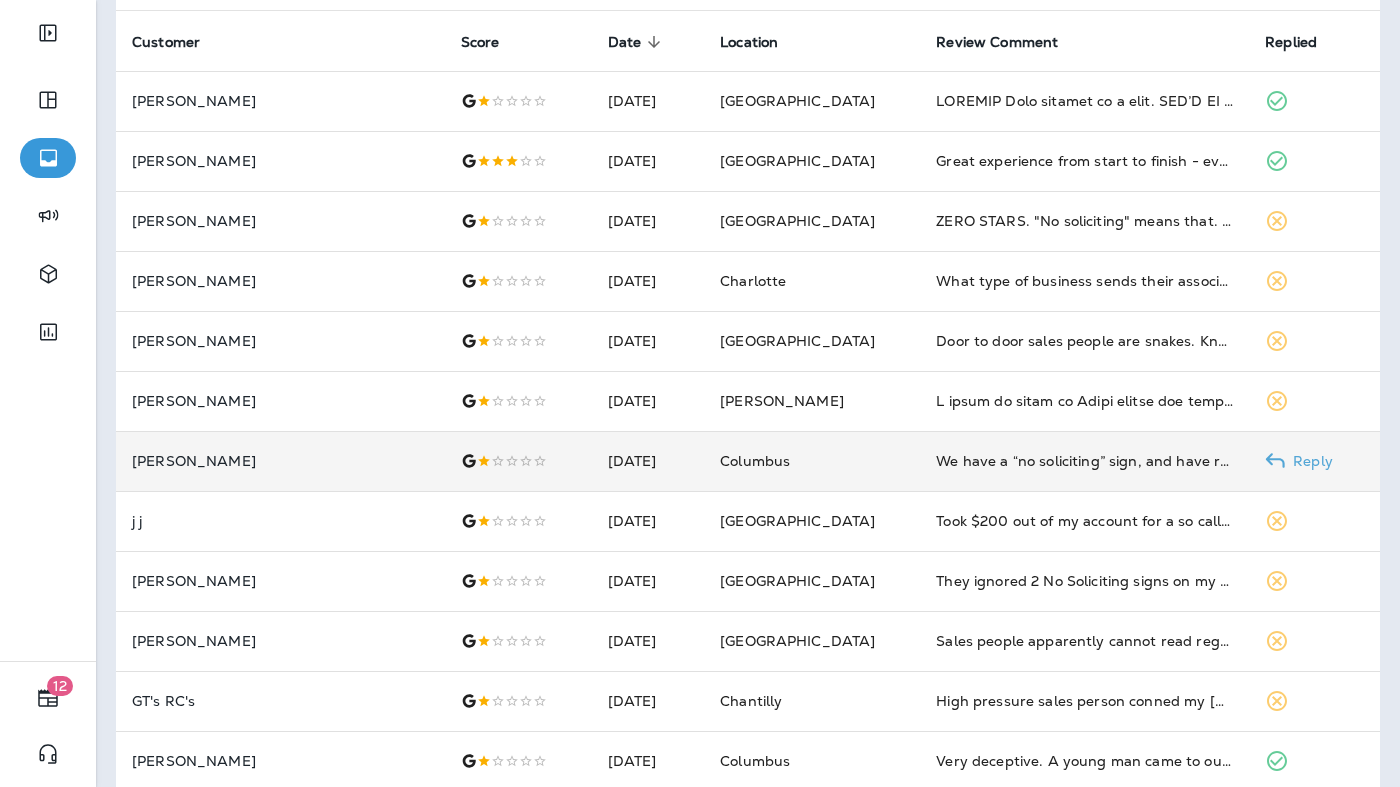 scroll, scrollTop: 0, scrollLeft: 0, axis: both 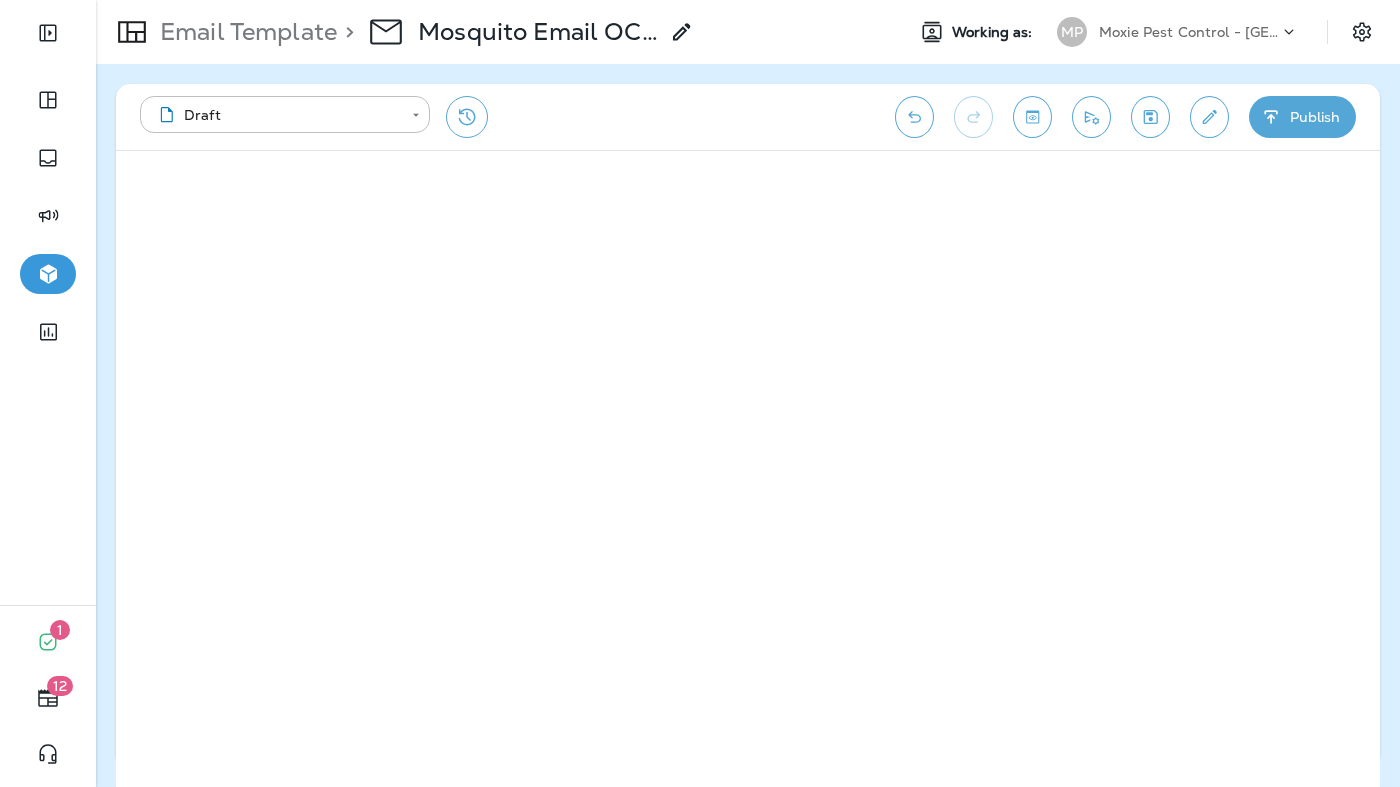 click on "MP Moxie Pest Control - OC Riverside" at bounding box center [1181, 32] 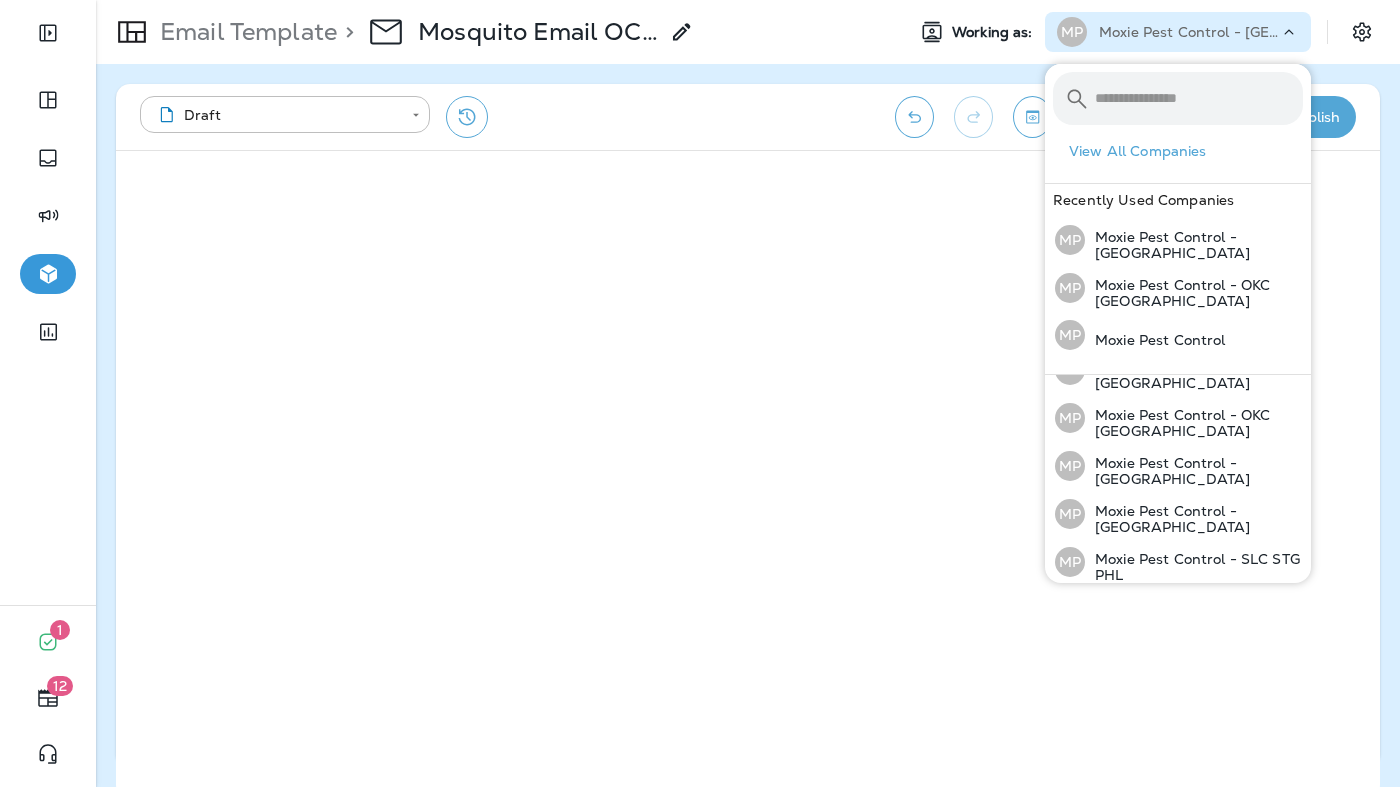 scroll, scrollTop: 223, scrollLeft: 0, axis: vertical 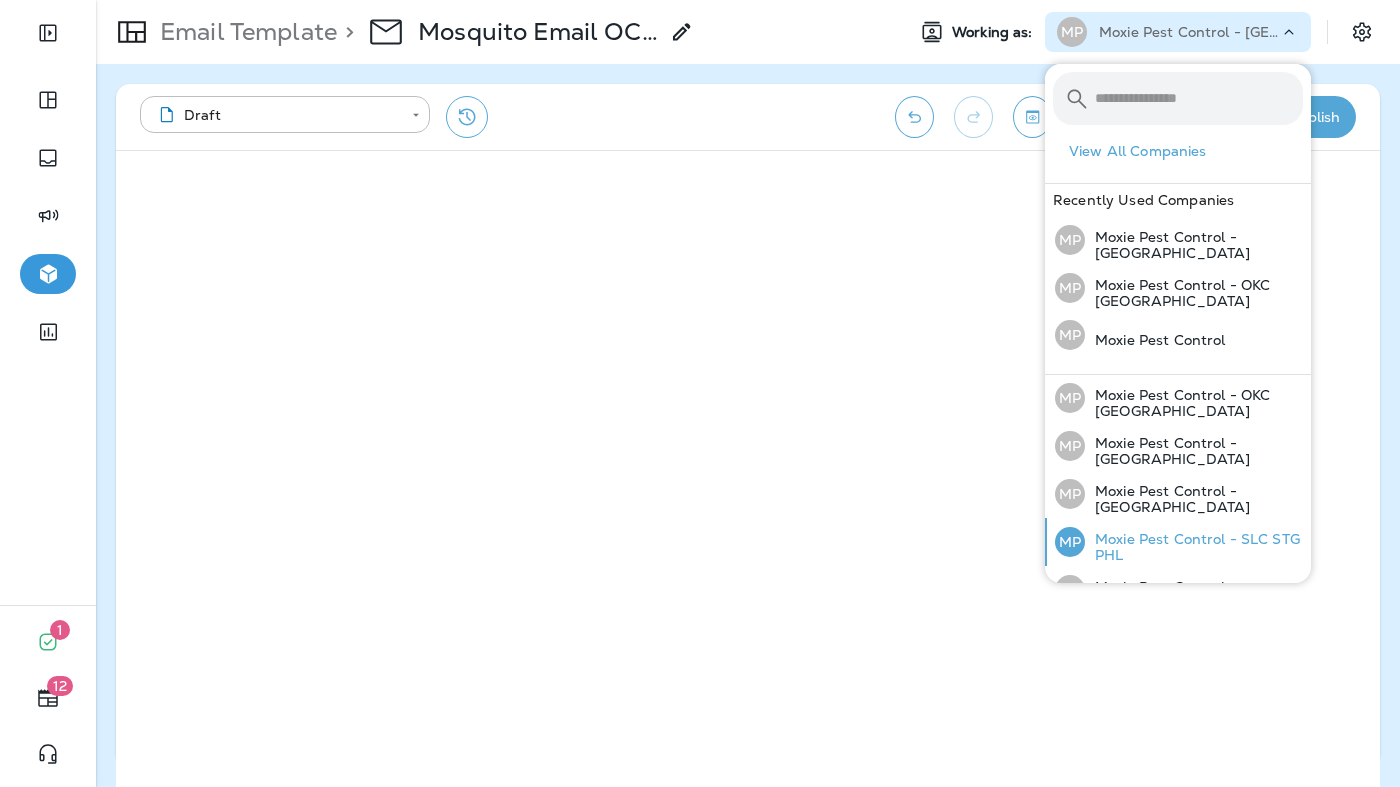 click on "Moxie Pest Control - SLC STG PHL" at bounding box center [1194, 547] 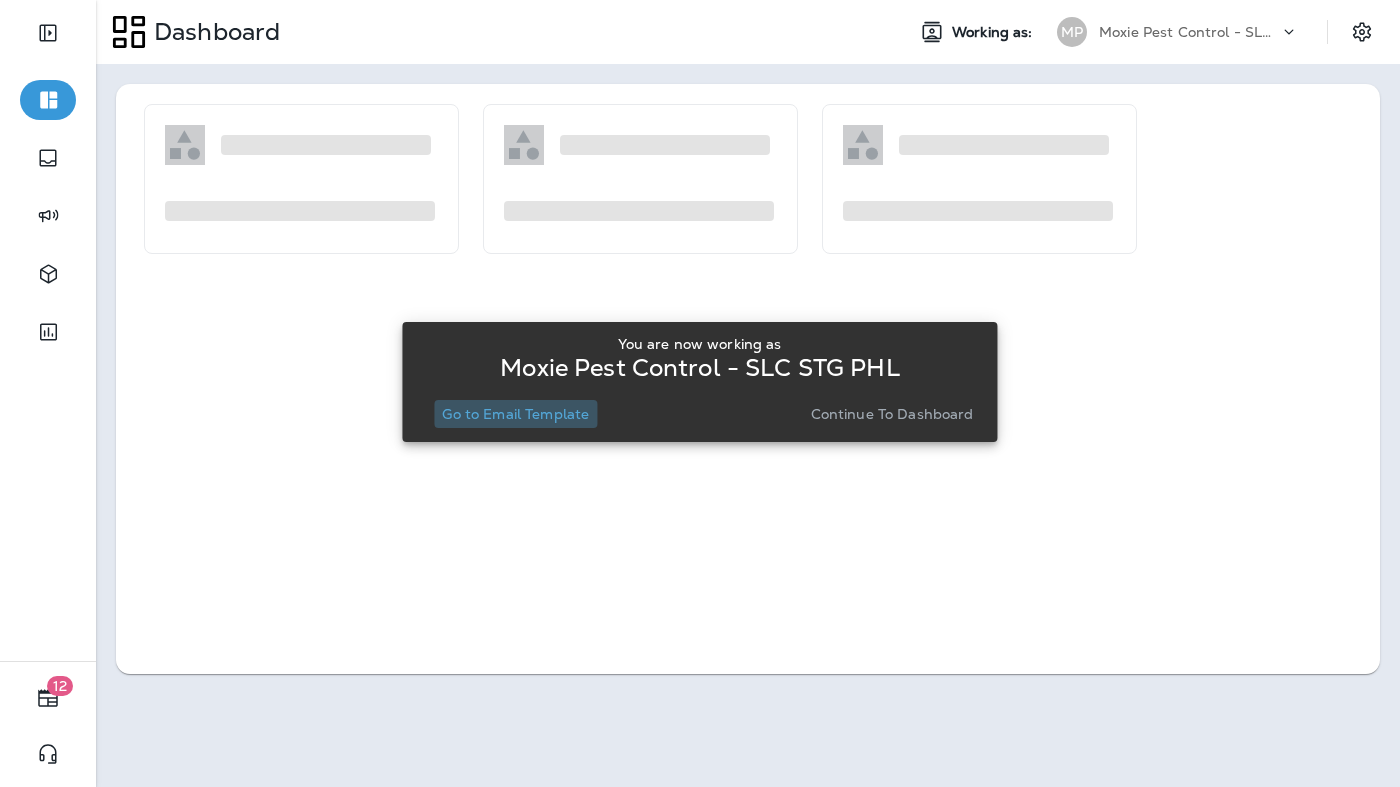 click on "Go to Email Template" at bounding box center [515, 414] 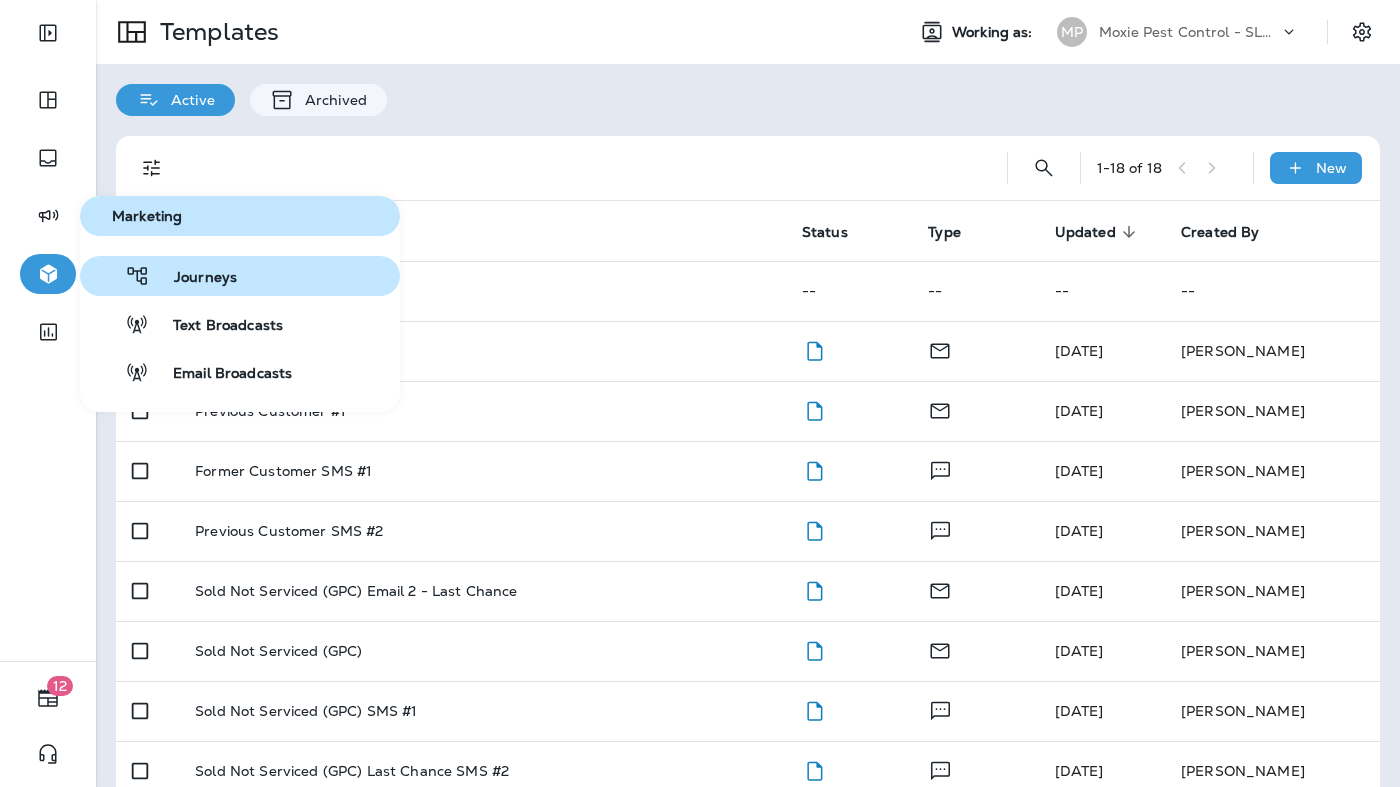 click 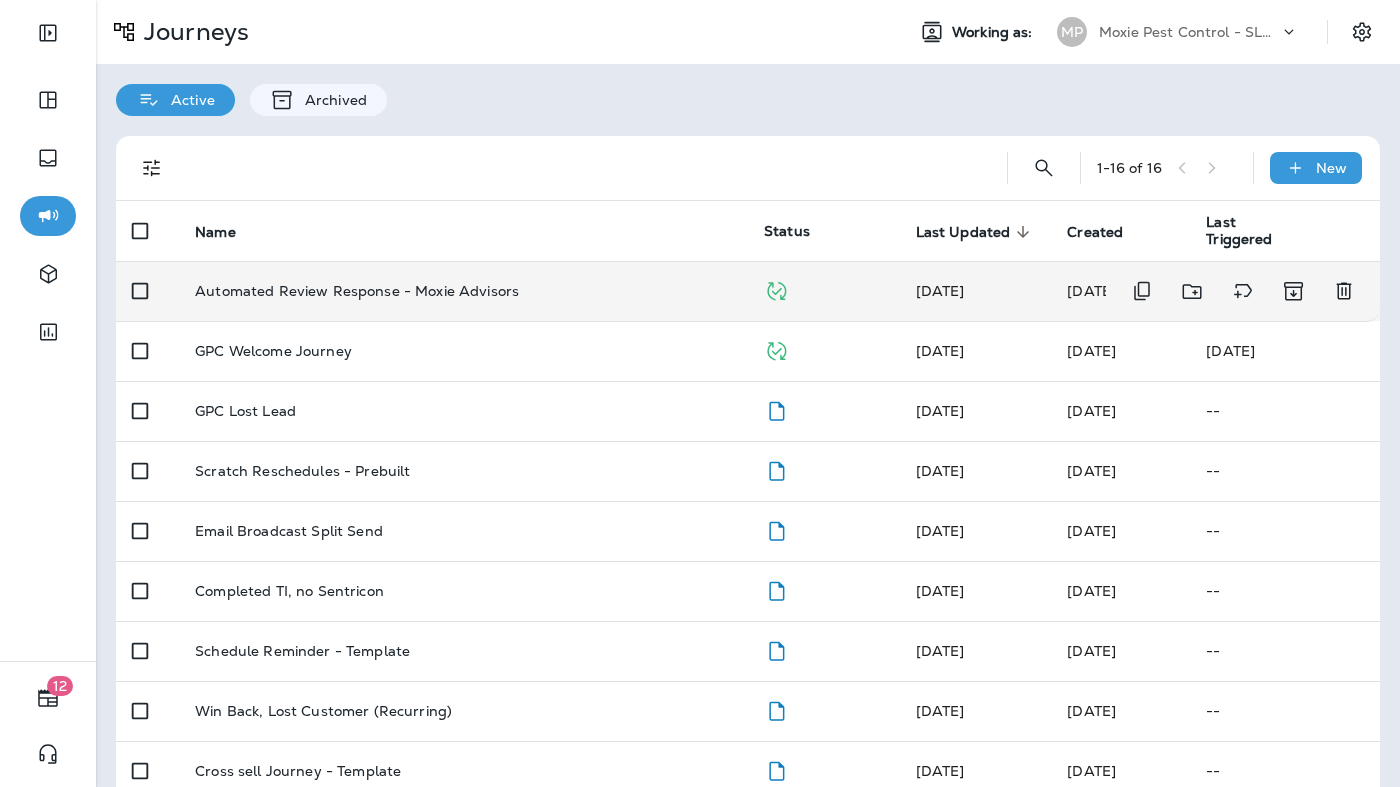click on "Automated Review Response - Moxie Advisors" at bounding box center (463, 291) 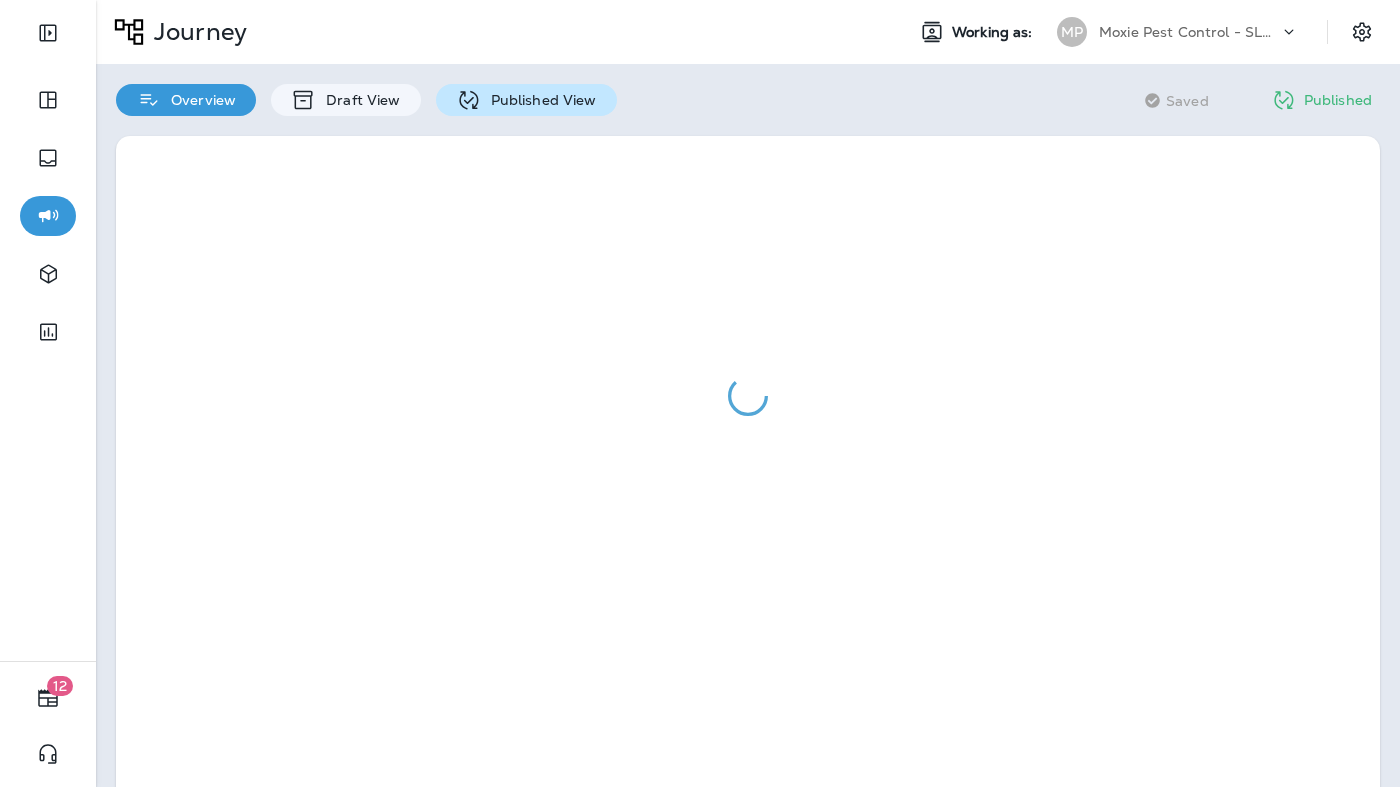 click 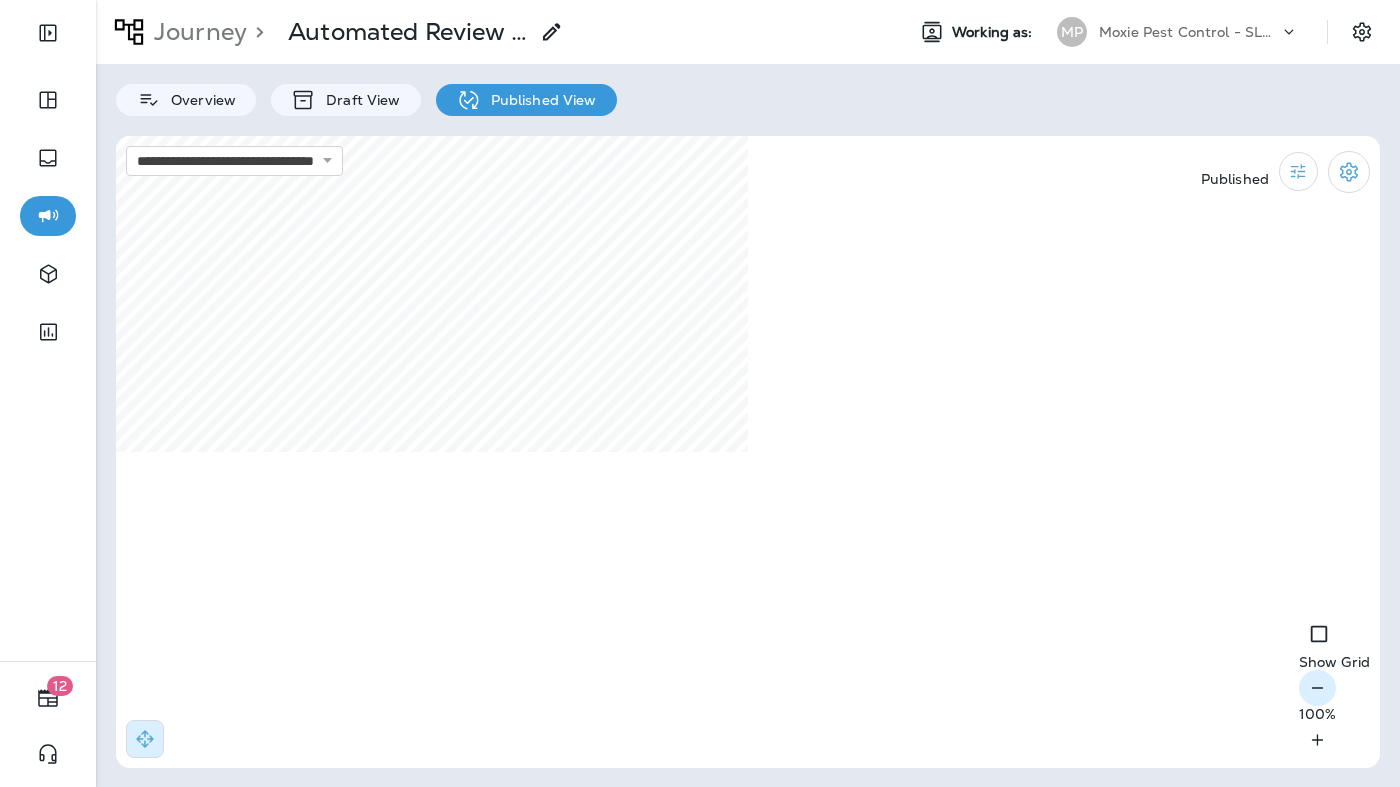 click at bounding box center (1317, 688) 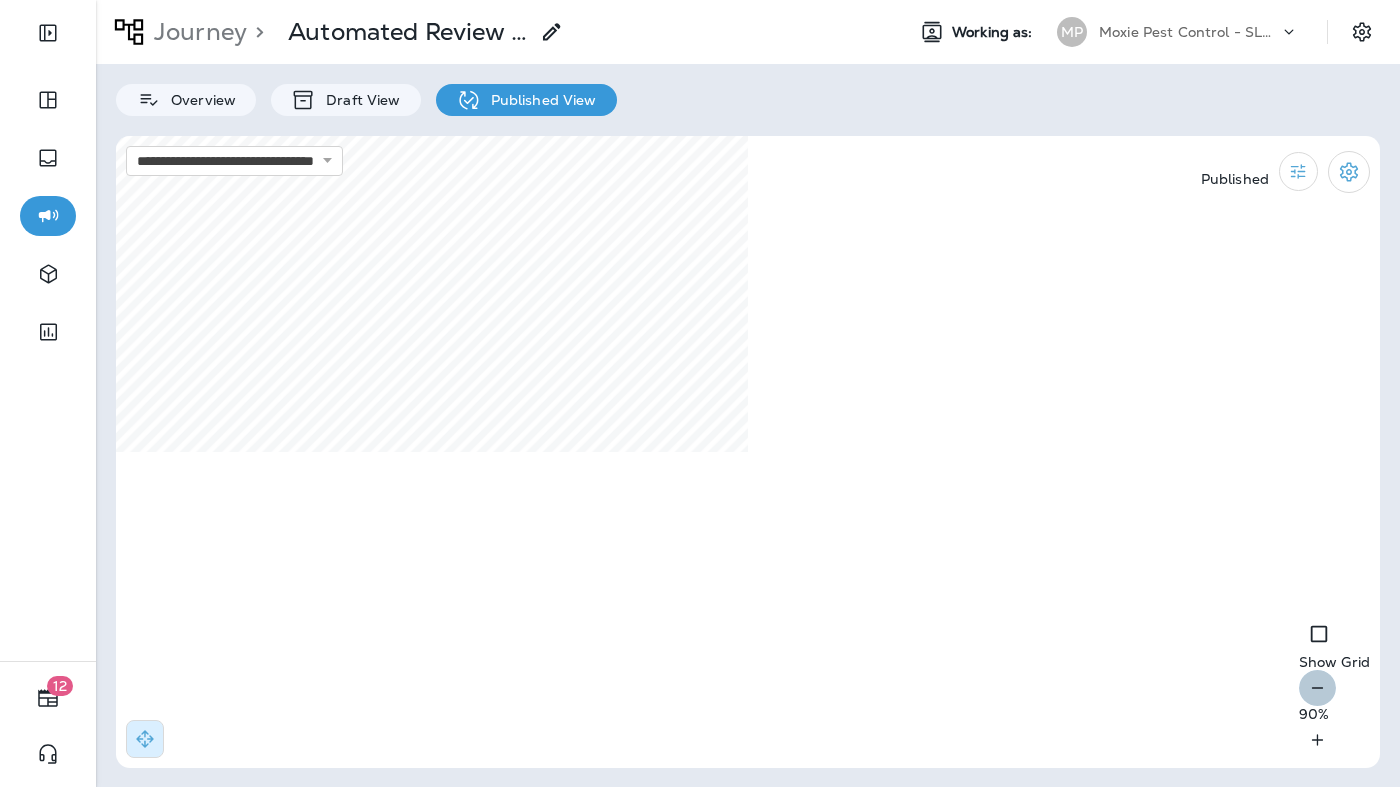 click 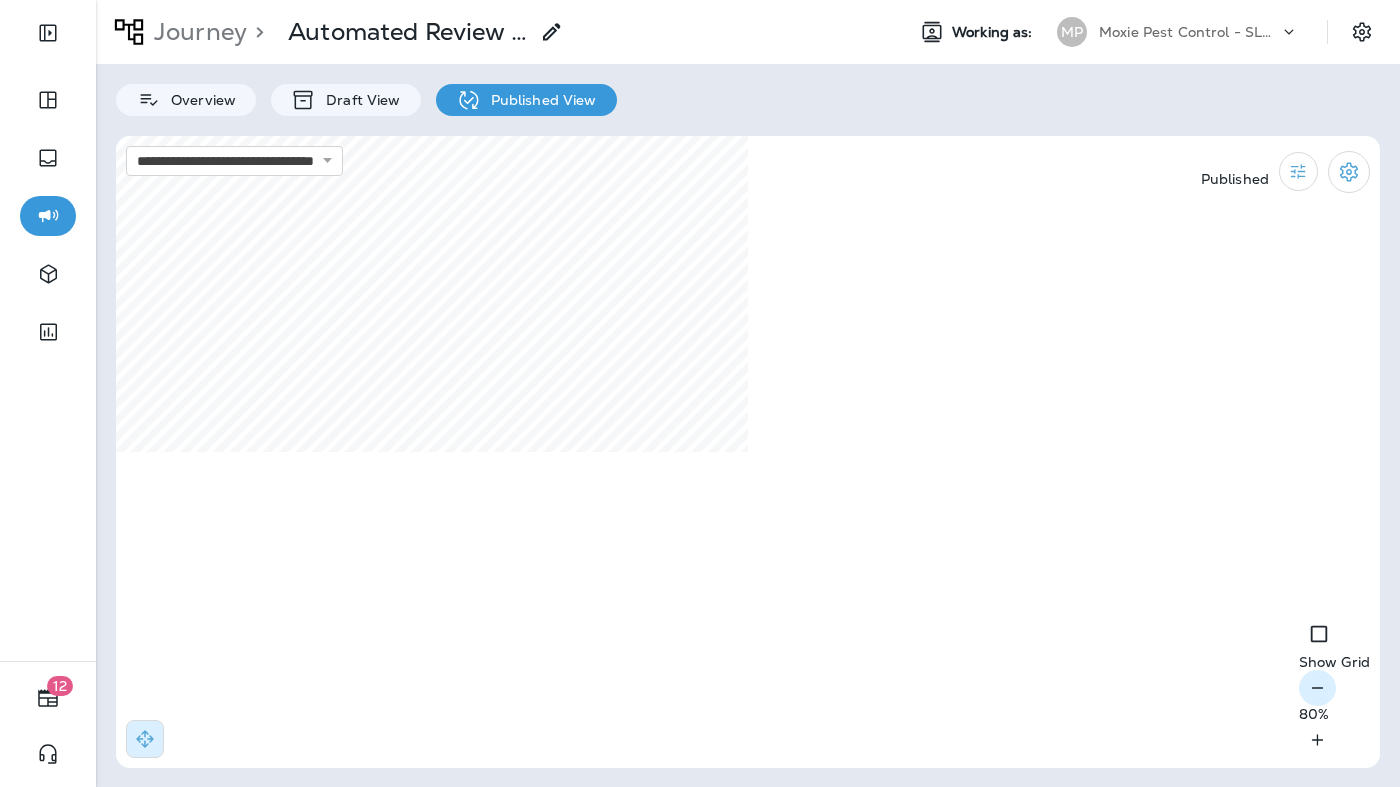 click 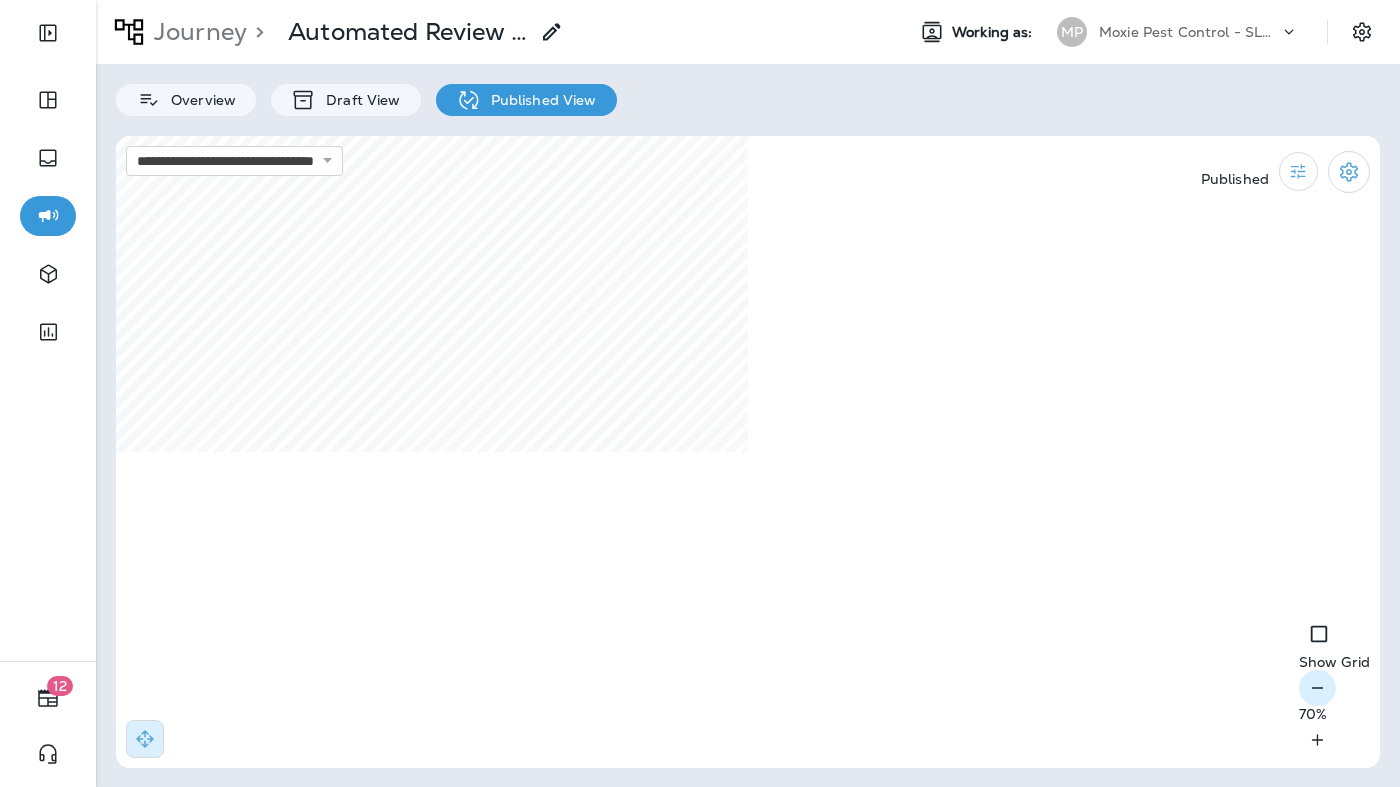 click 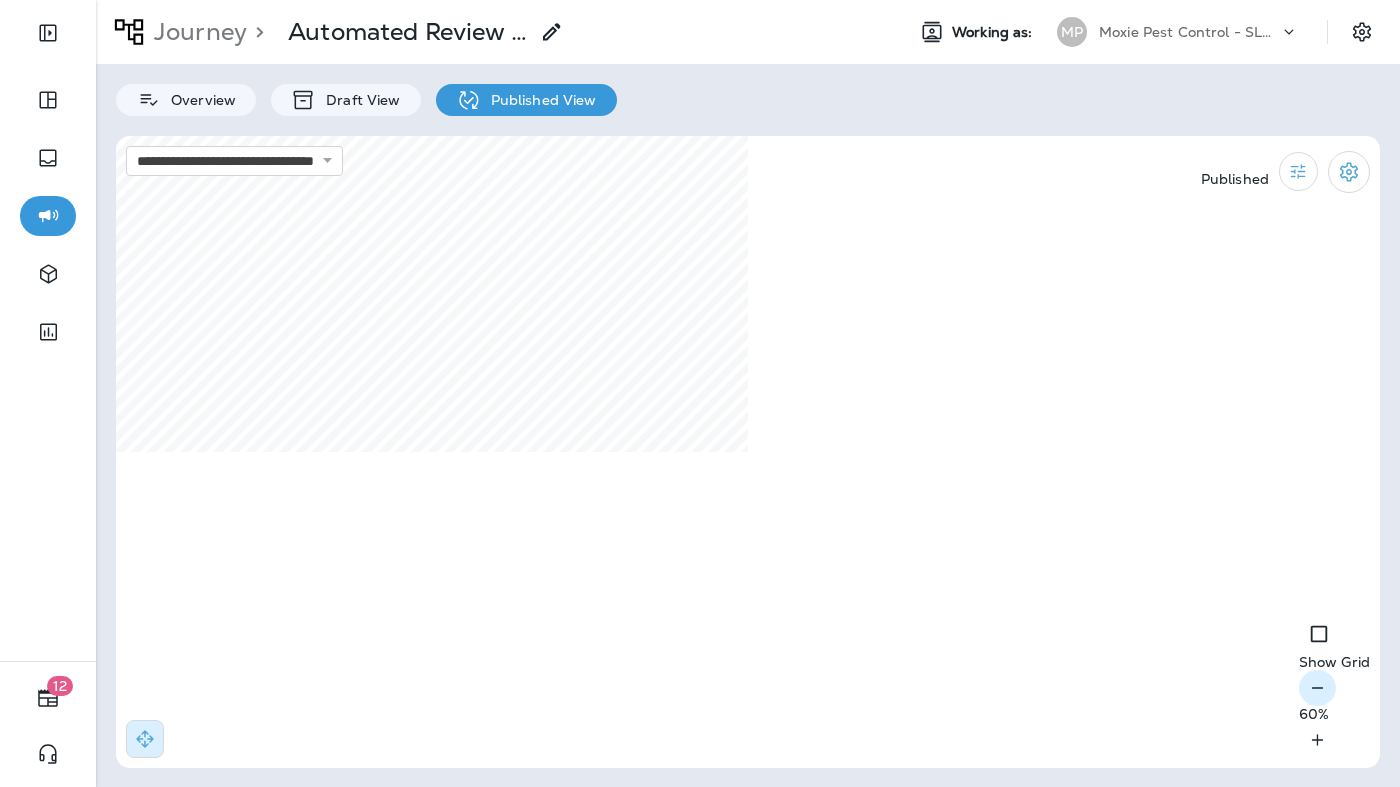 click 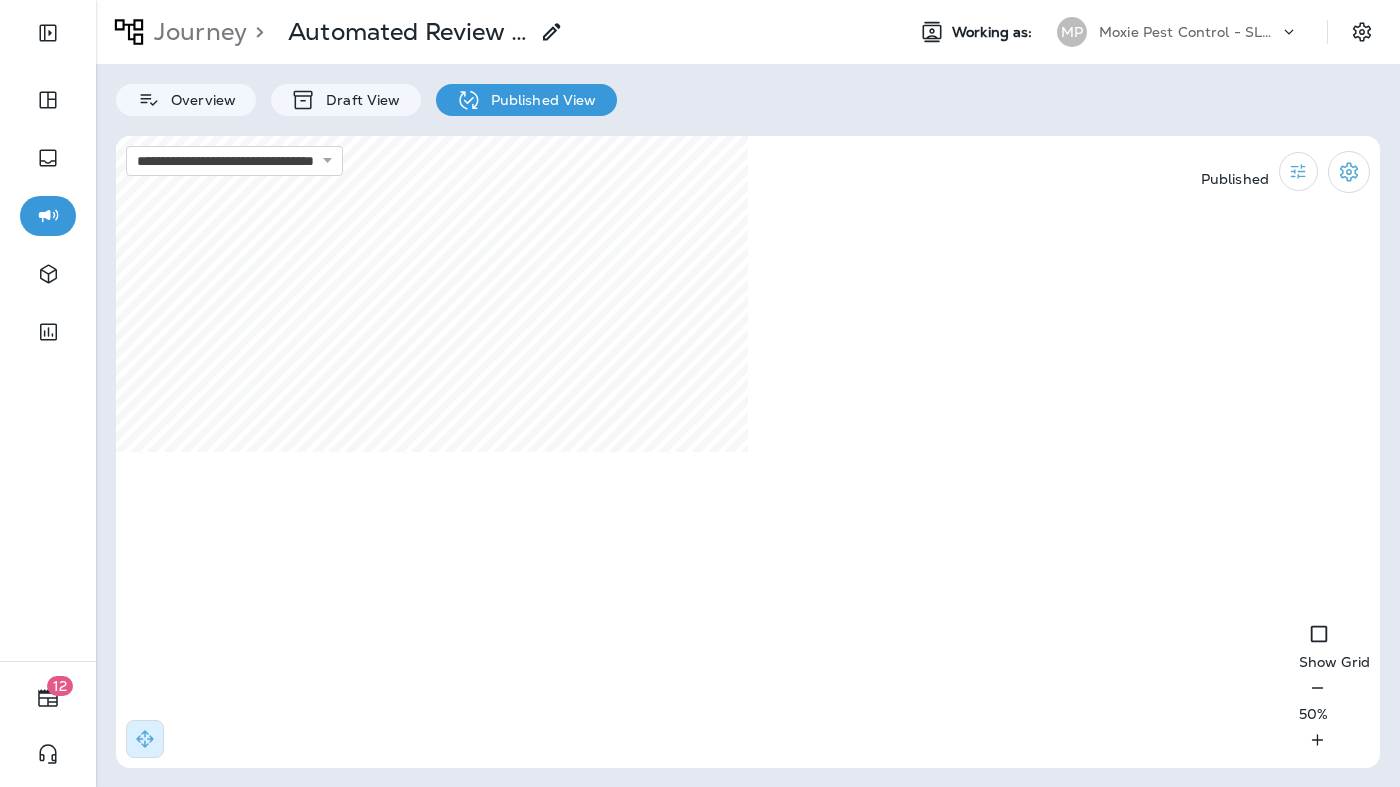 select on "*****" 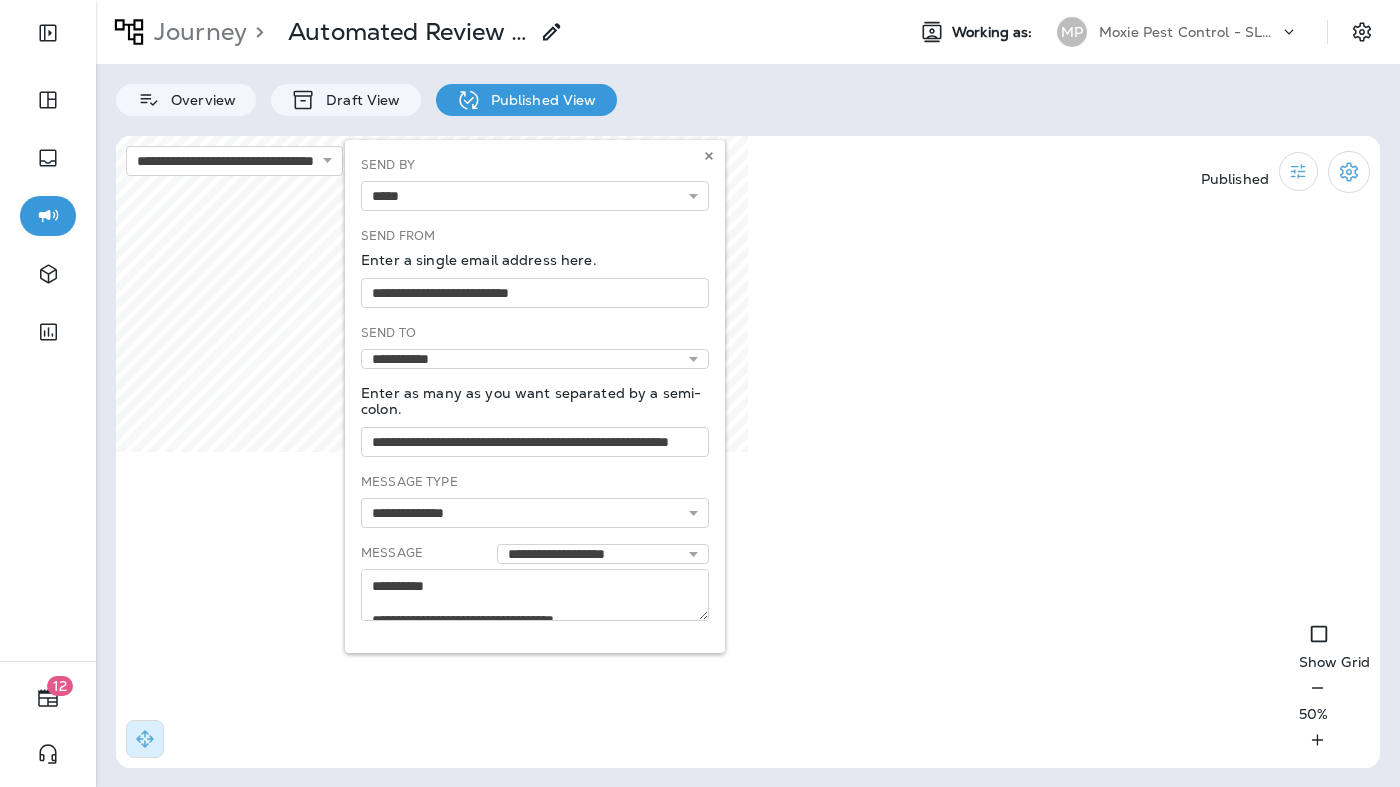 click on "**********" at bounding box center [535, 396] 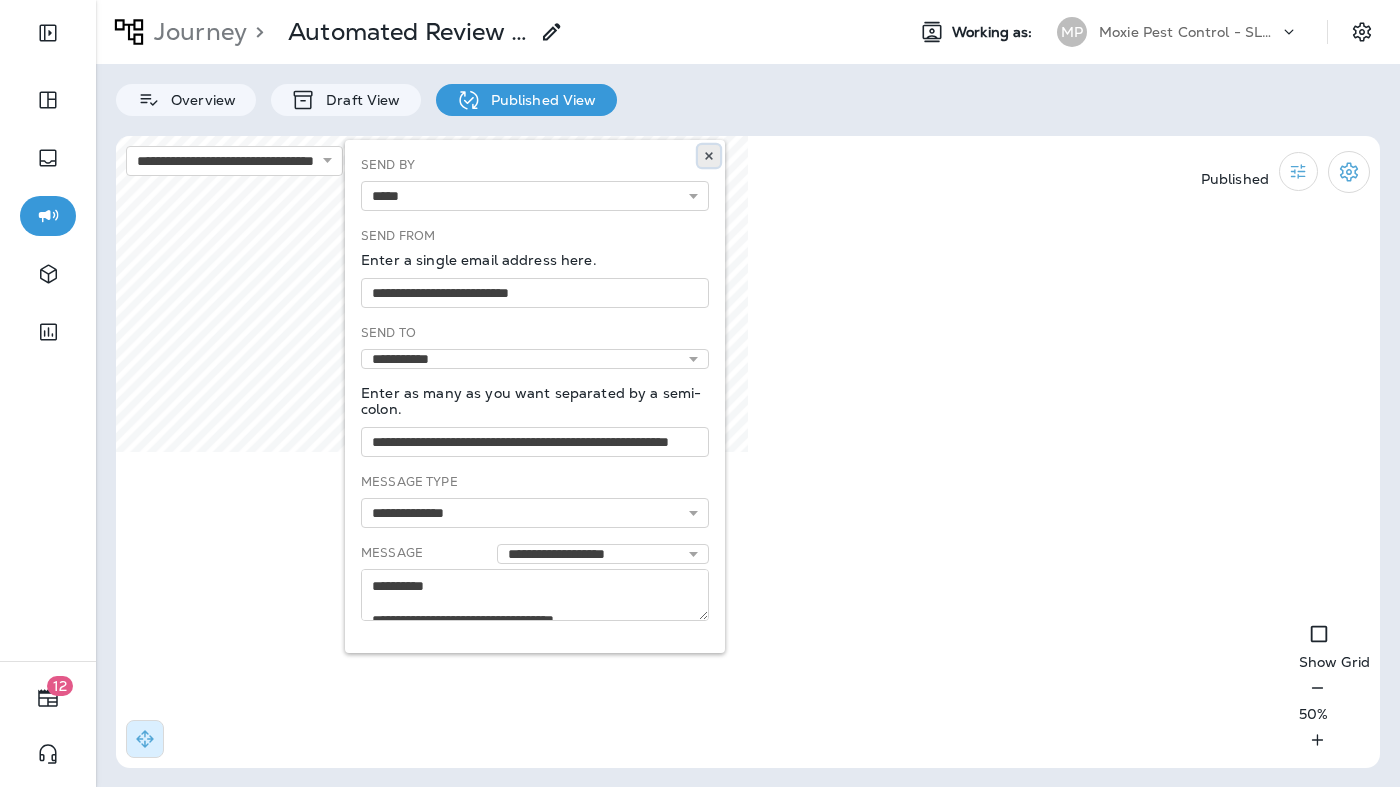 click 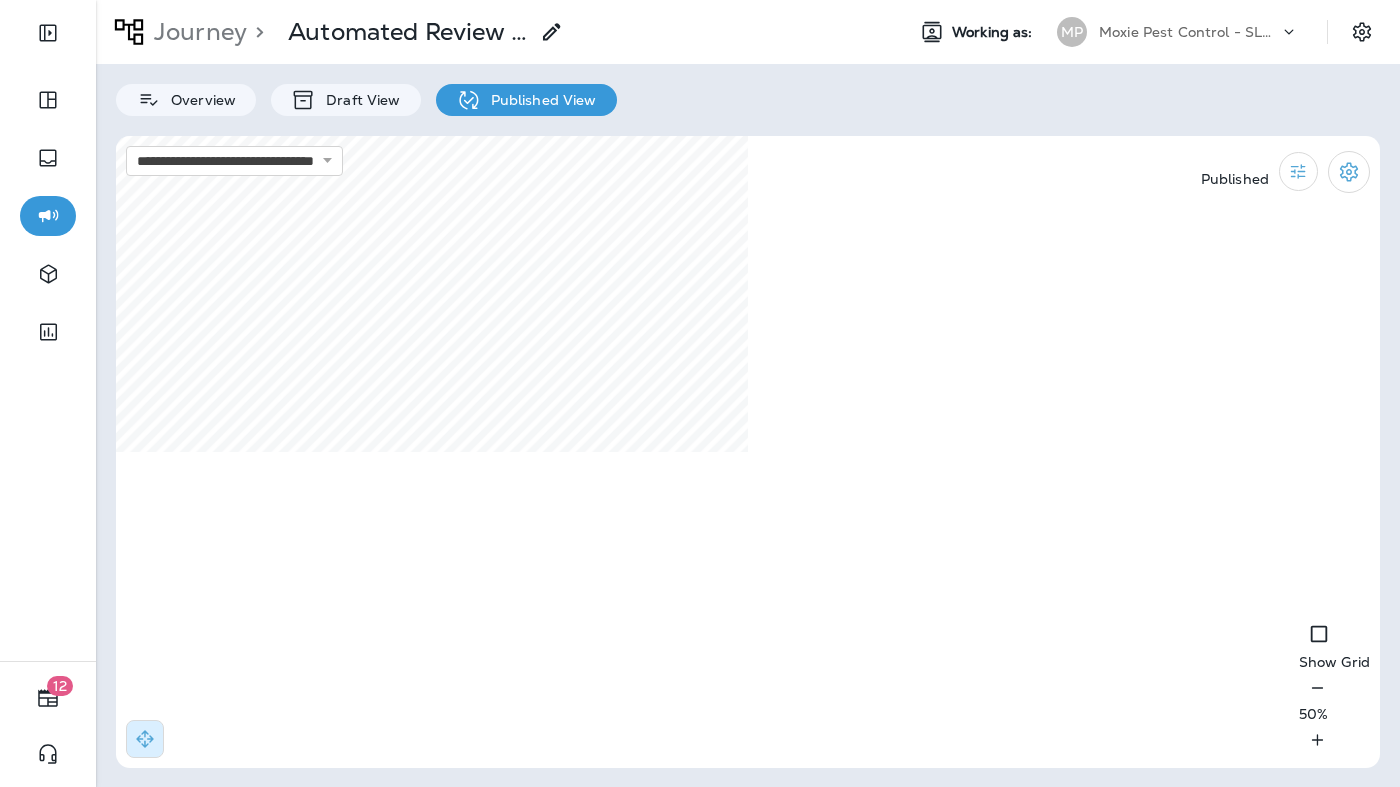 select on "*****" 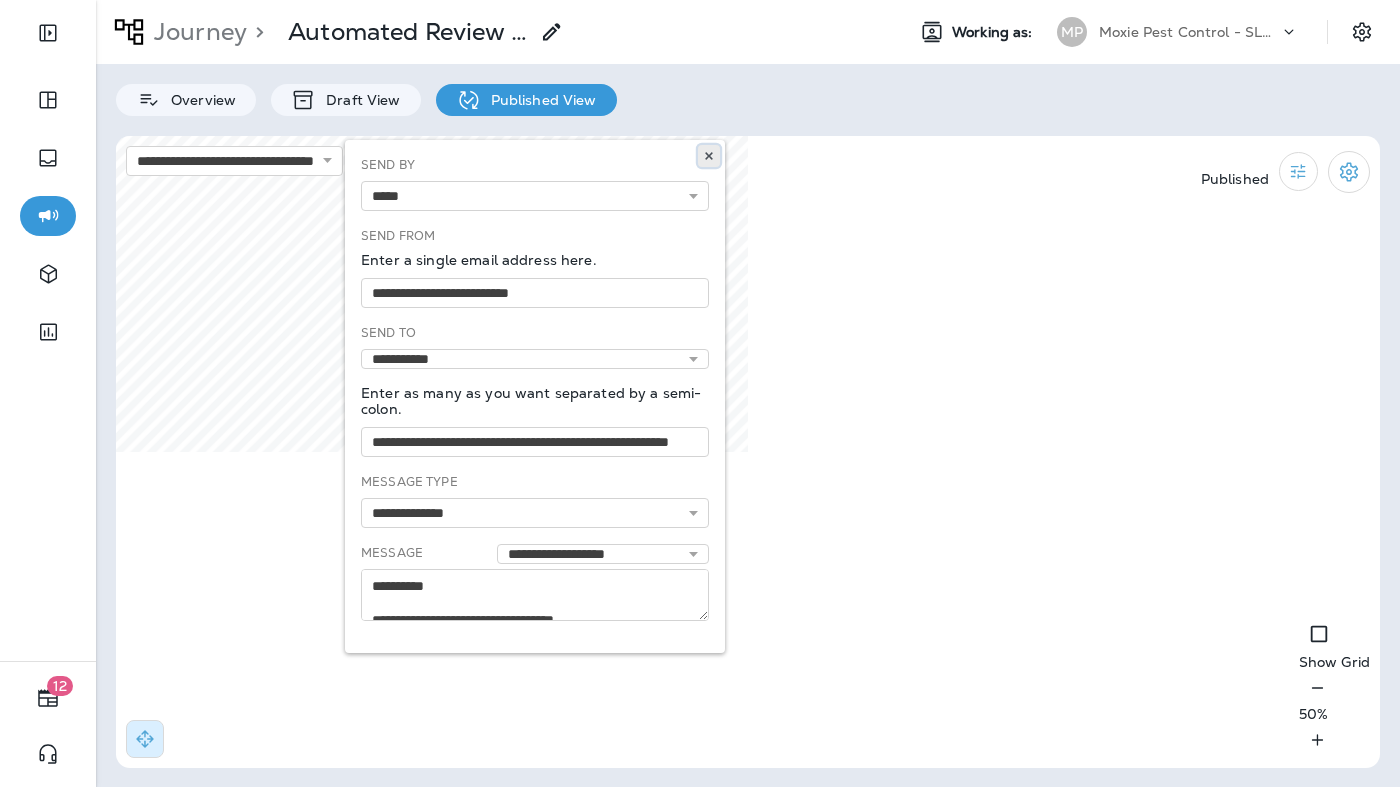 click 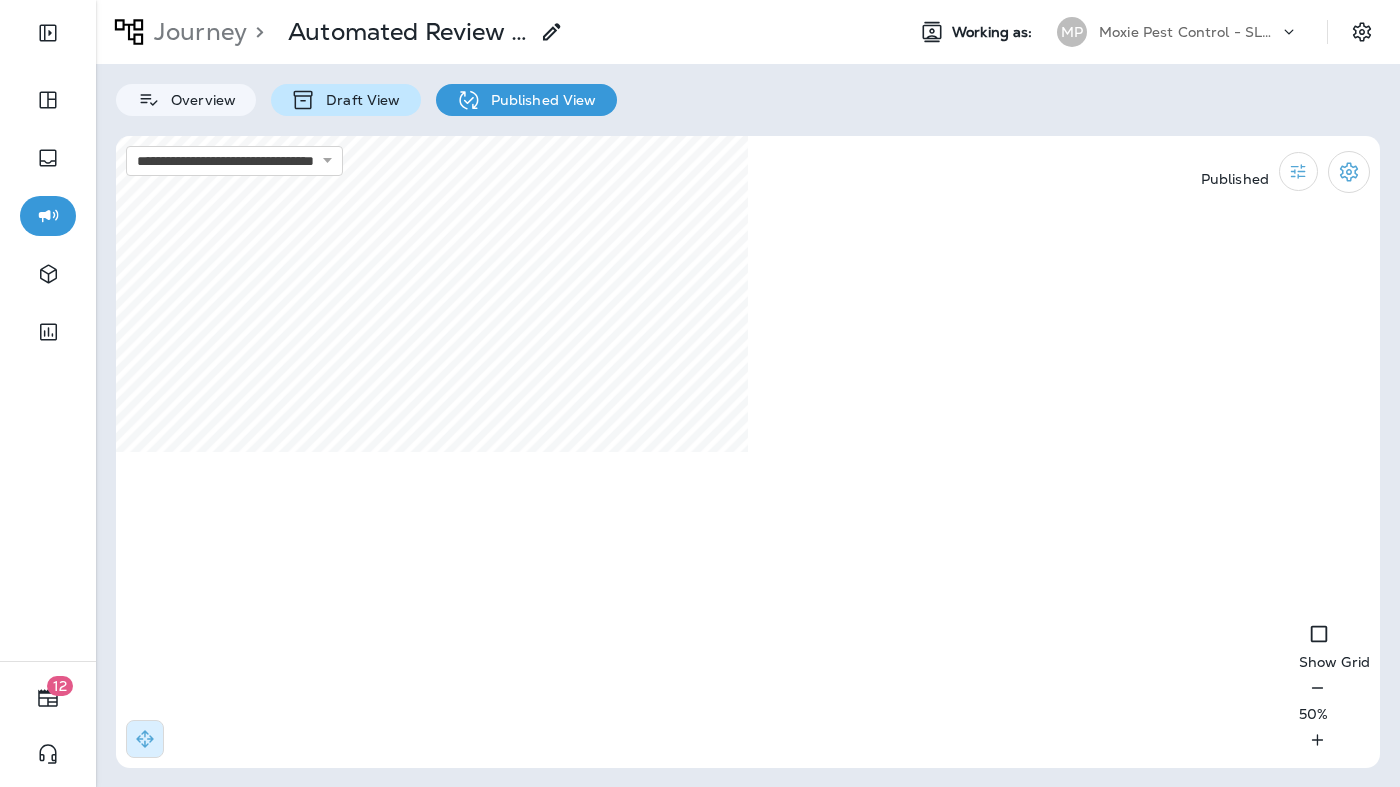 click on "Draft View" at bounding box center [345, 100] 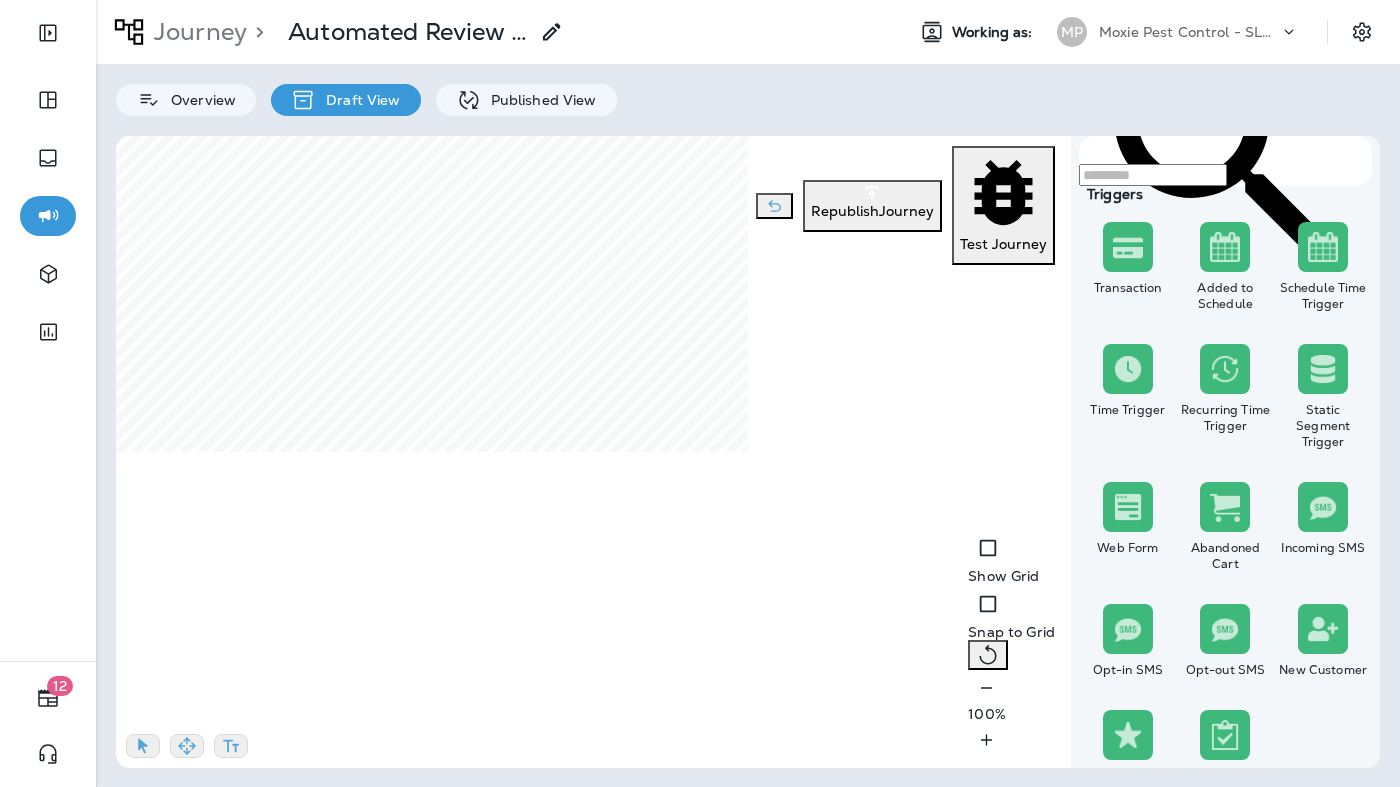 click 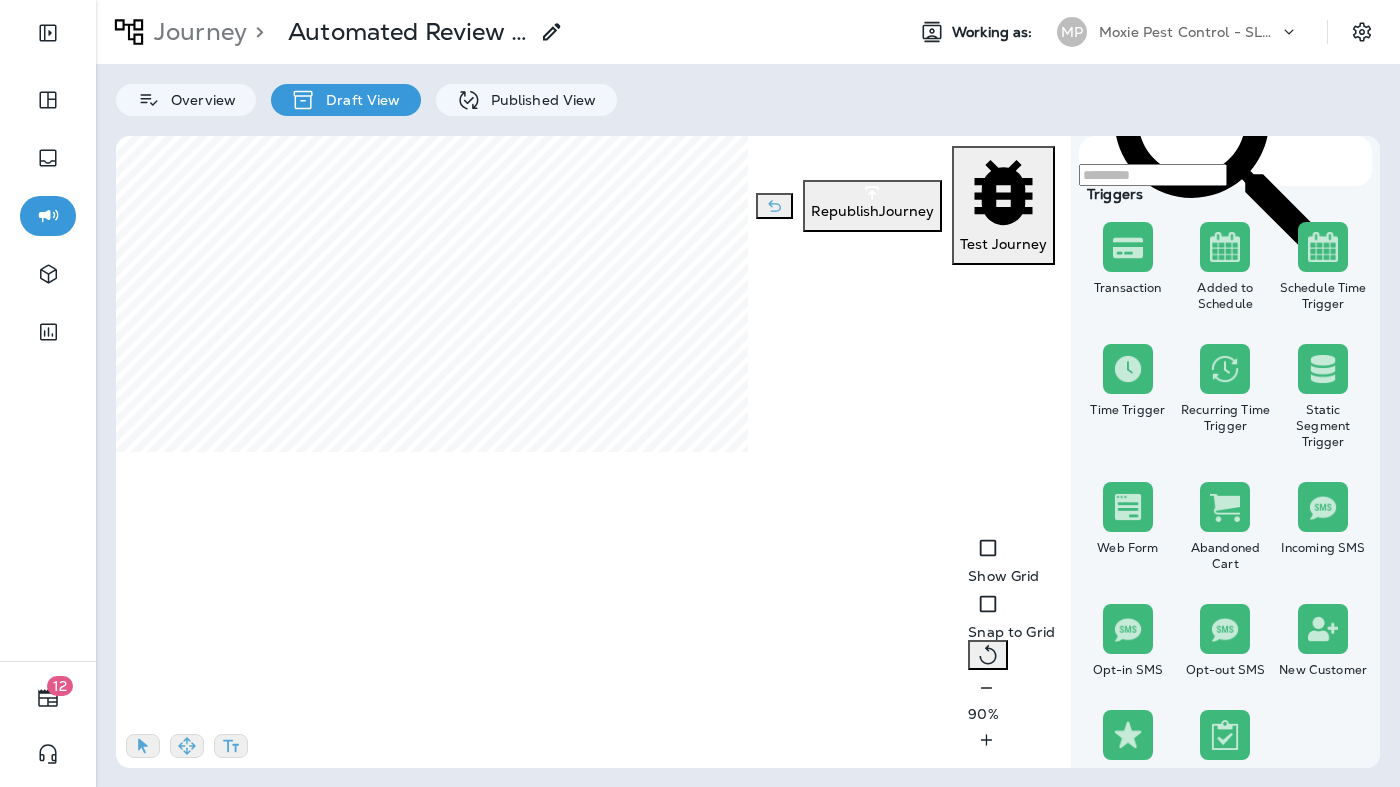 click 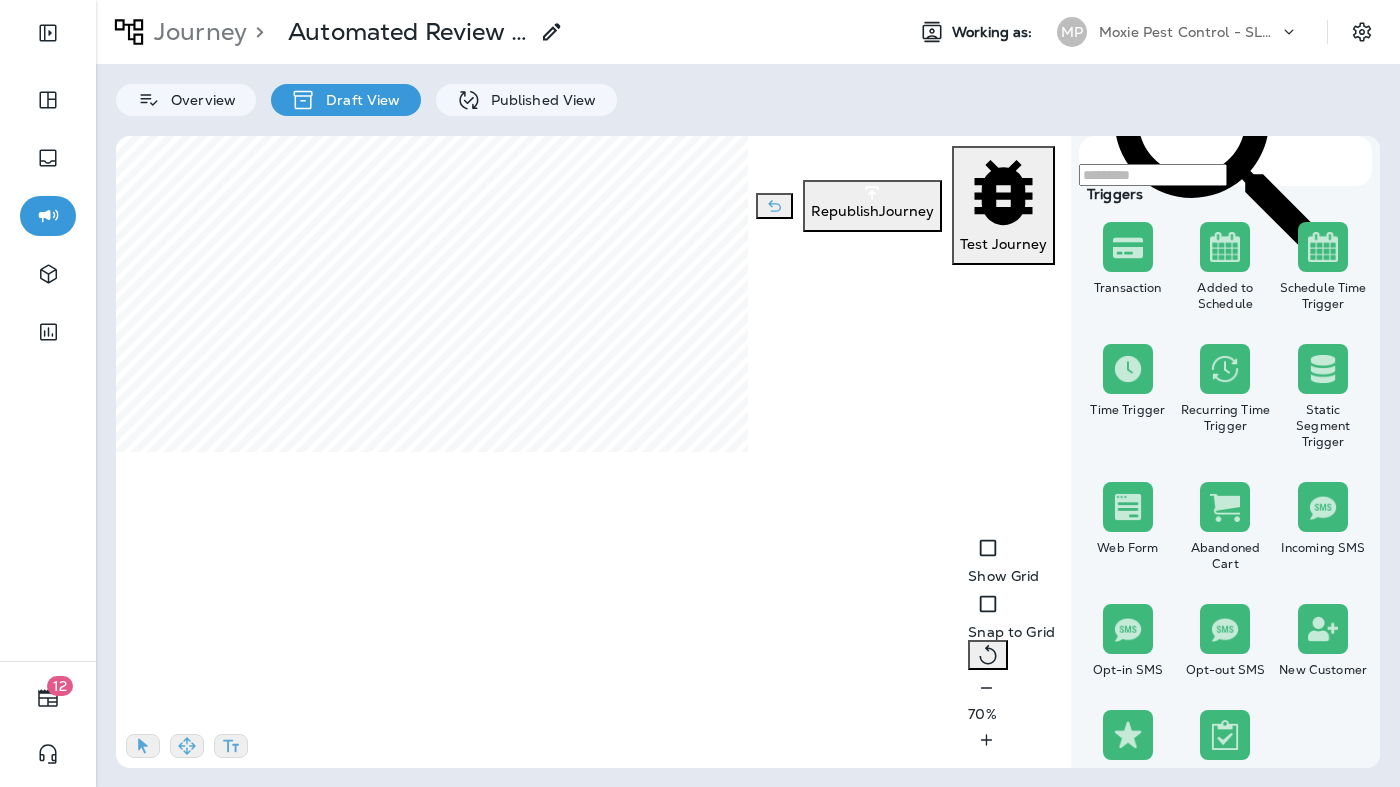 click 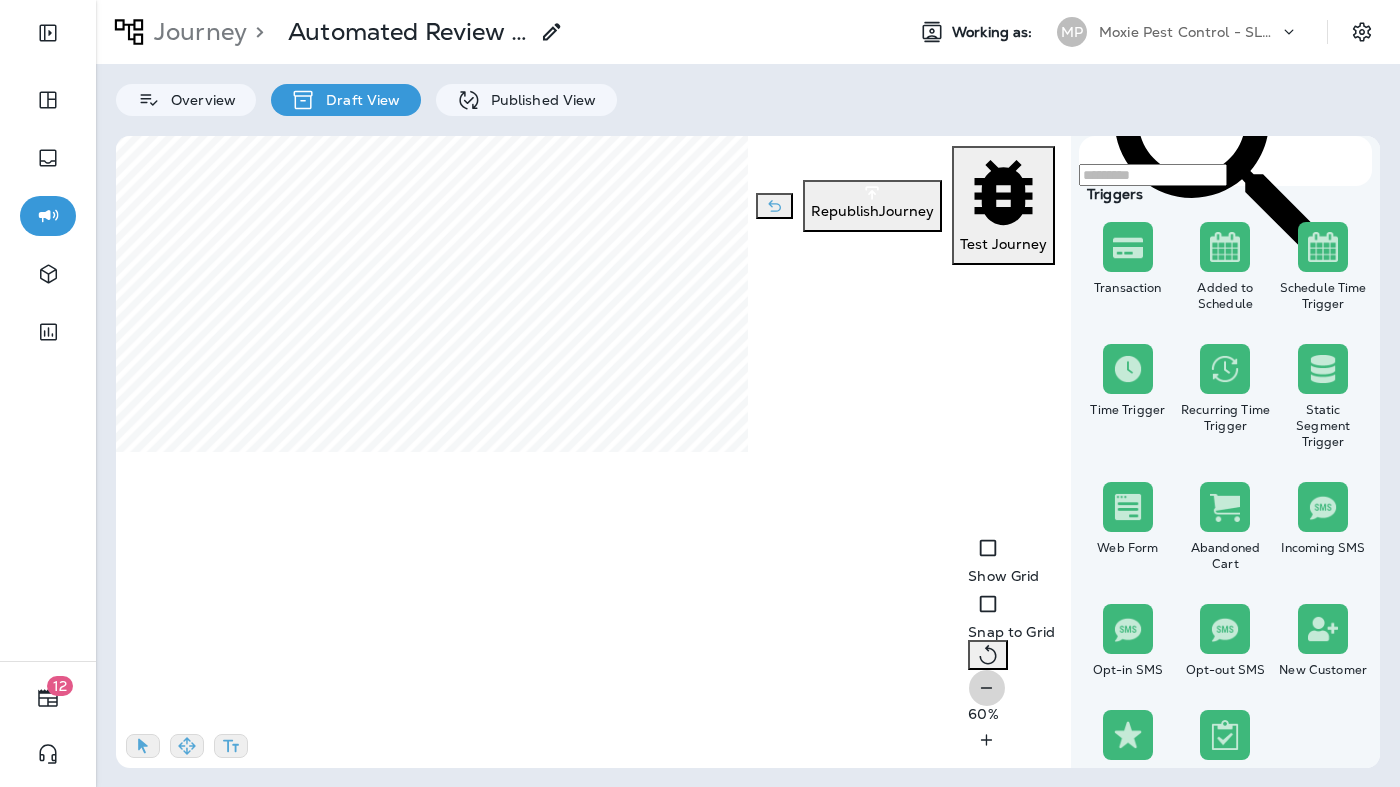 click 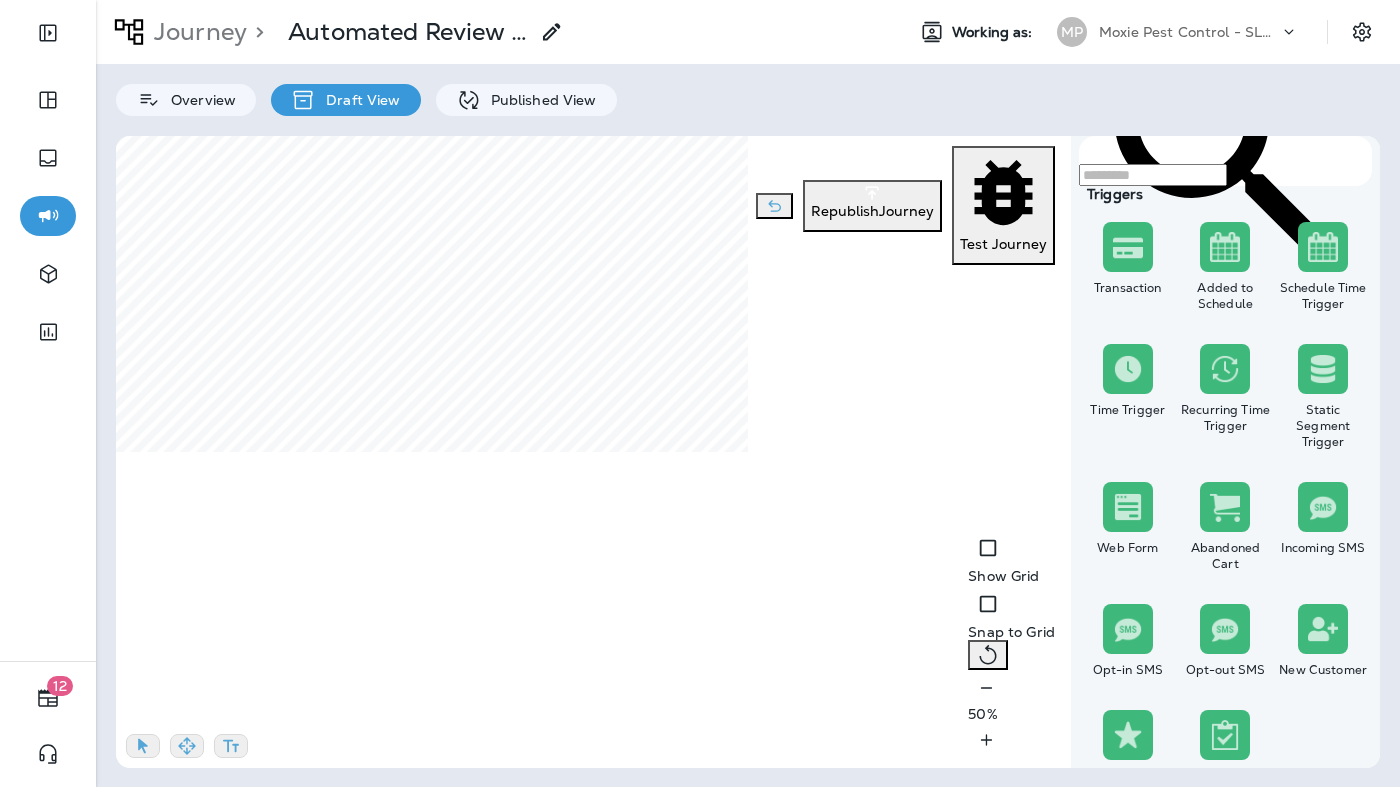select on "*****" 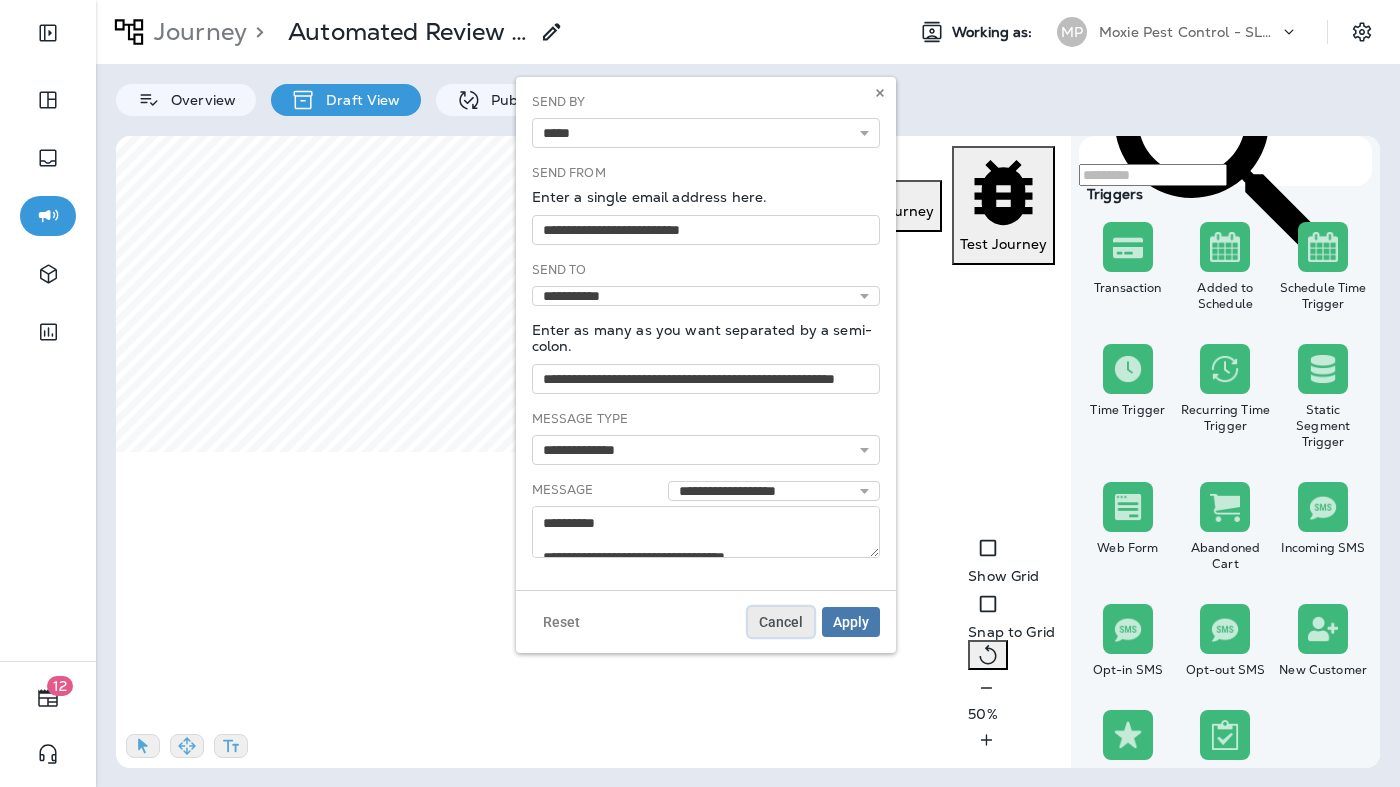 click on "Cancel" at bounding box center (781, 622) 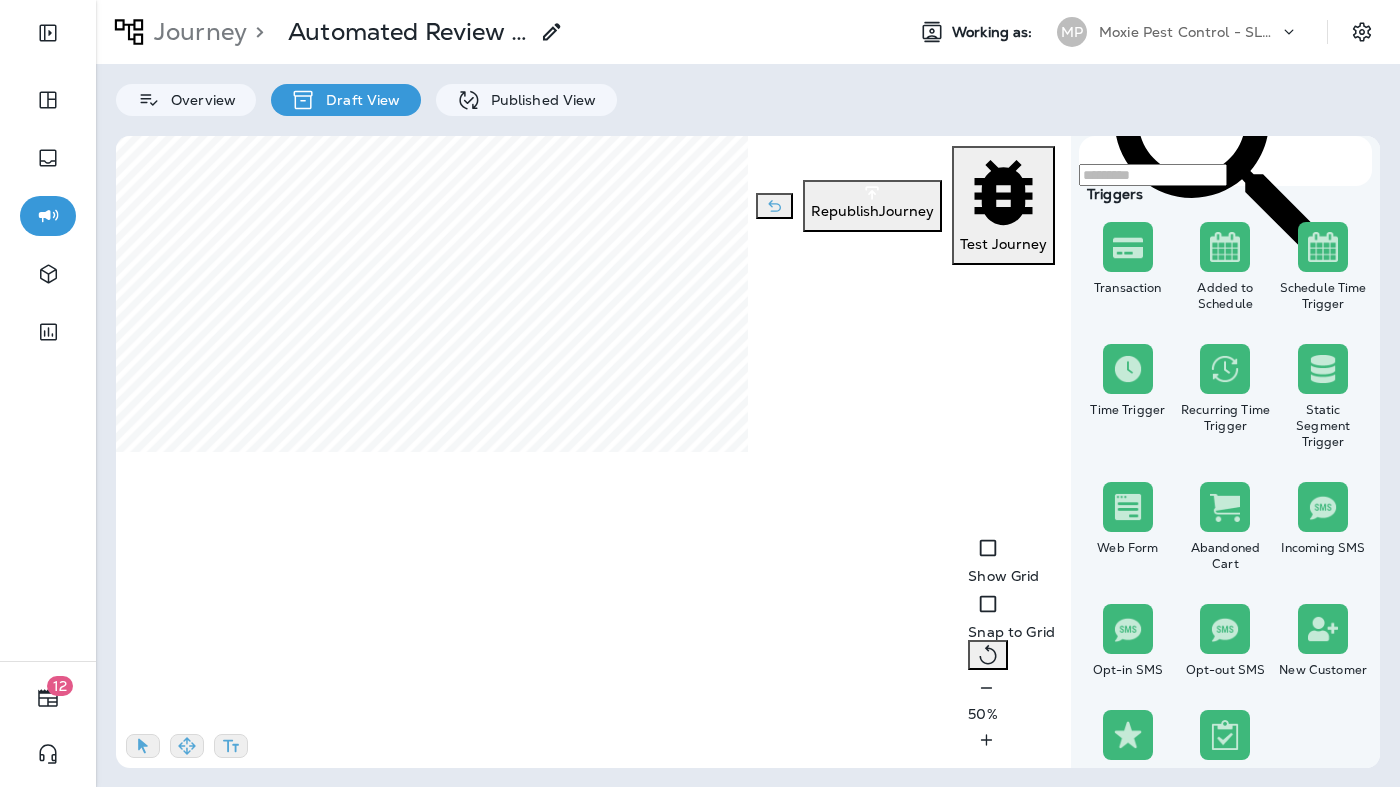 select on "*****" 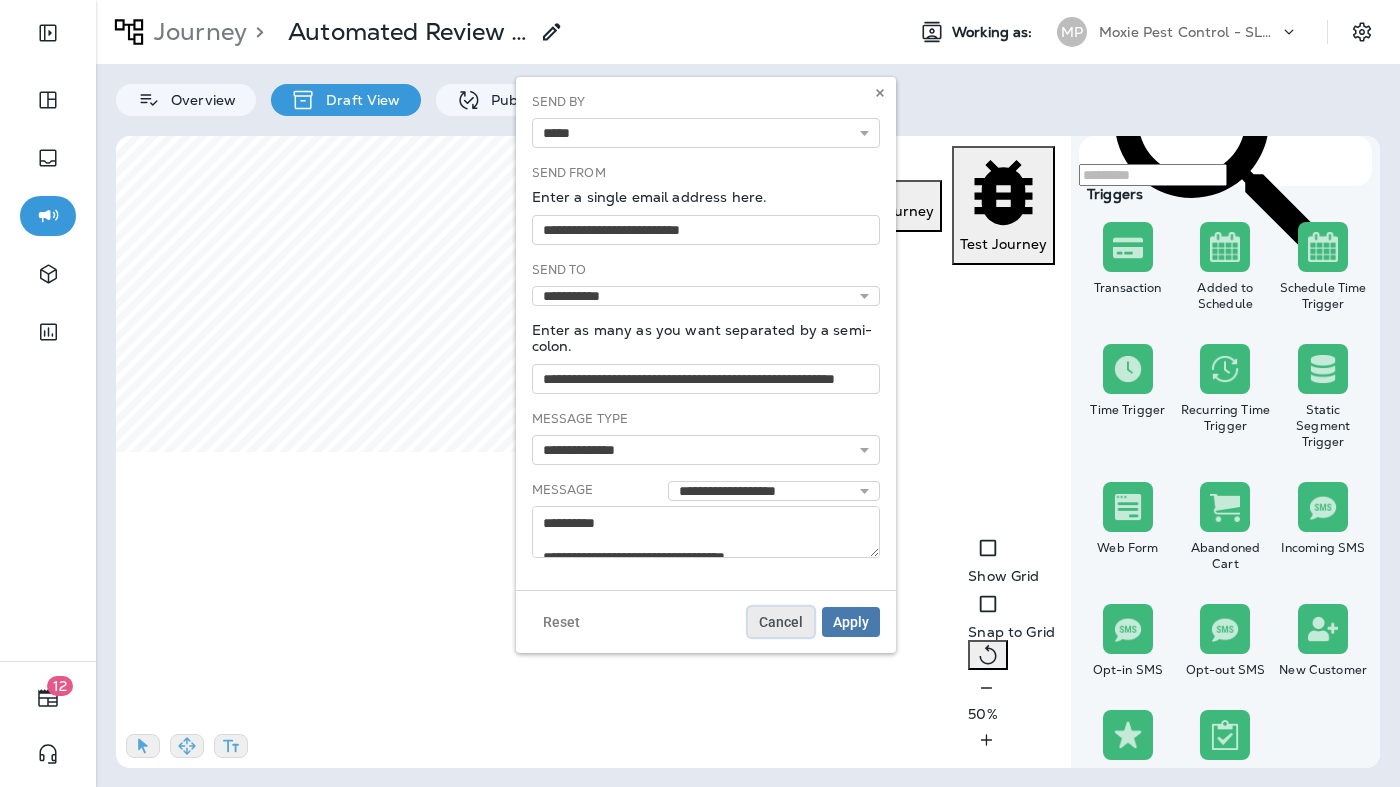 click on "Cancel" at bounding box center [781, 622] 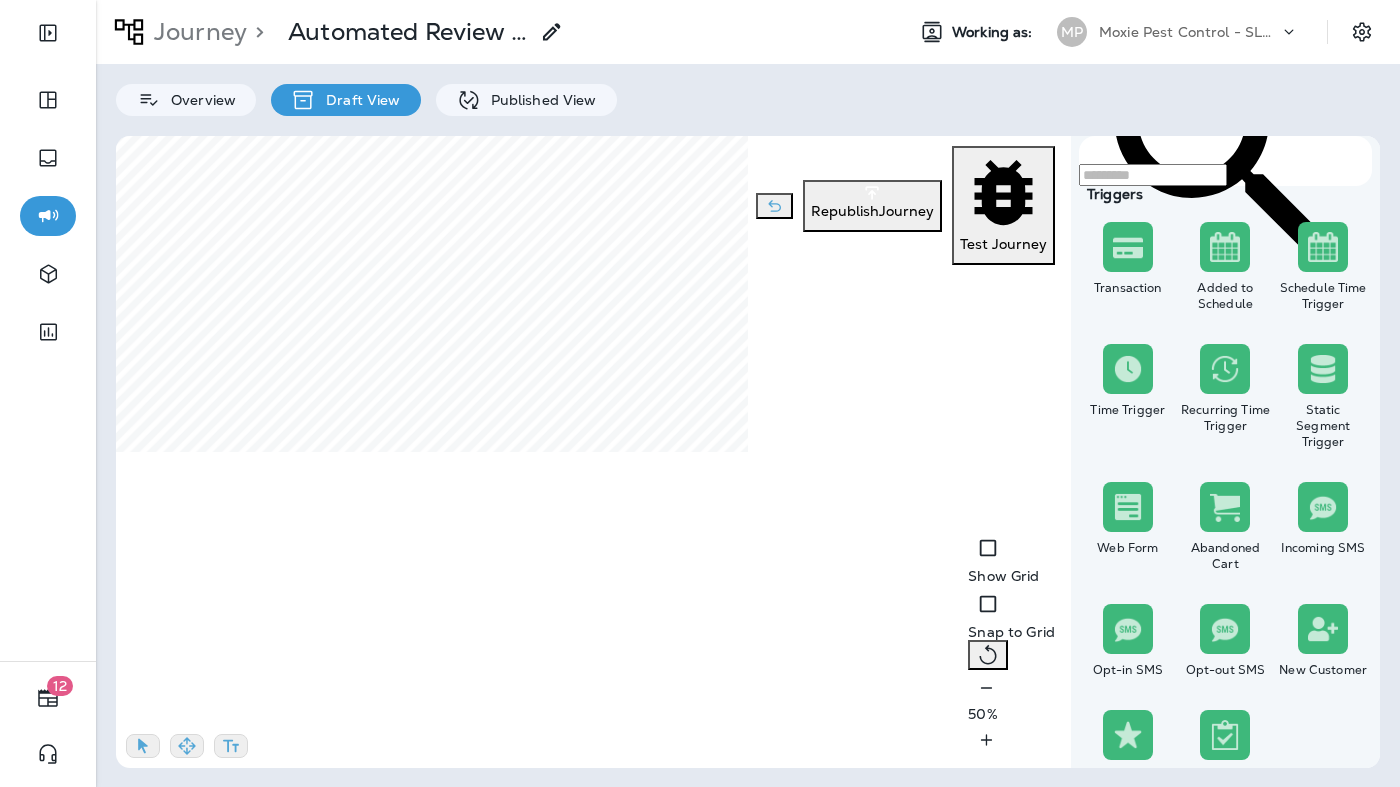 select on "*****" 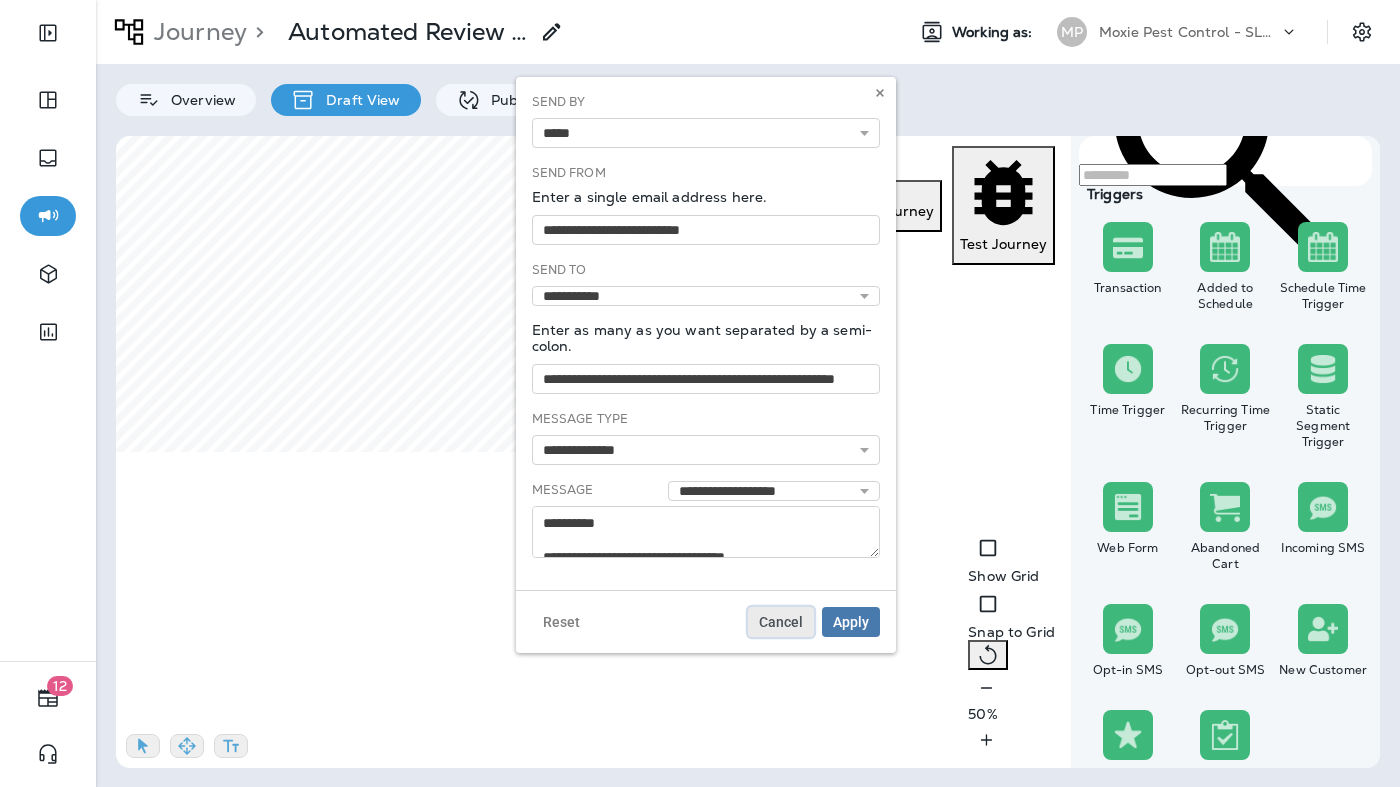 click on "Cancel" at bounding box center [781, 622] 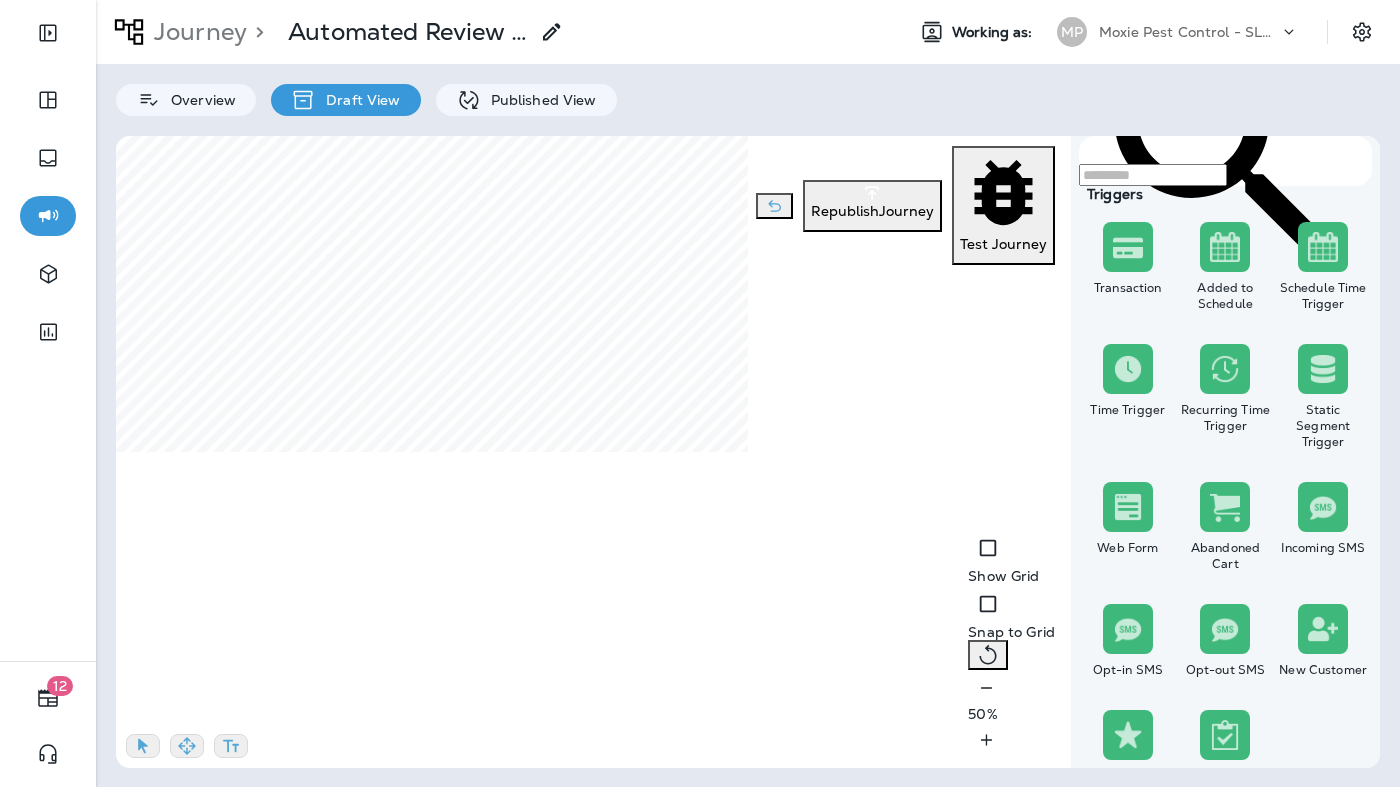 click on "Republish  Journey" at bounding box center (872, 211) 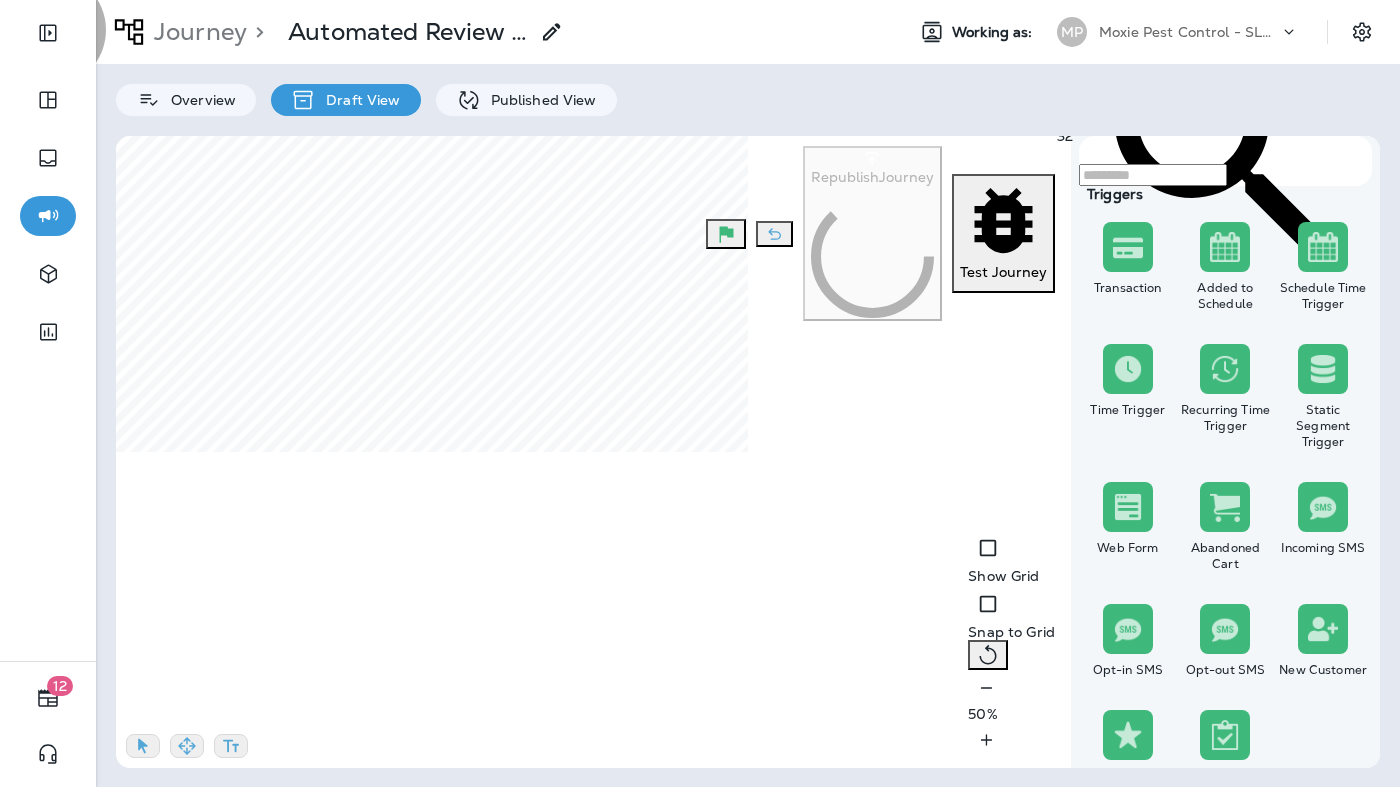 click on "Continue" at bounding box center [39, 9493] 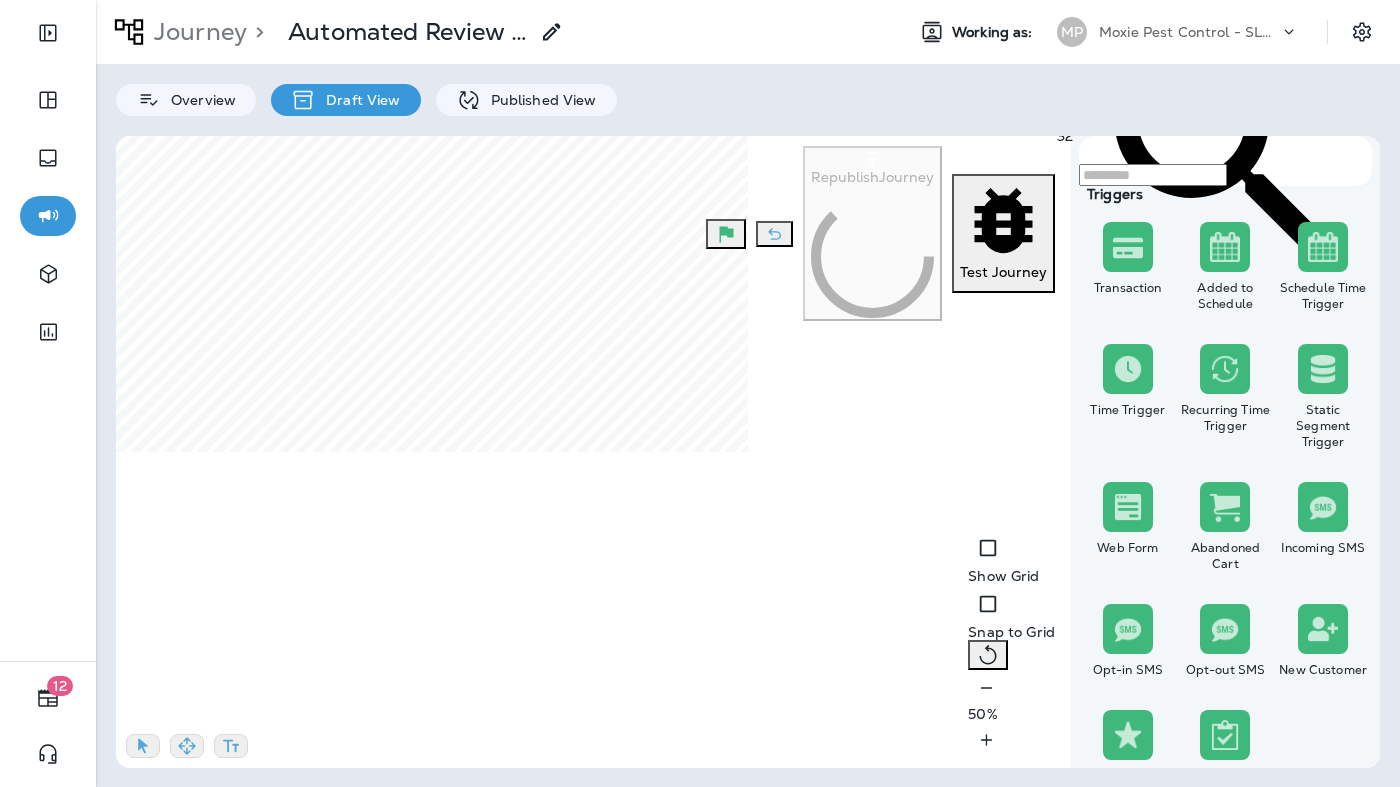 click on "No new customers will enter the version of this journey being replaced, customers currently in the journey will continue" at bounding box center [700, 4709] 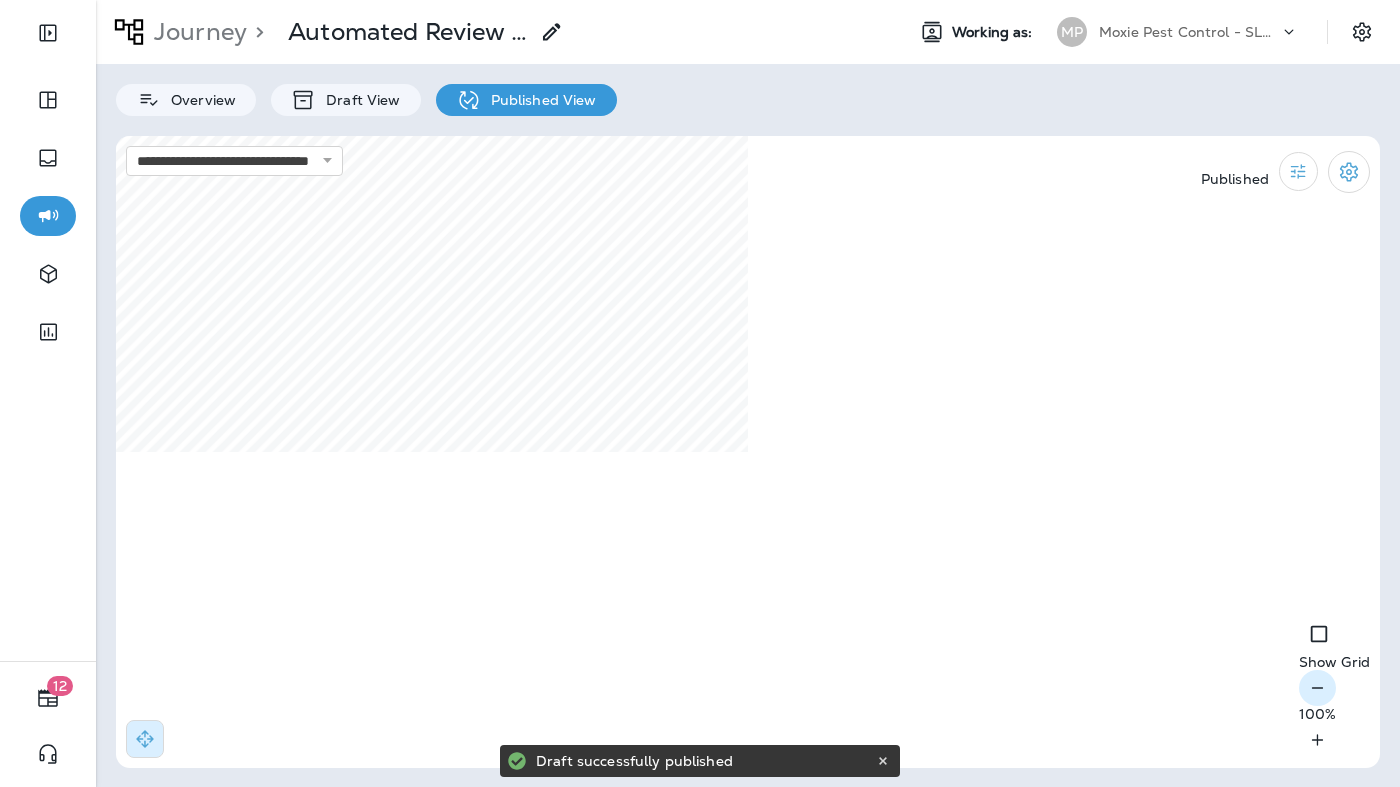 click 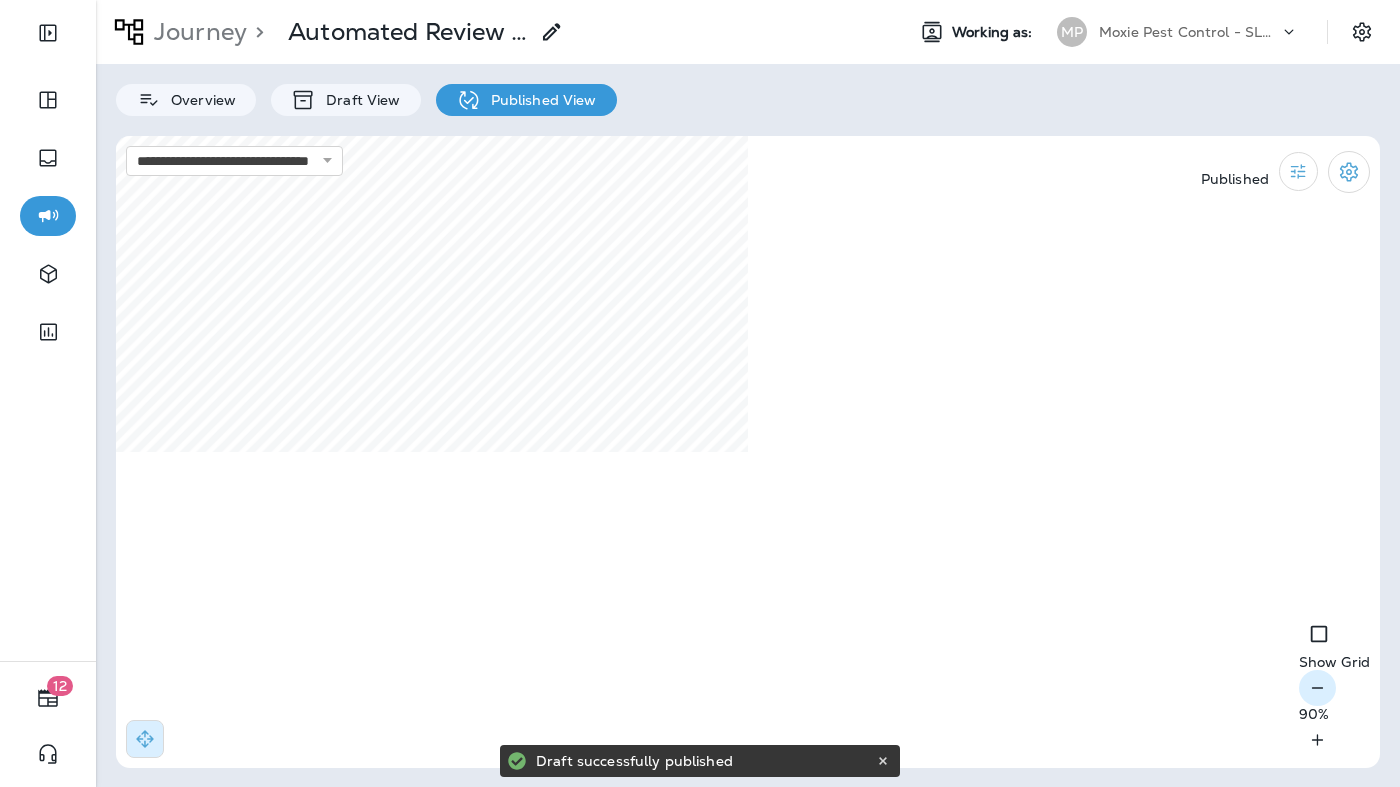 click 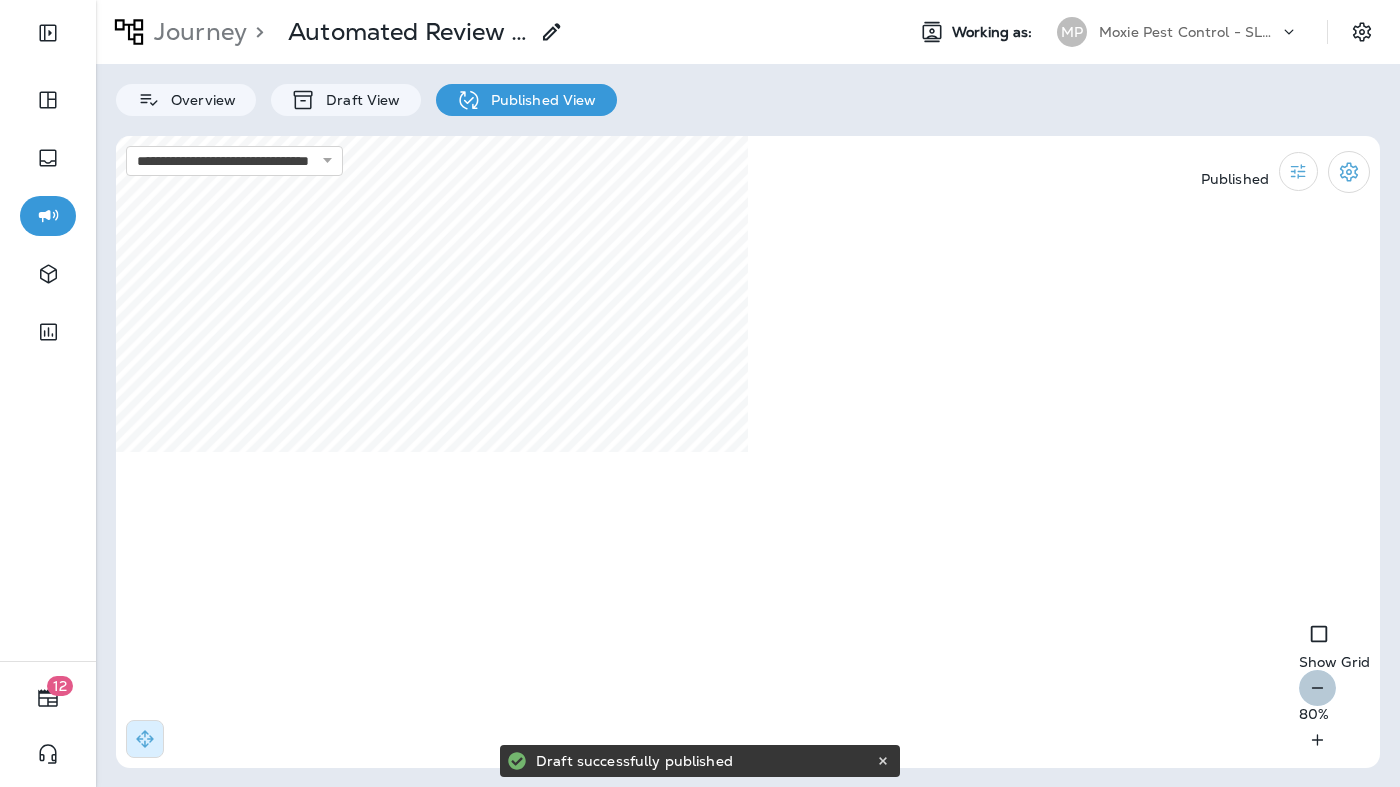 click 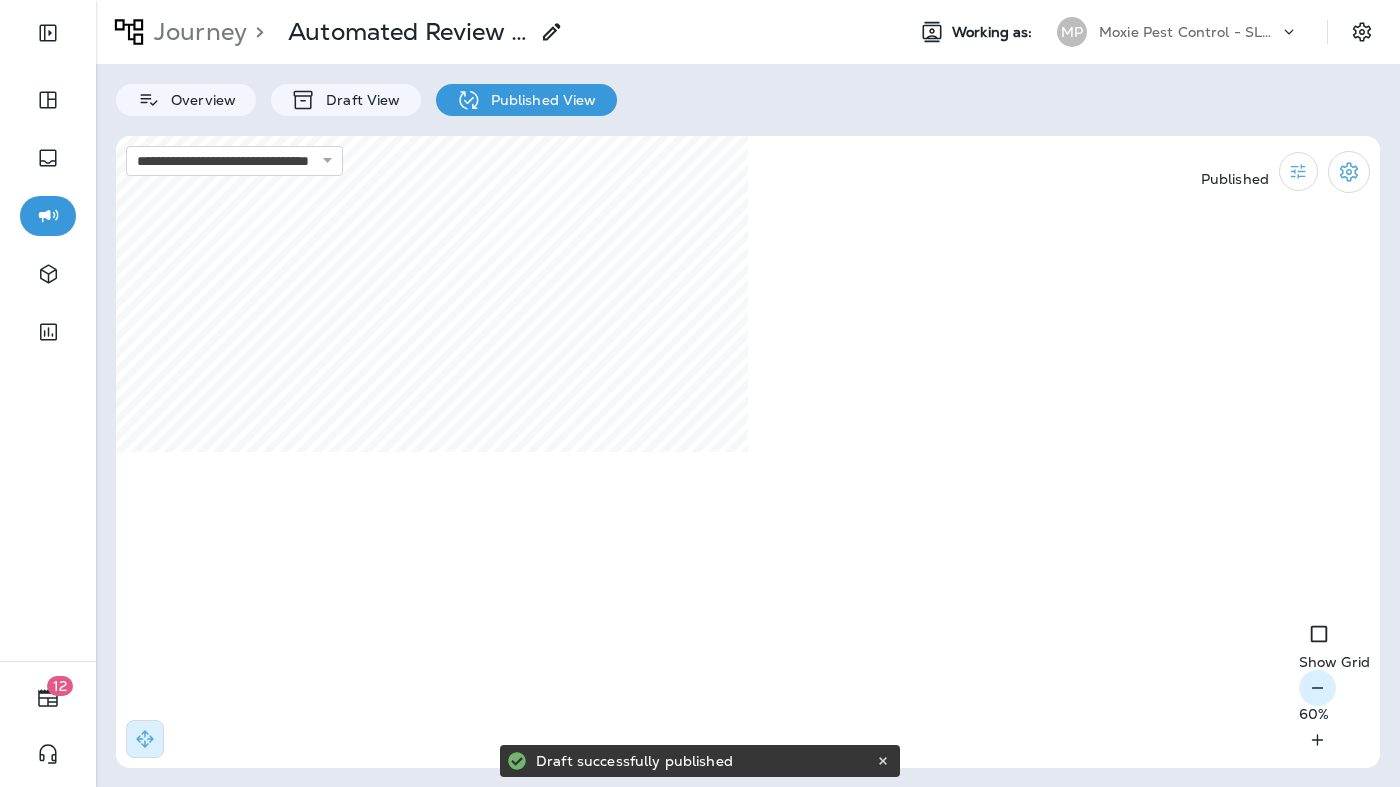 click 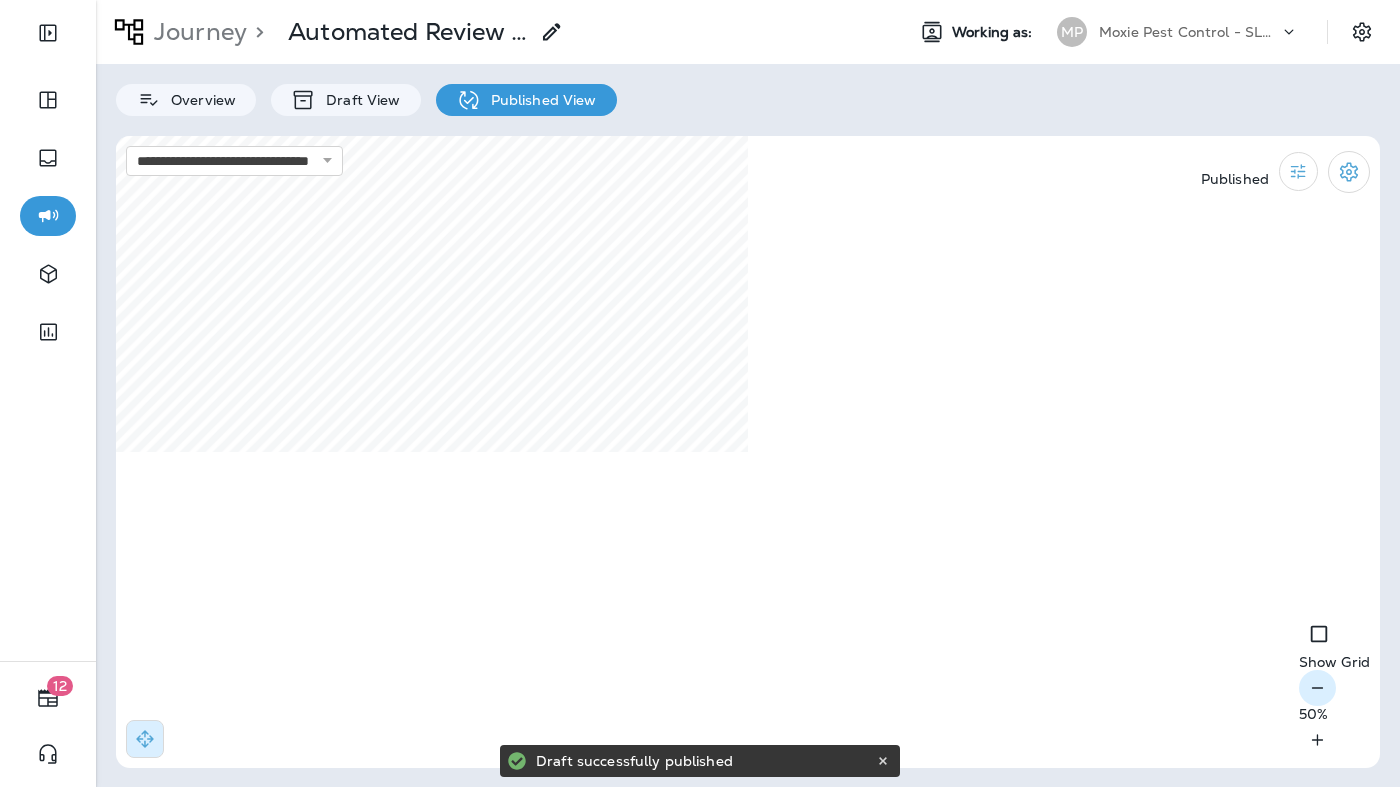 click on "50 %" at bounding box center [1334, 714] 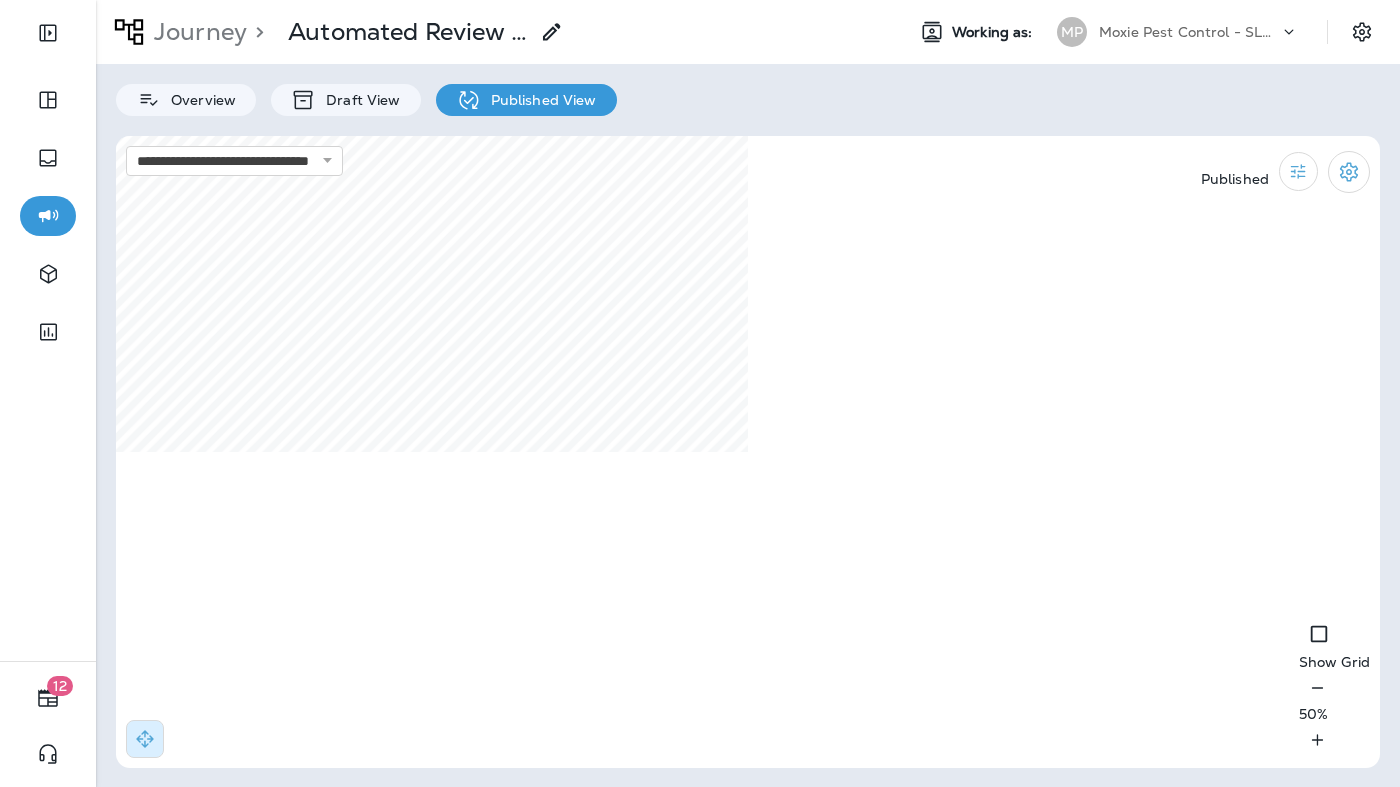 select on "*****" 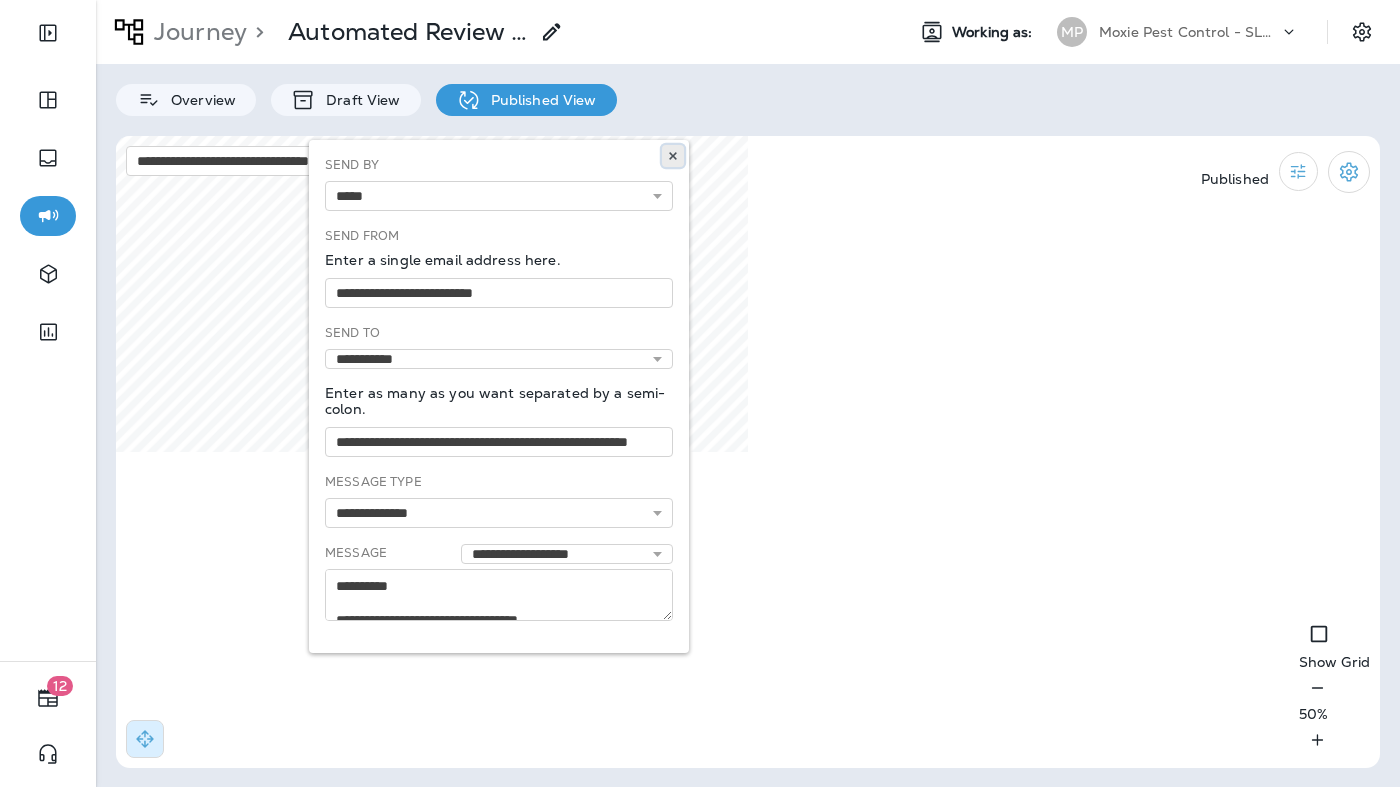 click 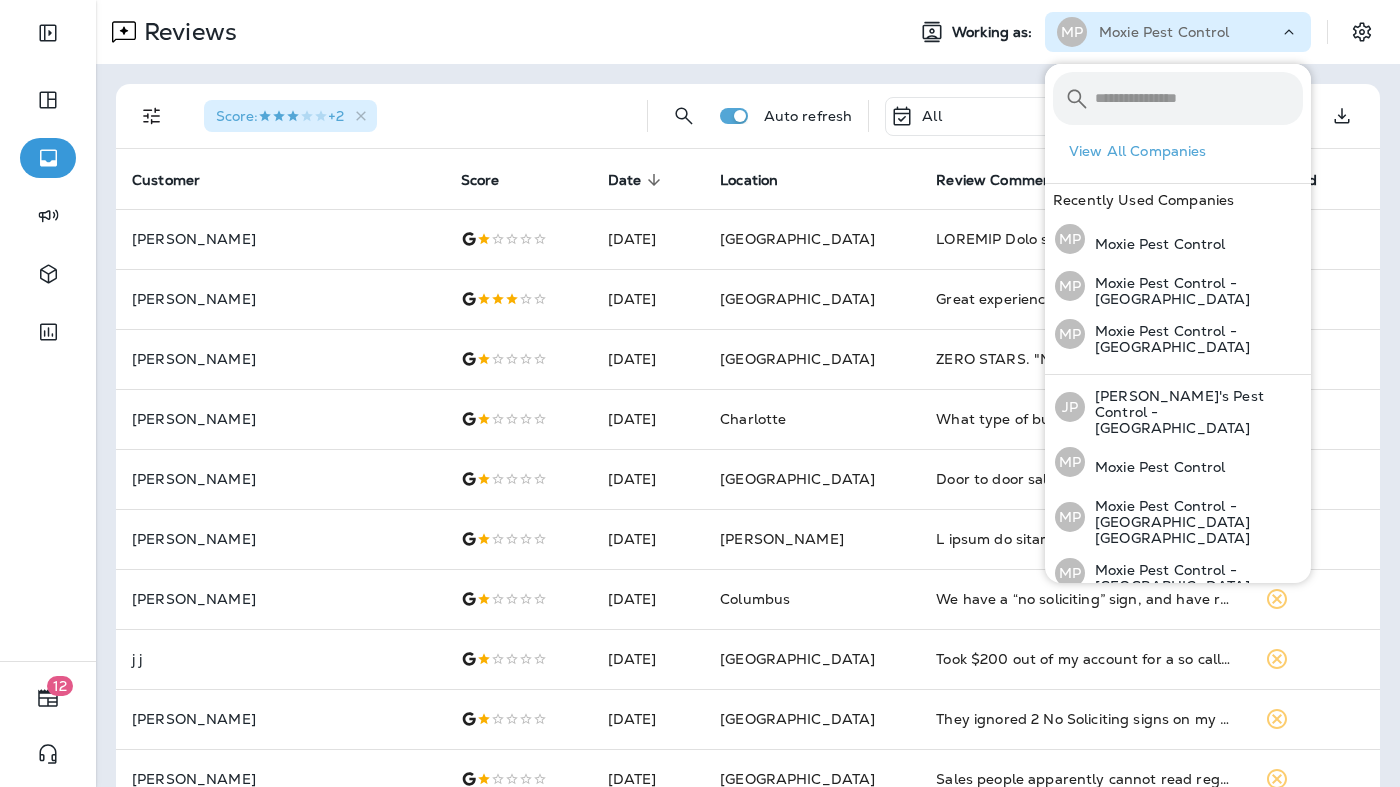 scroll, scrollTop: 0, scrollLeft: 0, axis: both 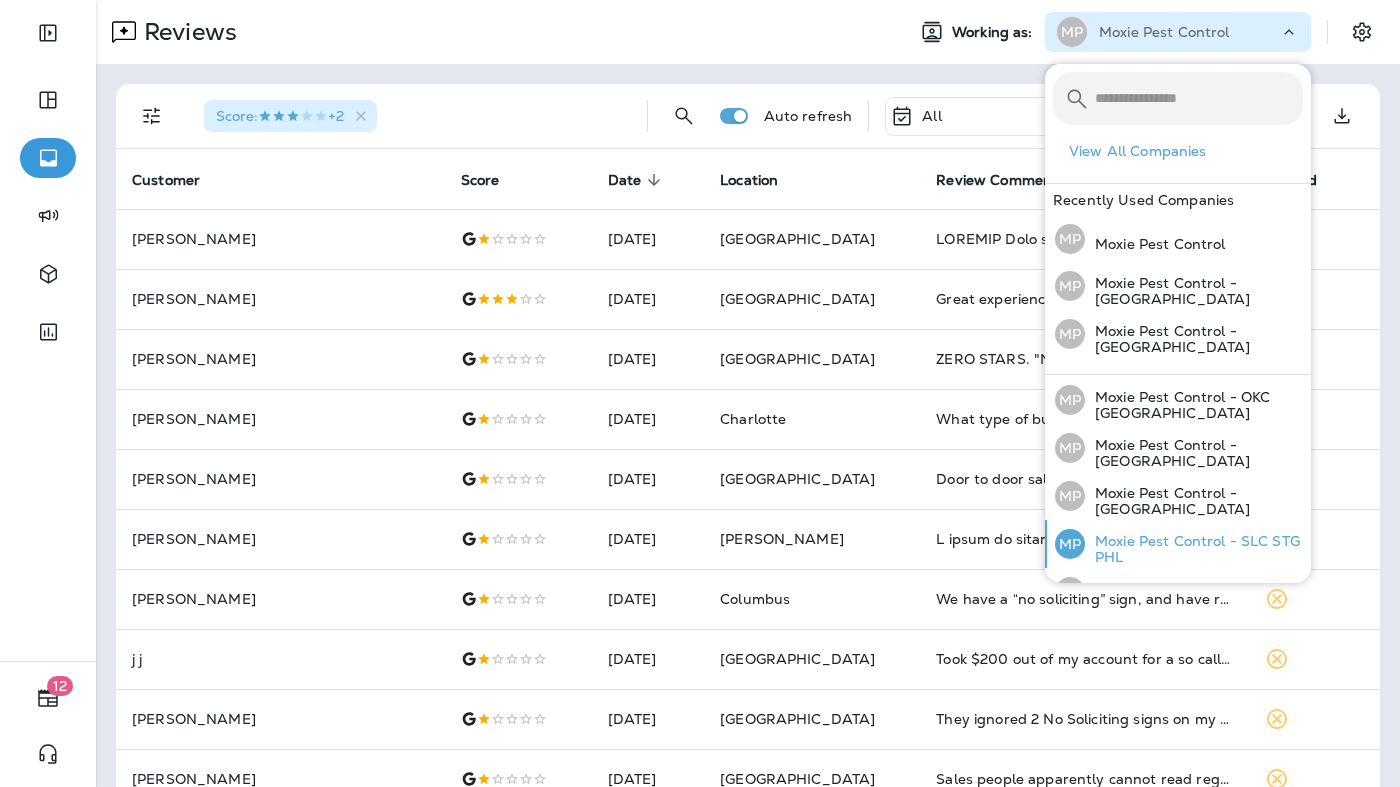 click on "Moxie Pest Control - SLC STG PHL" at bounding box center [1194, 549] 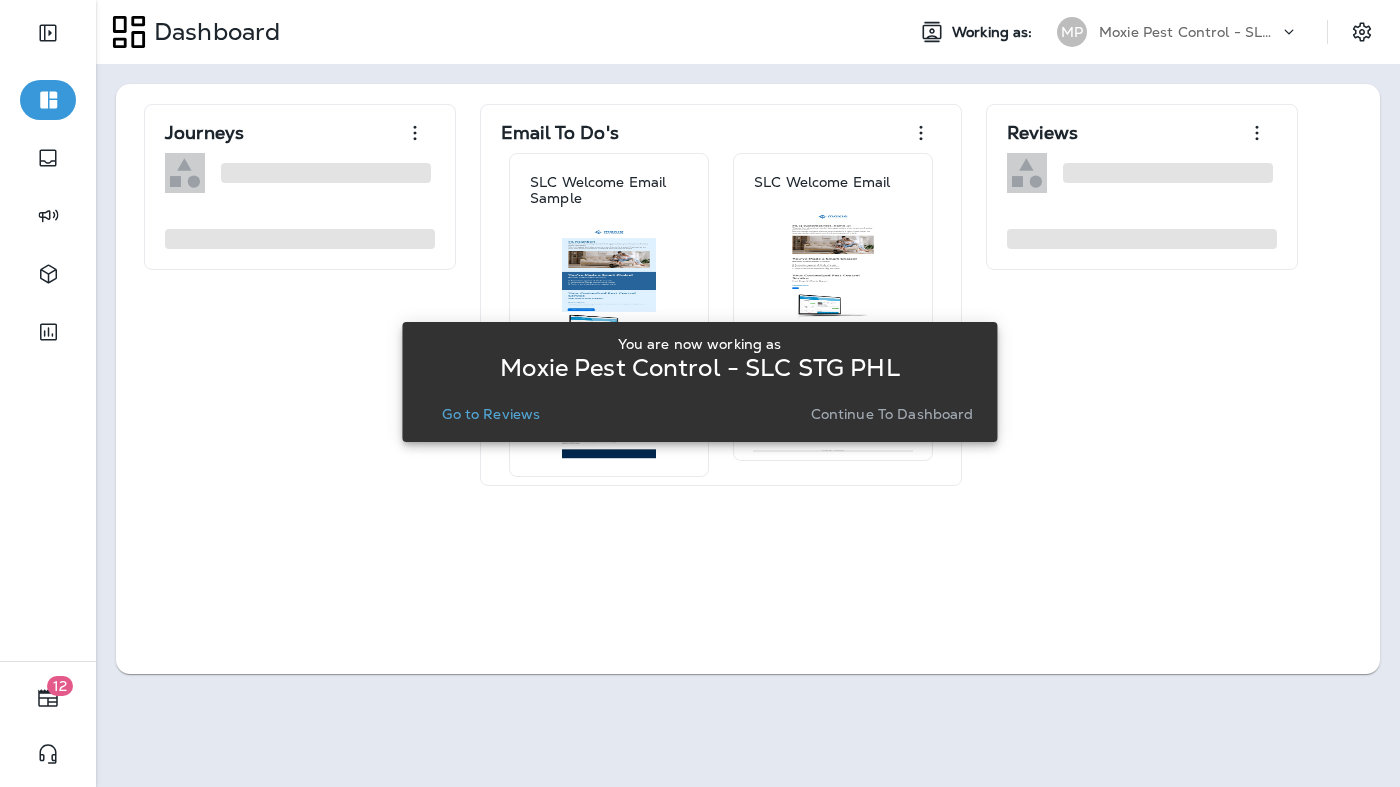 click on "Go to Reviews" at bounding box center (491, 414) 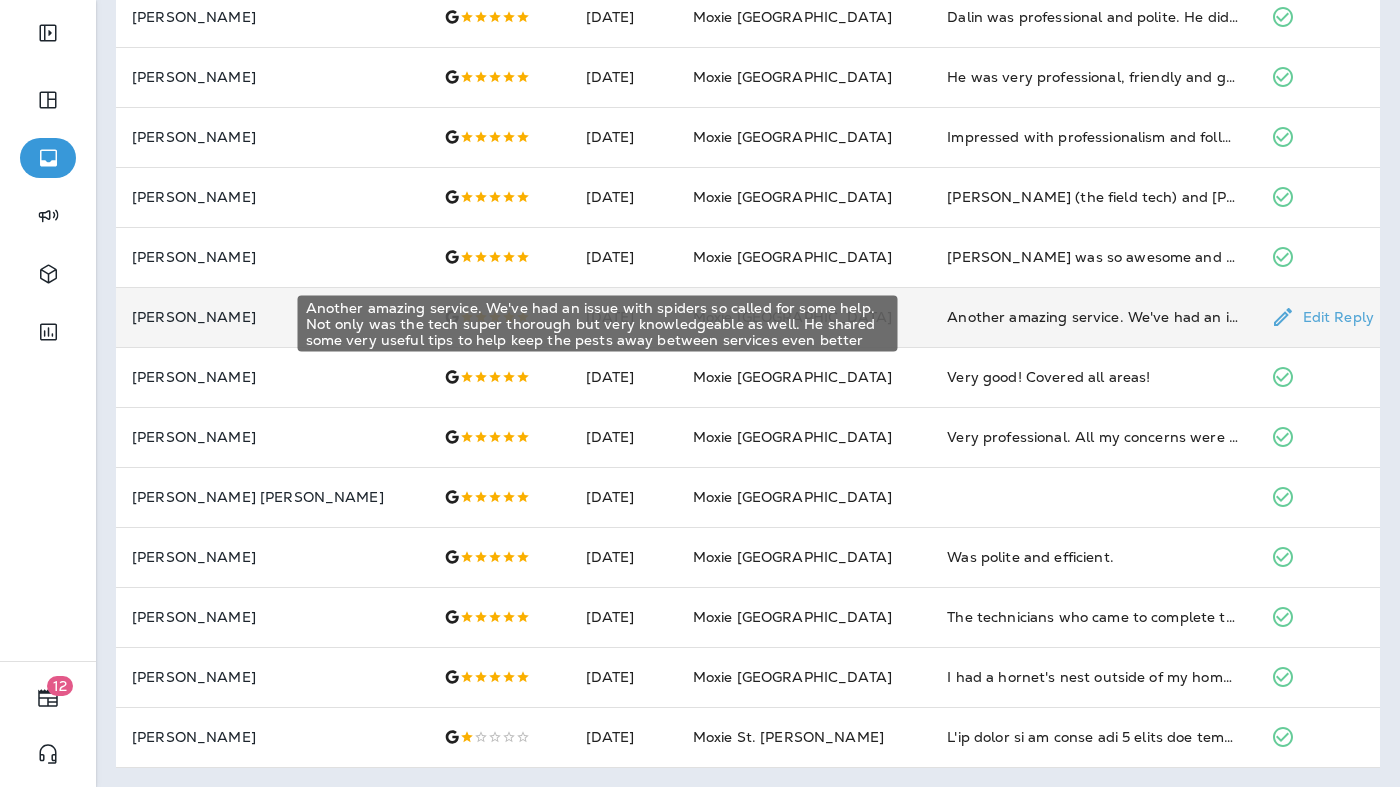 scroll, scrollTop: 0, scrollLeft: 0, axis: both 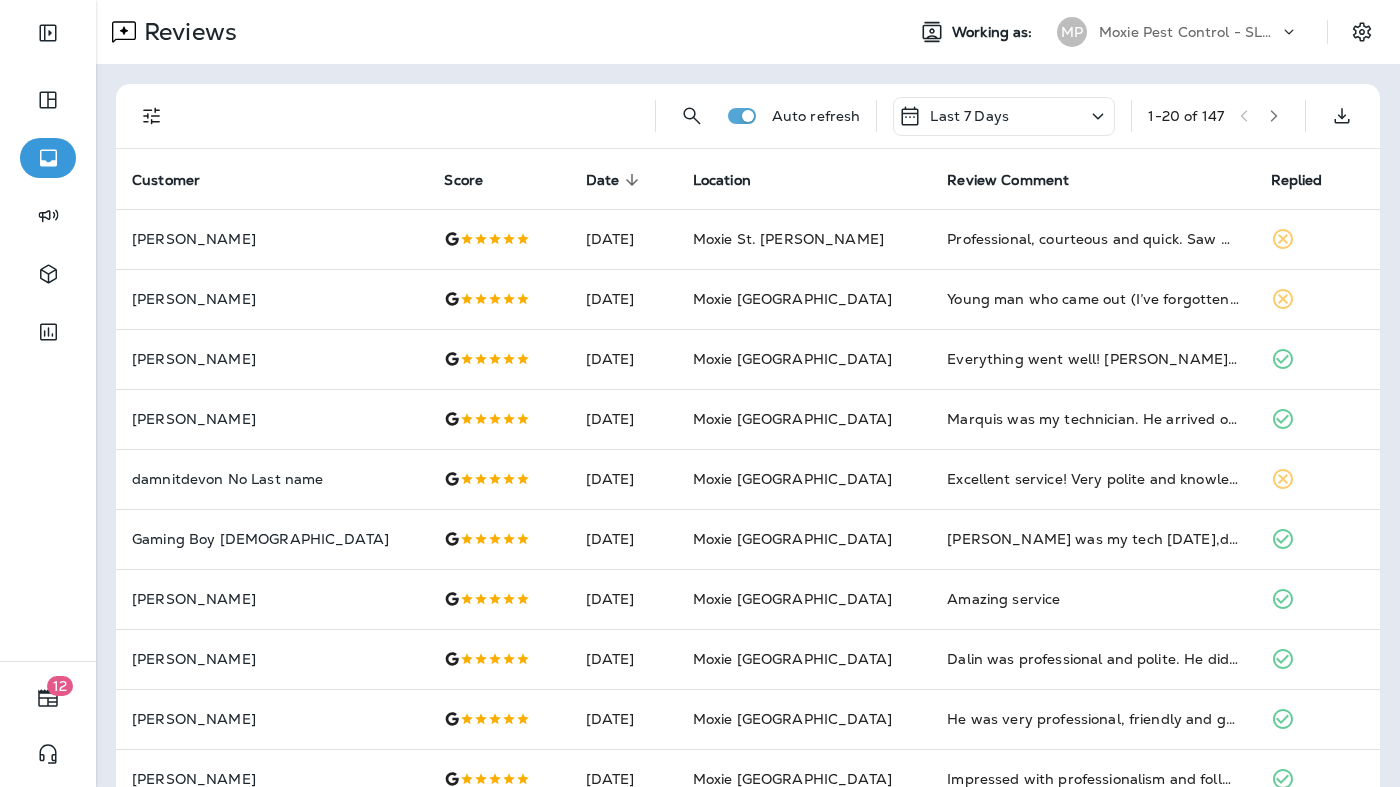click 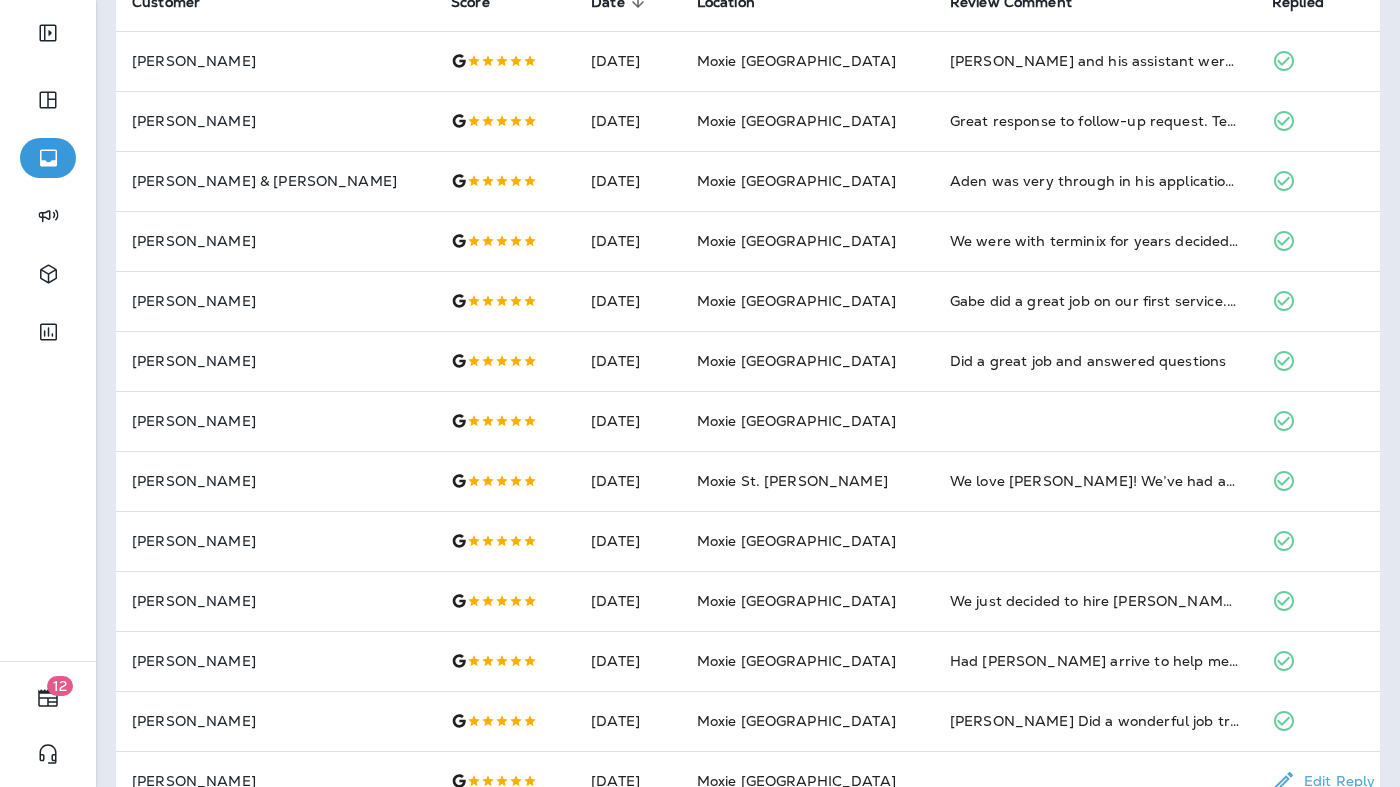 scroll, scrollTop: 0, scrollLeft: 0, axis: both 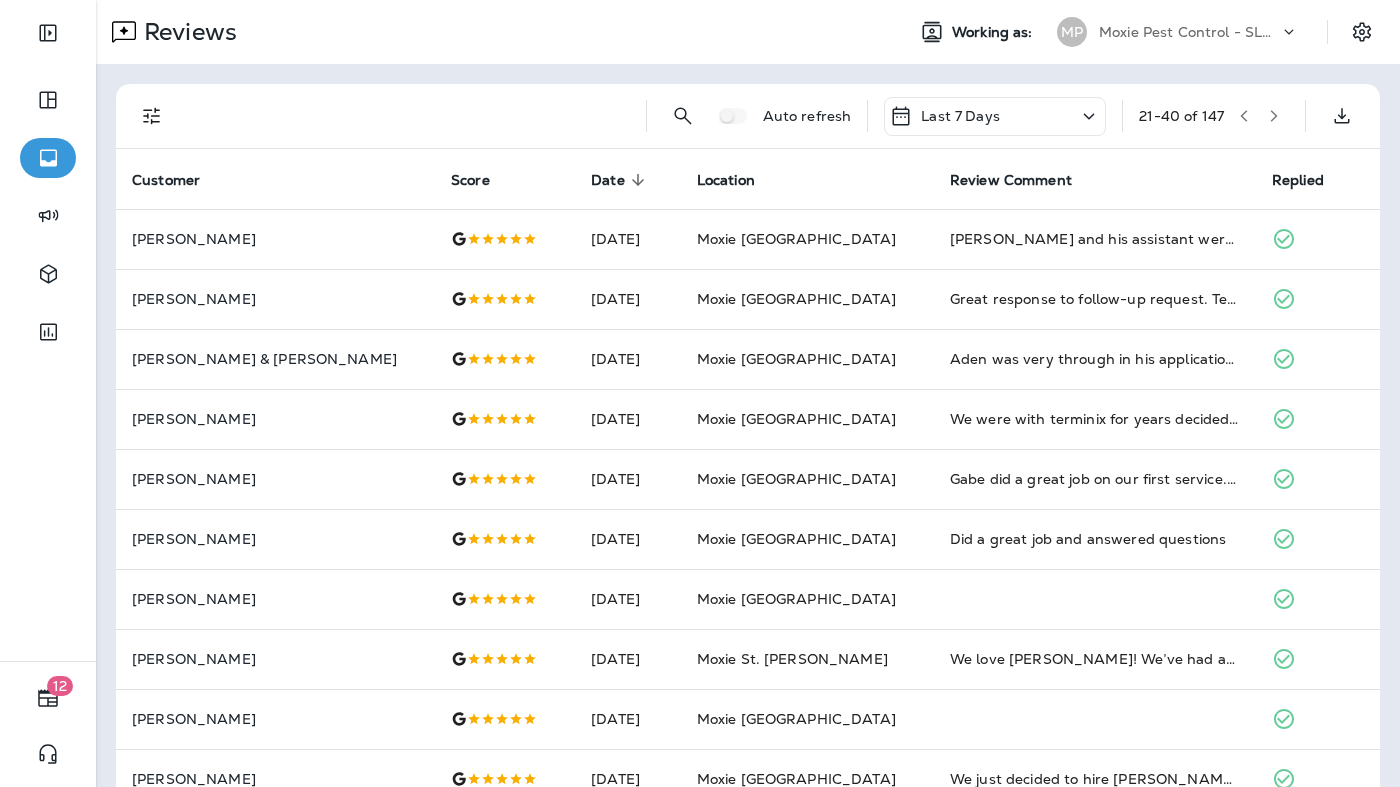 click 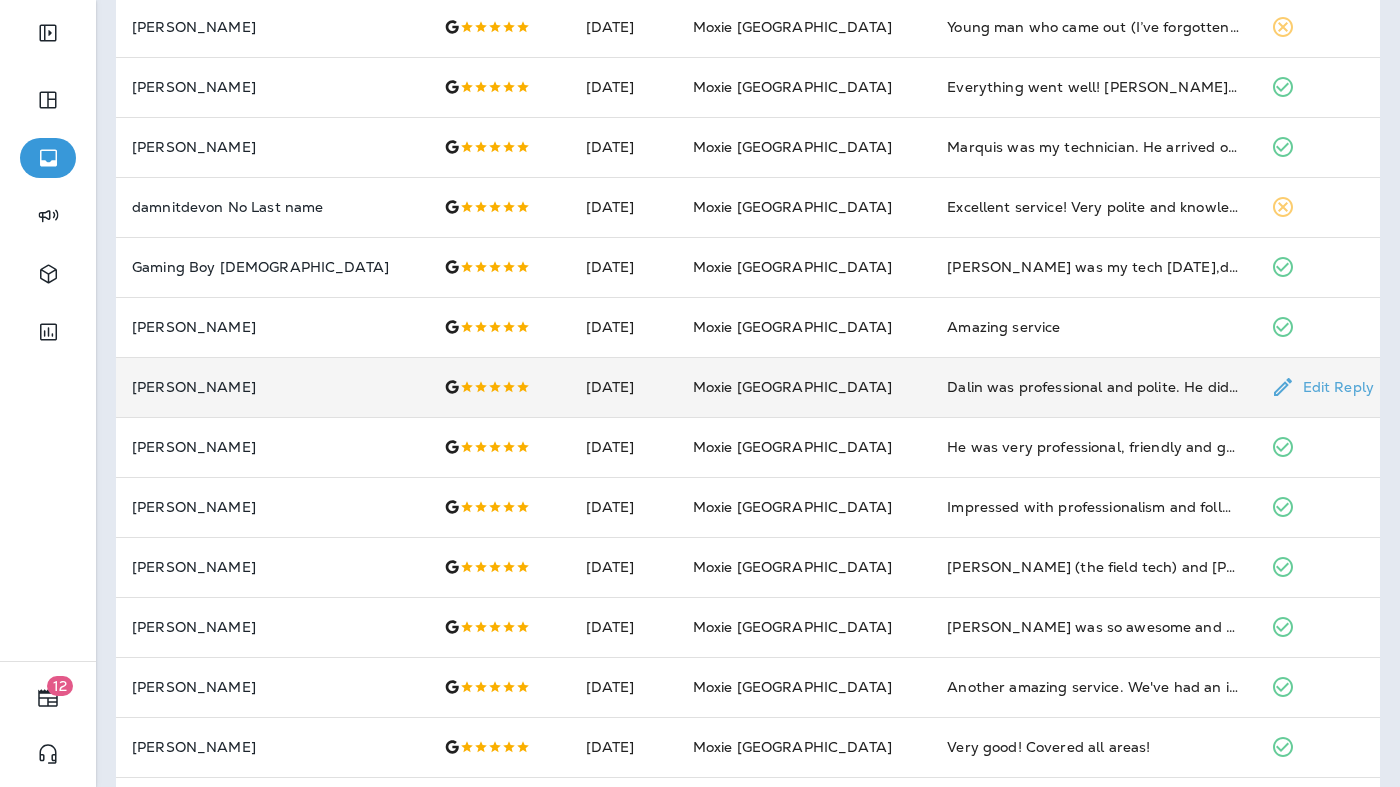 scroll, scrollTop: 286, scrollLeft: 0, axis: vertical 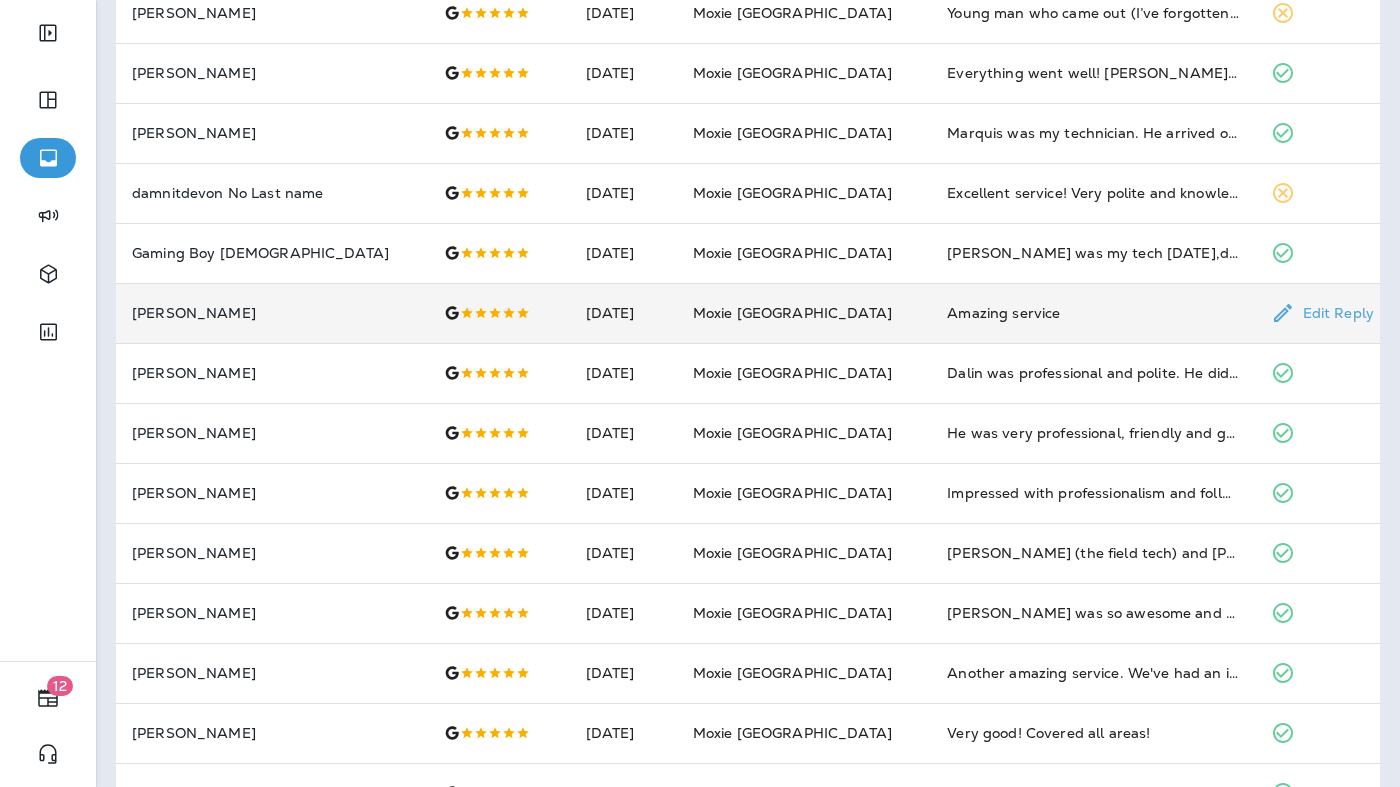 click on "Amazing service" at bounding box center (1092, 313) 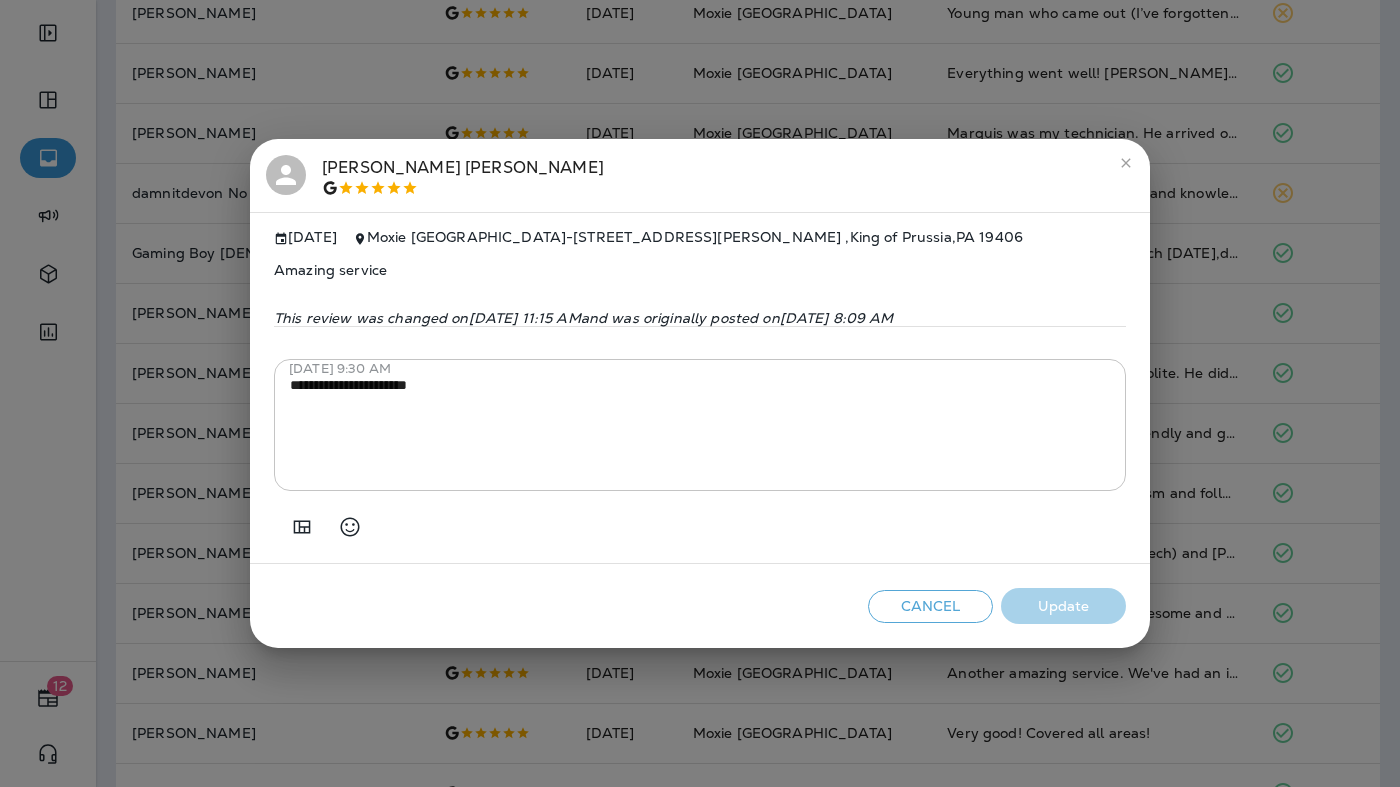 click 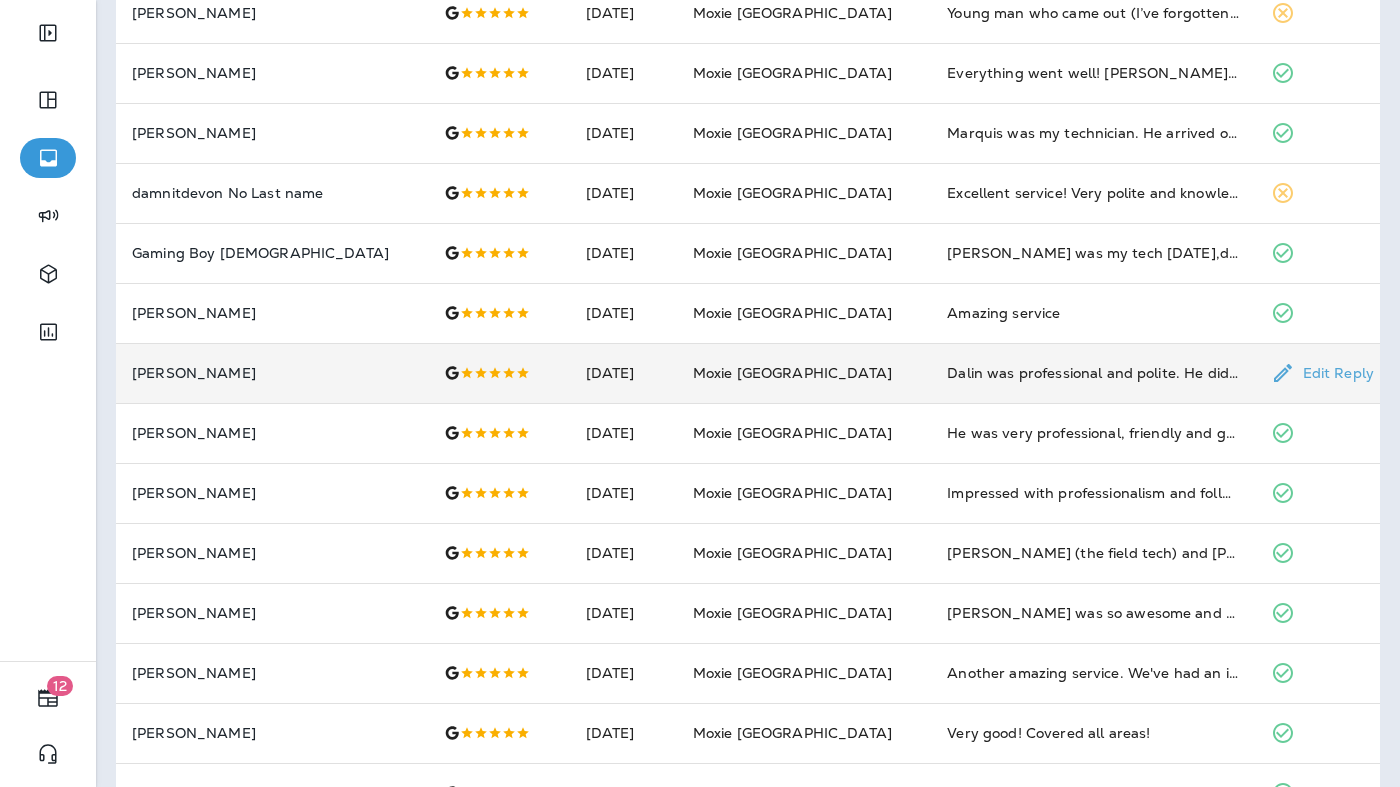 click on "Dalin was professional and polite. He did his job with pride. He listened to our requests and did a great job! I like how when he was done he came back and knocked at the door to let me know if we see any pest activity to call for a revisit. We’ve used moxie for over 12 years!" at bounding box center [1092, 373] 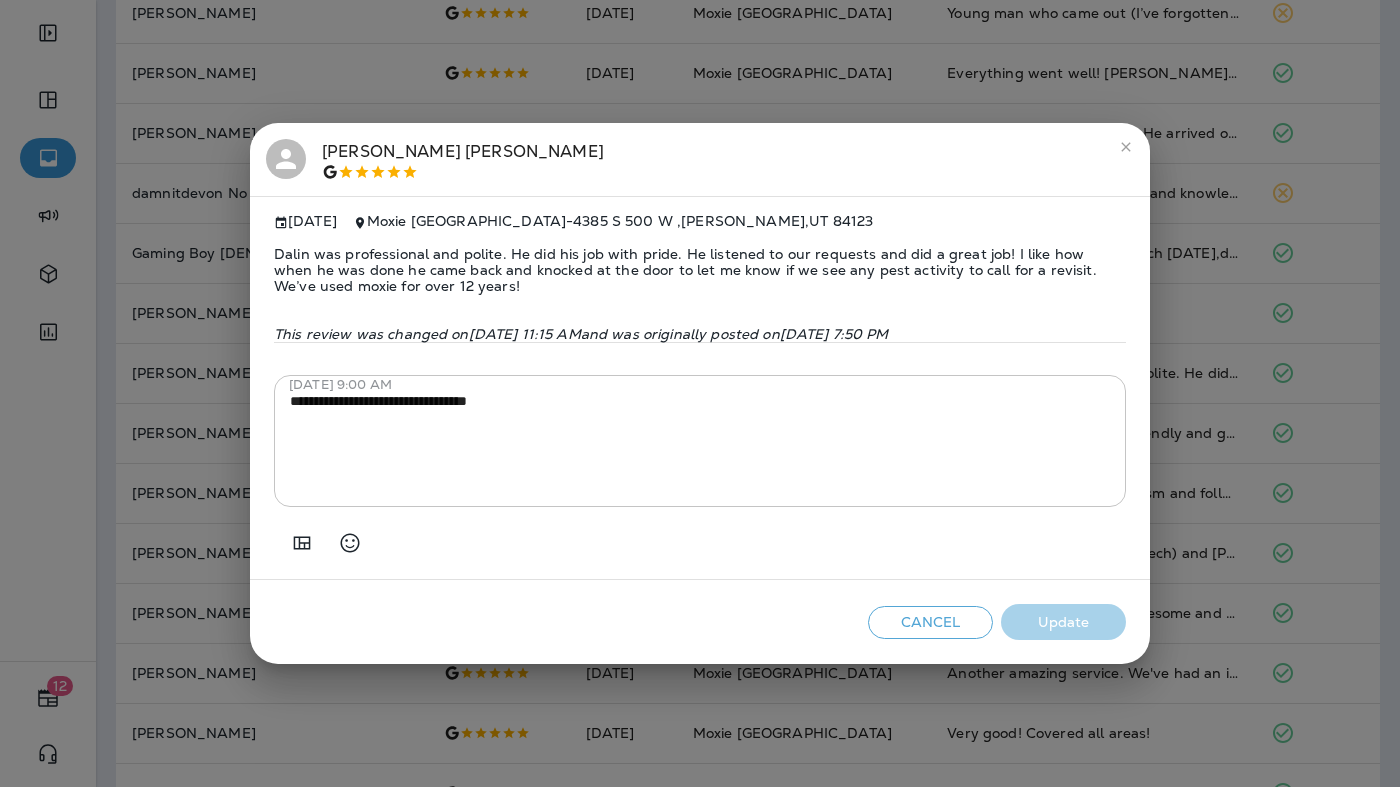 click 